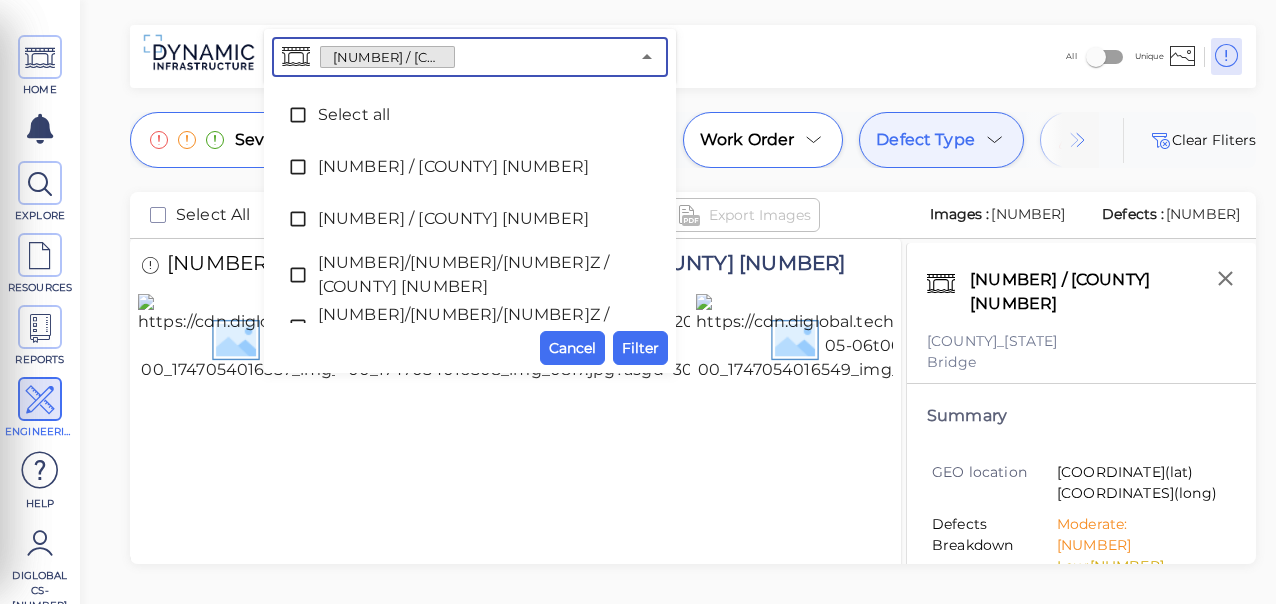 scroll, scrollTop: 0, scrollLeft: 0, axis: both 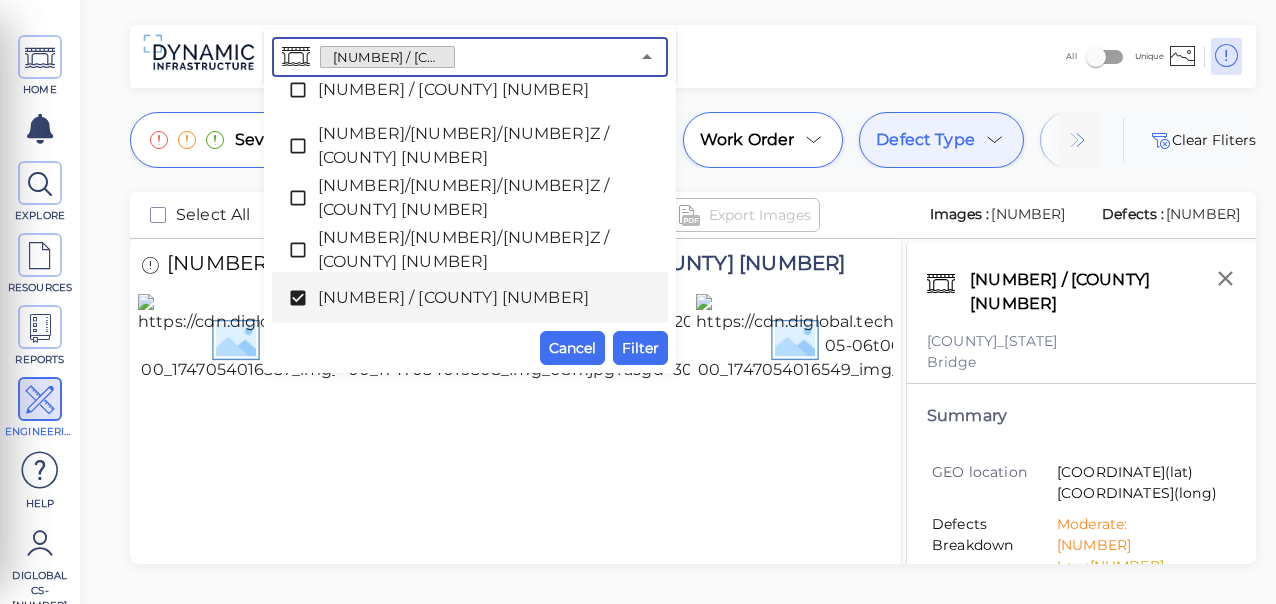 click 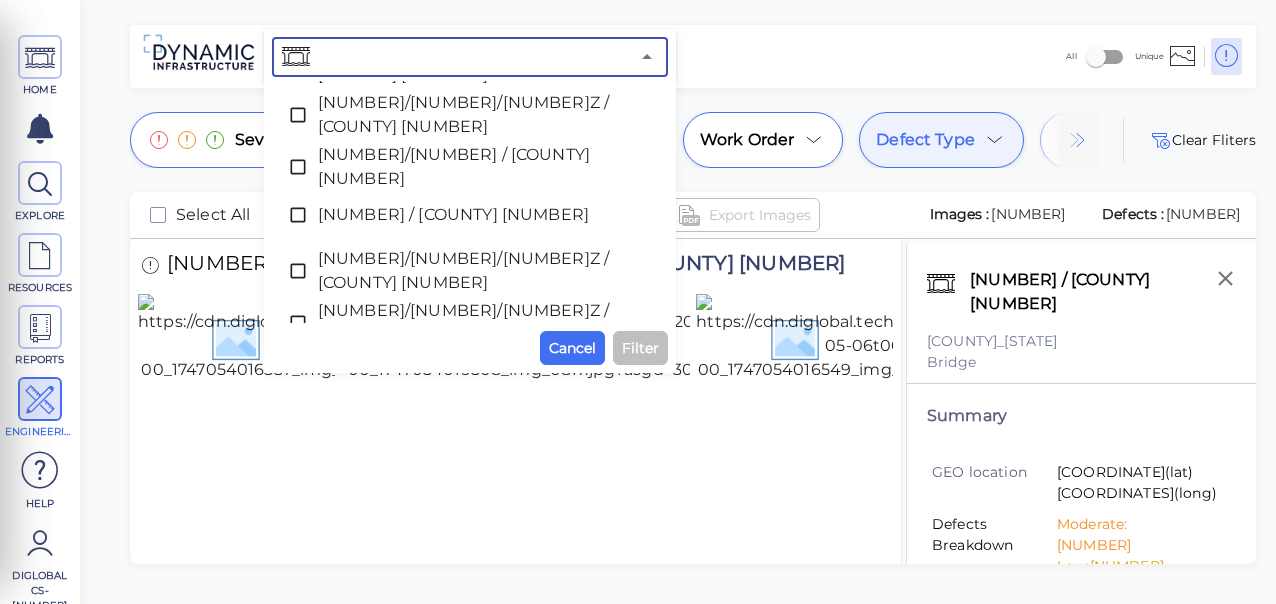 scroll, scrollTop: 873, scrollLeft: 0, axis: vertical 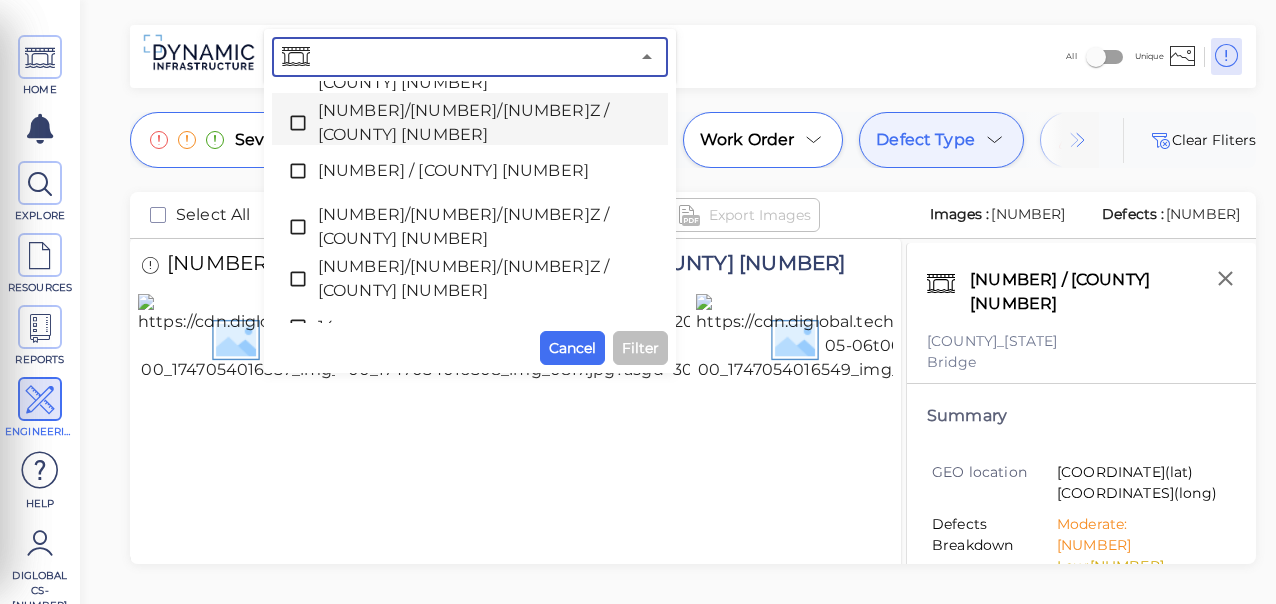 click 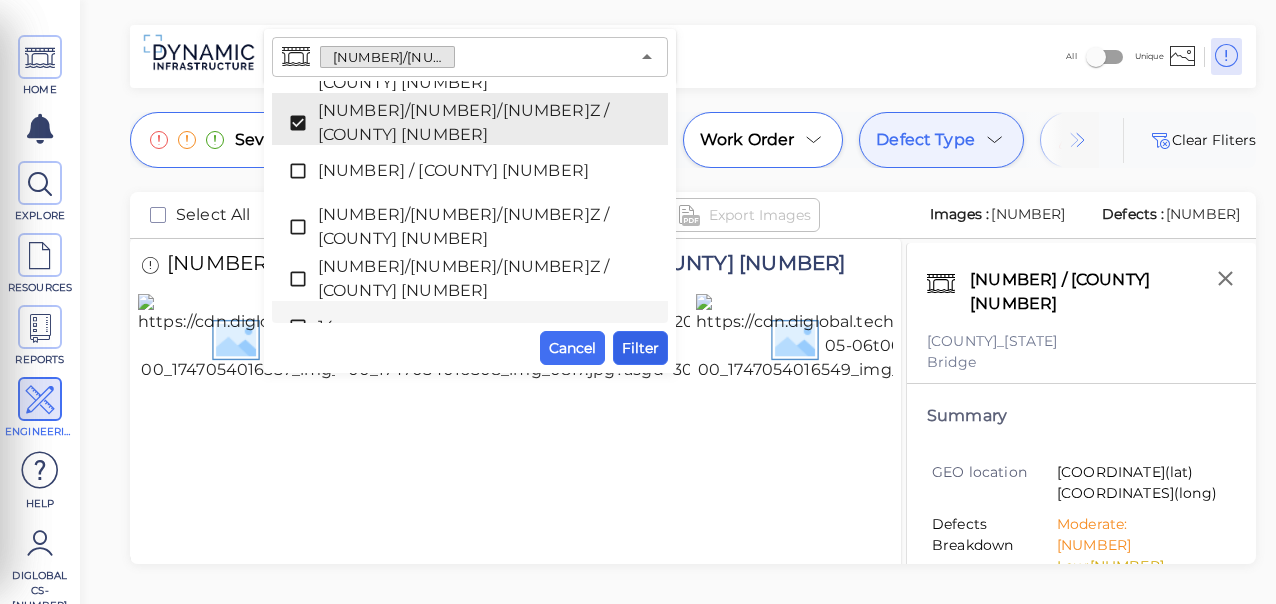 click on "Filter" at bounding box center [640, 348] 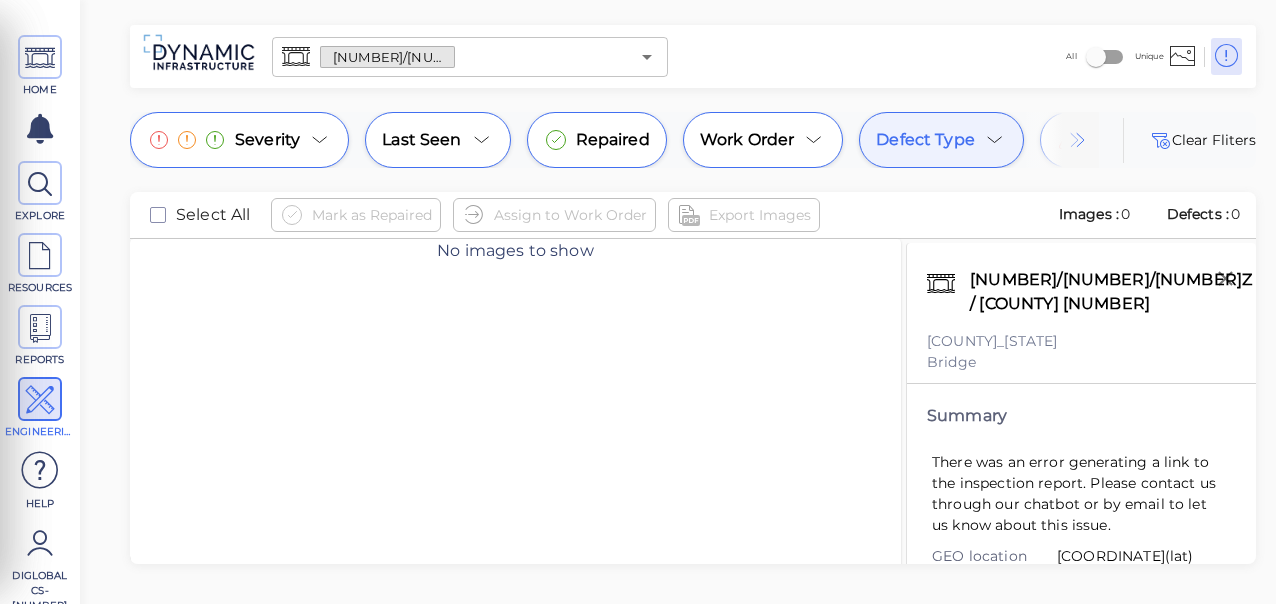 click on "Defect Type" at bounding box center (925, 140) 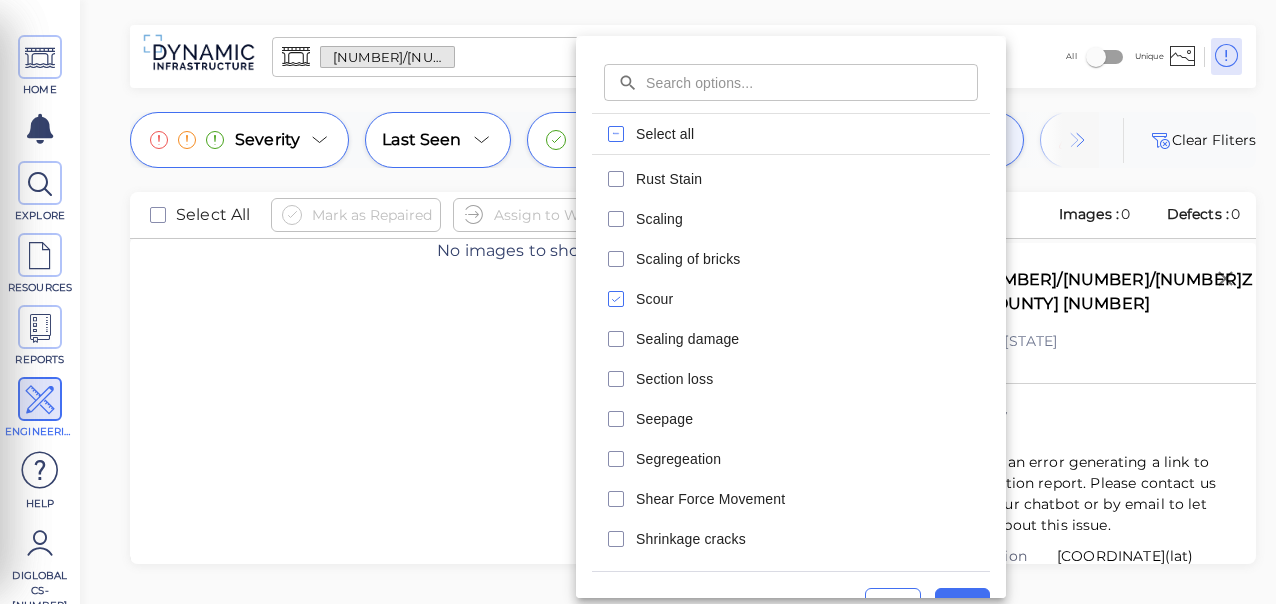 scroll, scrollTop: 3964, scrollLeft: 0, axis: vertical 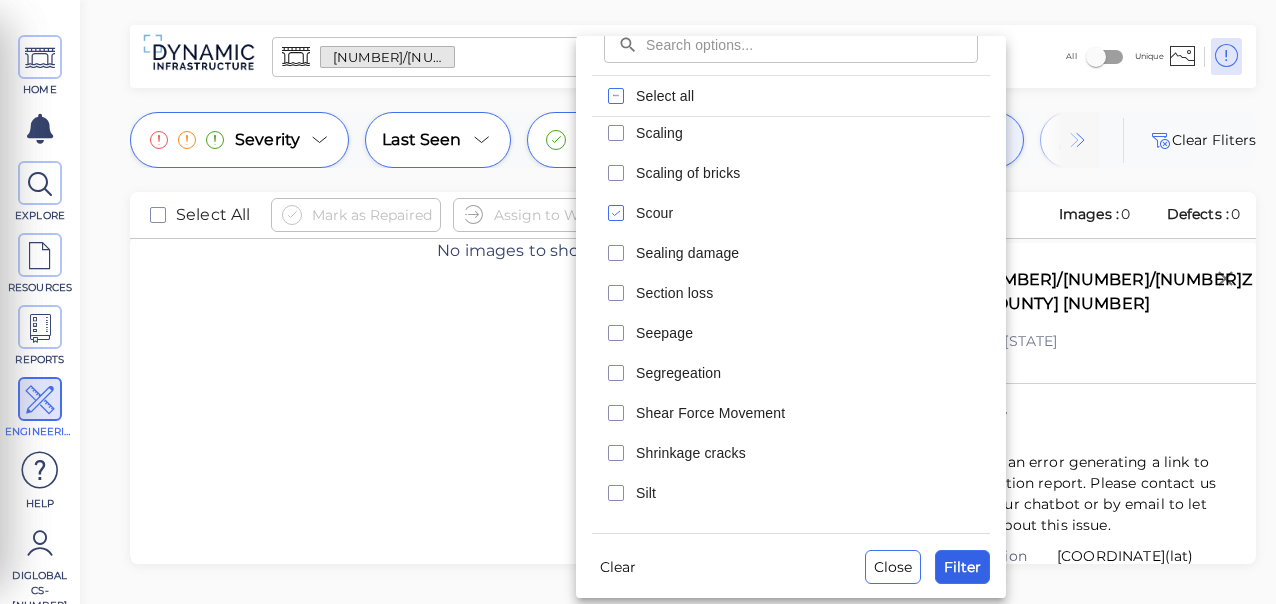 click on "Filter" at bounding box center (962, 567) 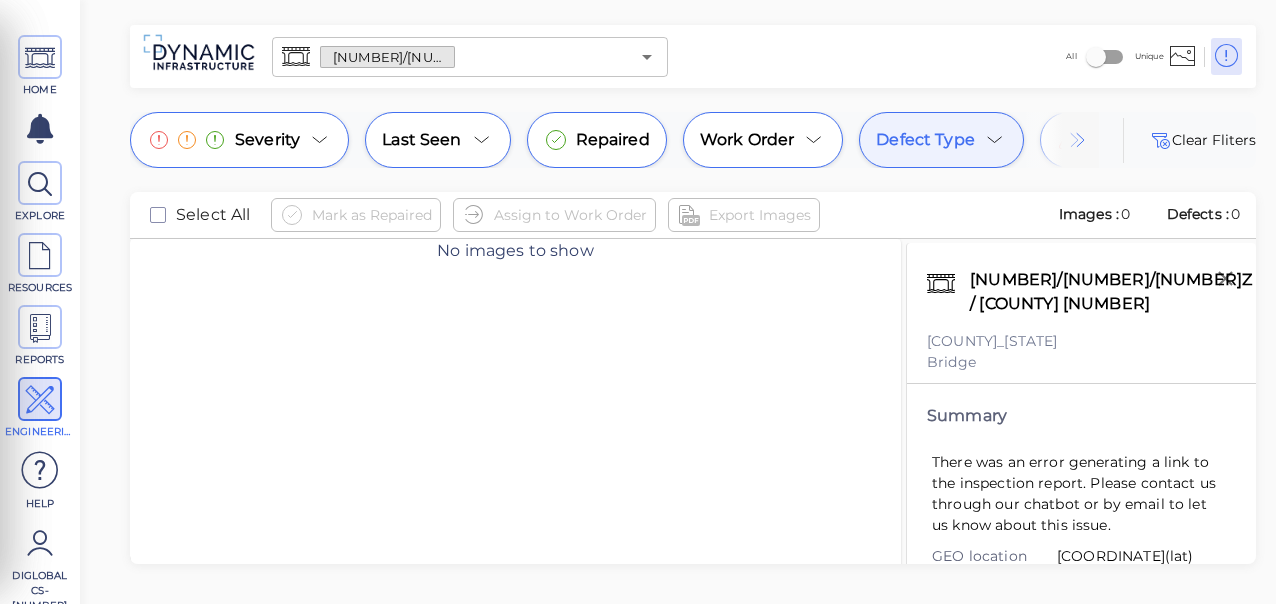 scroll, scrollTop: 0, scrollLeft: 0, axis: both 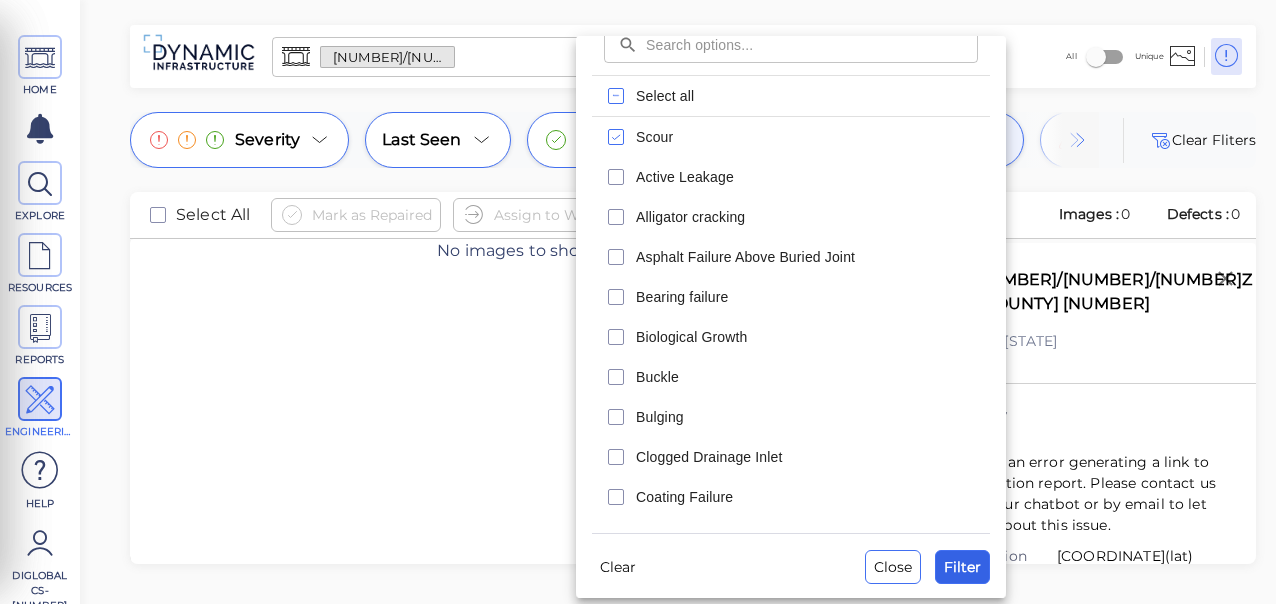 click on "Filter" at bounding box center [962, 567] 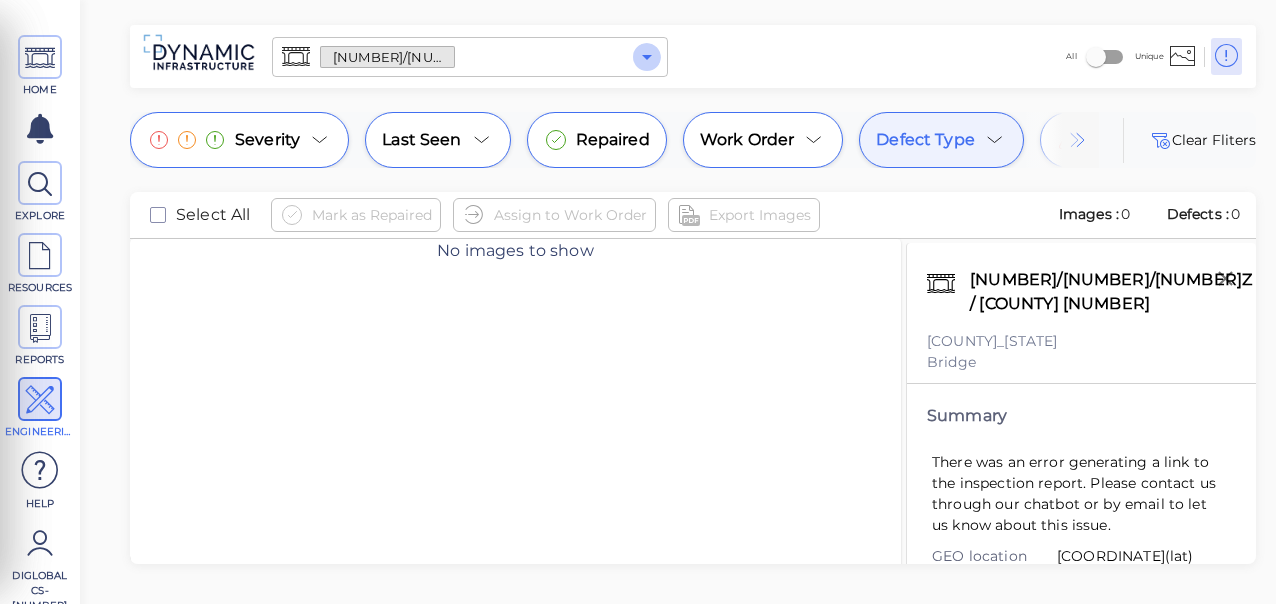 click 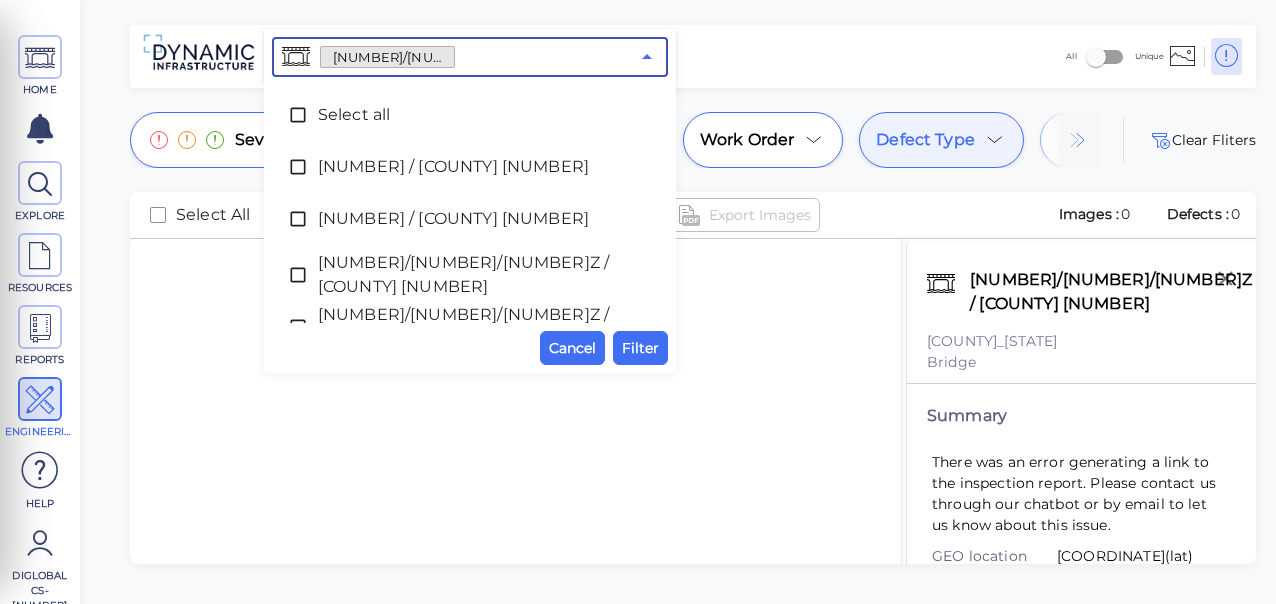 scroll, scrollTop: 1117, scrollLeft: 0, axis: vertical 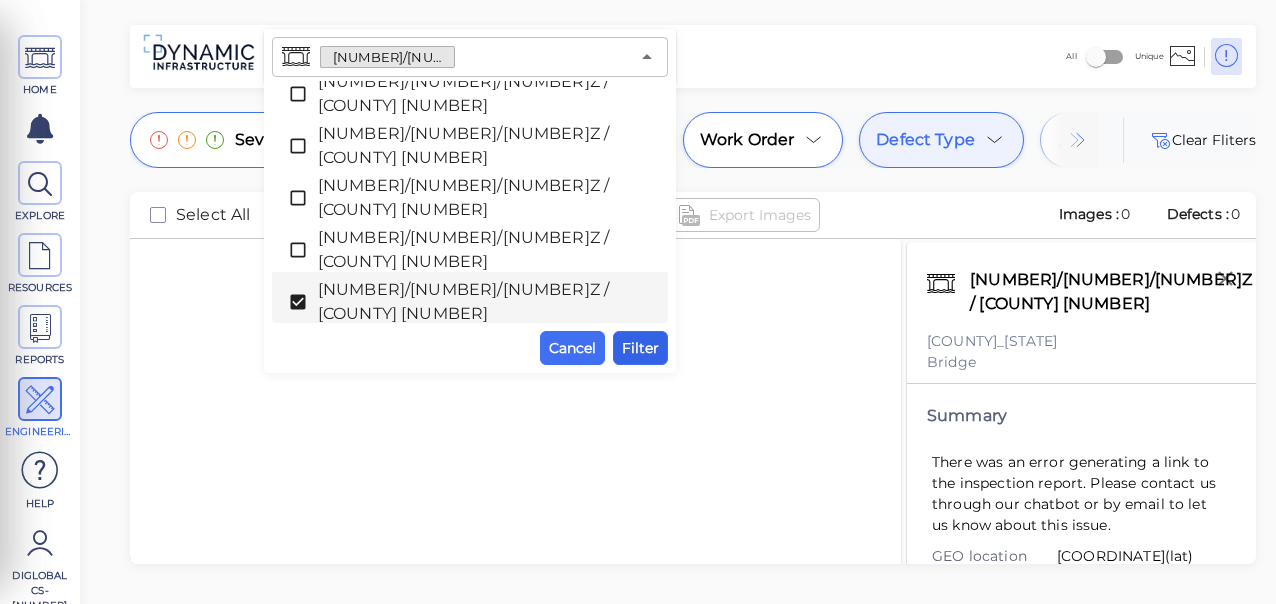 click on "Filter" at bounding box center [640, 348] 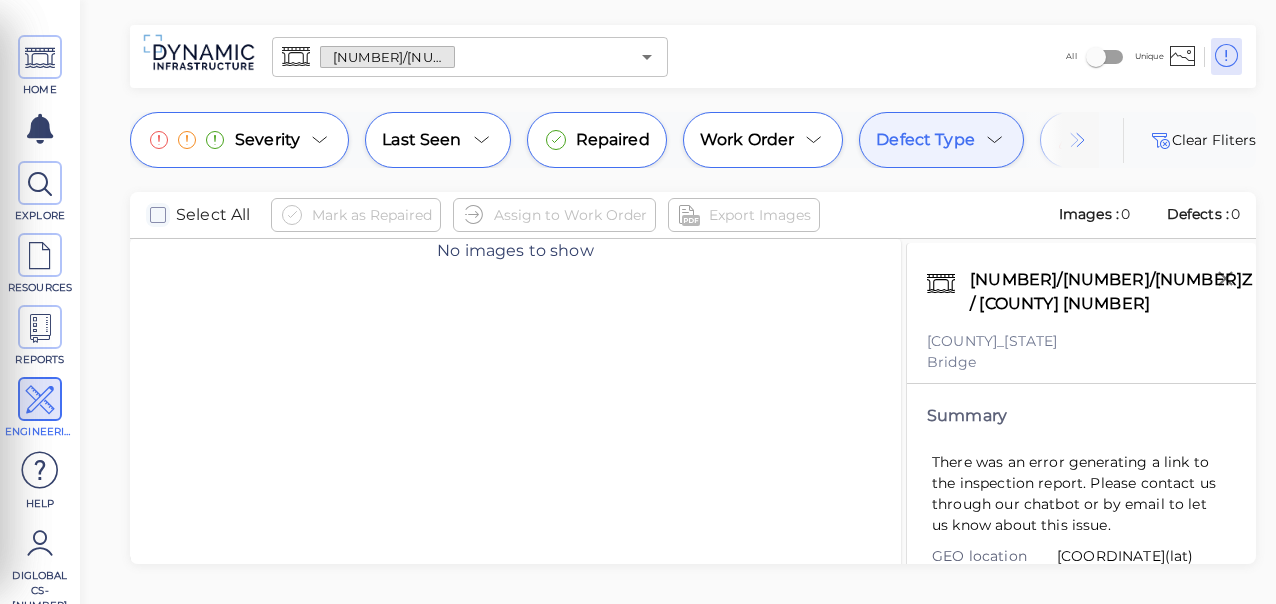 click 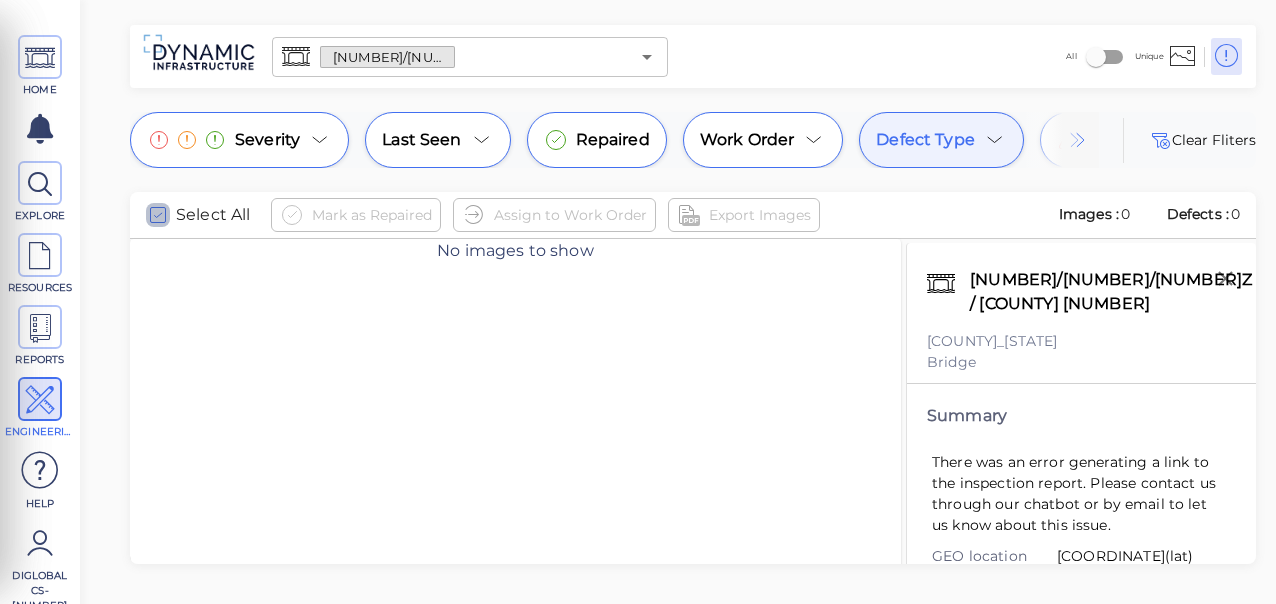 click 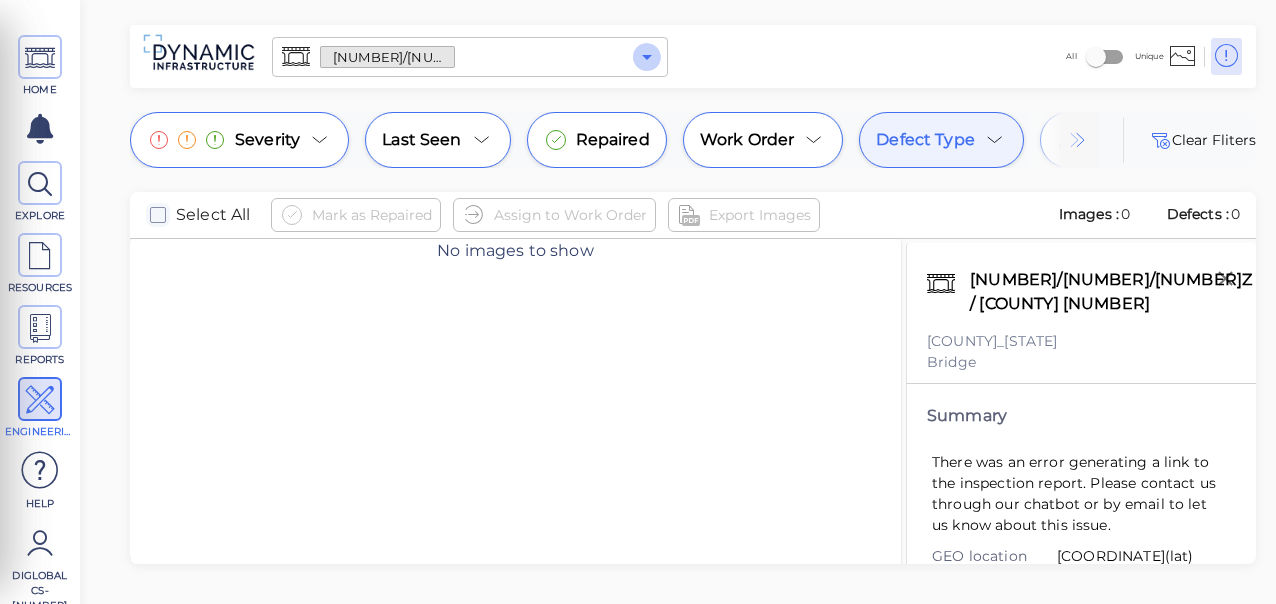 click 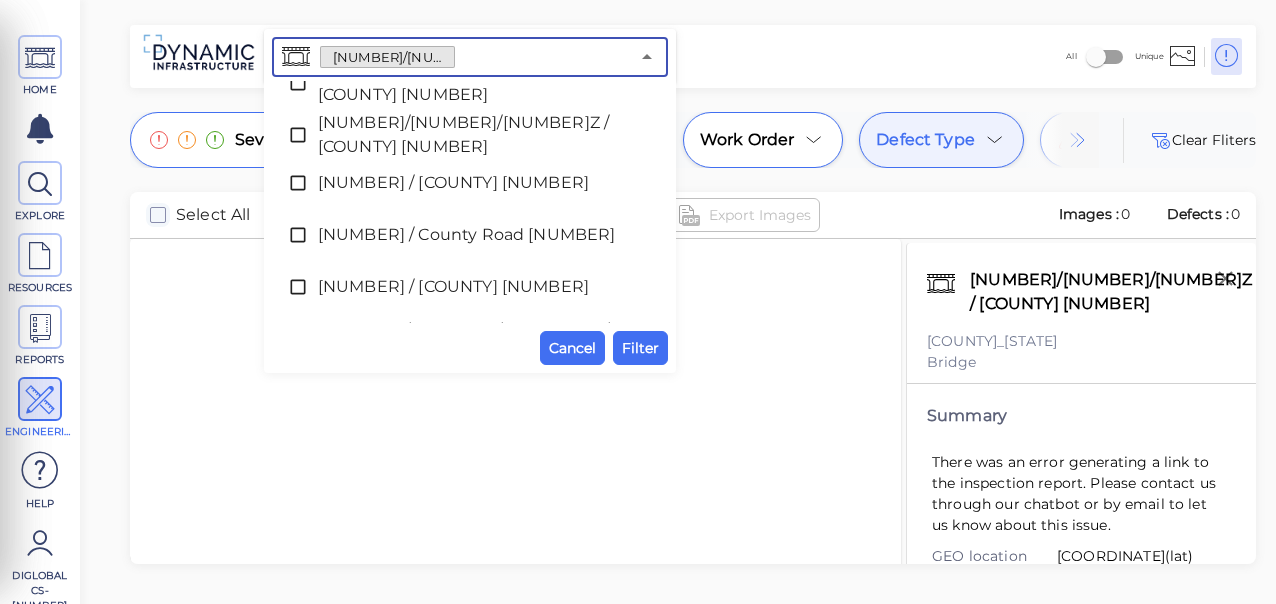 scroll, scrollTop: 211, scrollLeft: 0, axis: vertical 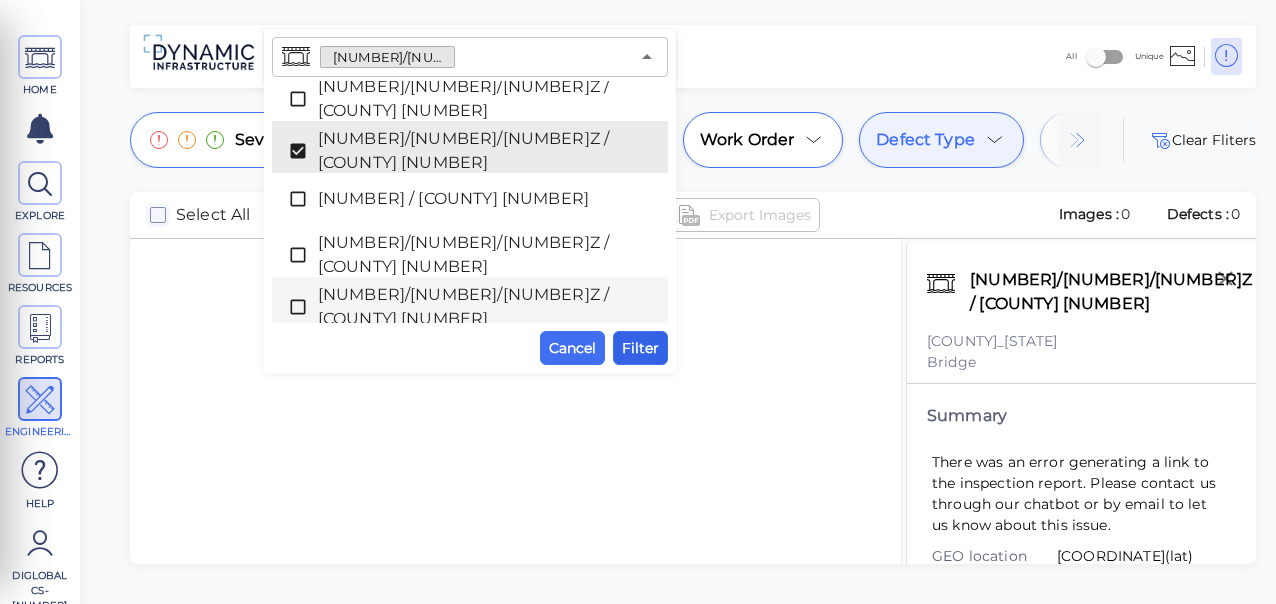 click on "Filter" at bounding box center [640, 348] 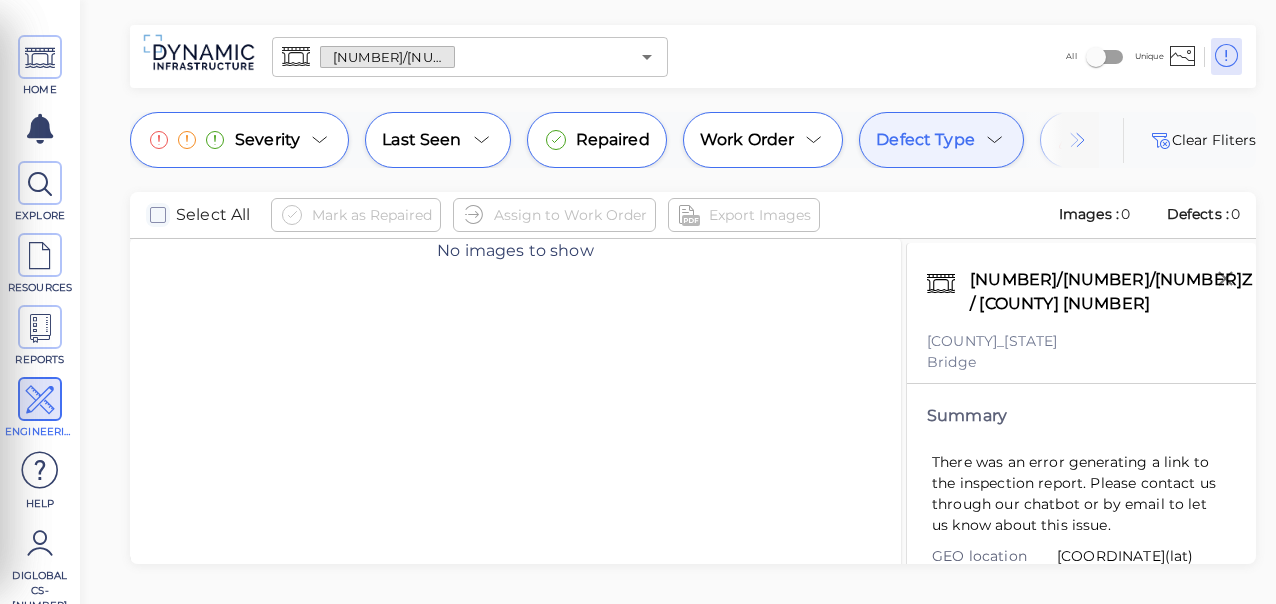 click on "Defect Type" at bounding box center (925, 140) 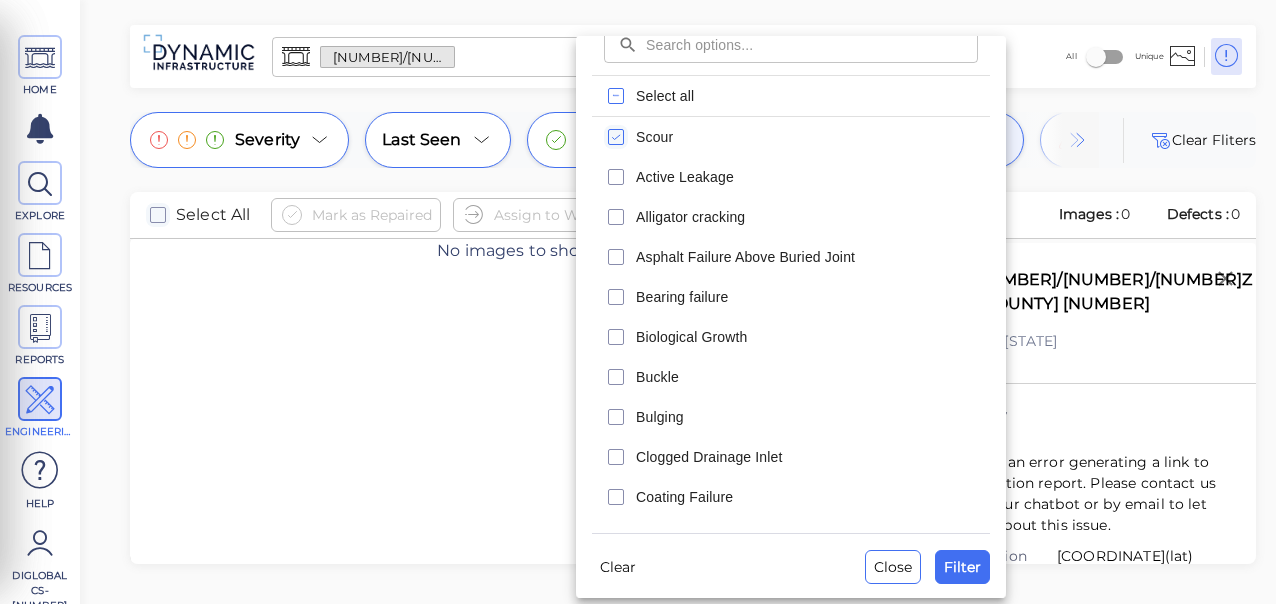 click 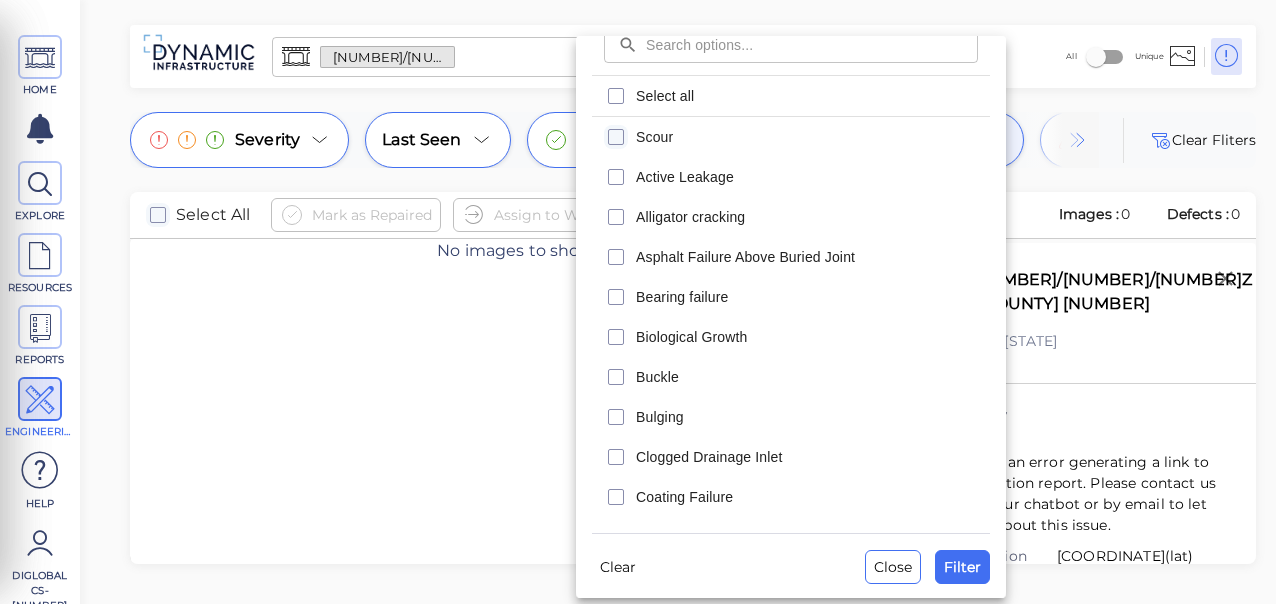 click 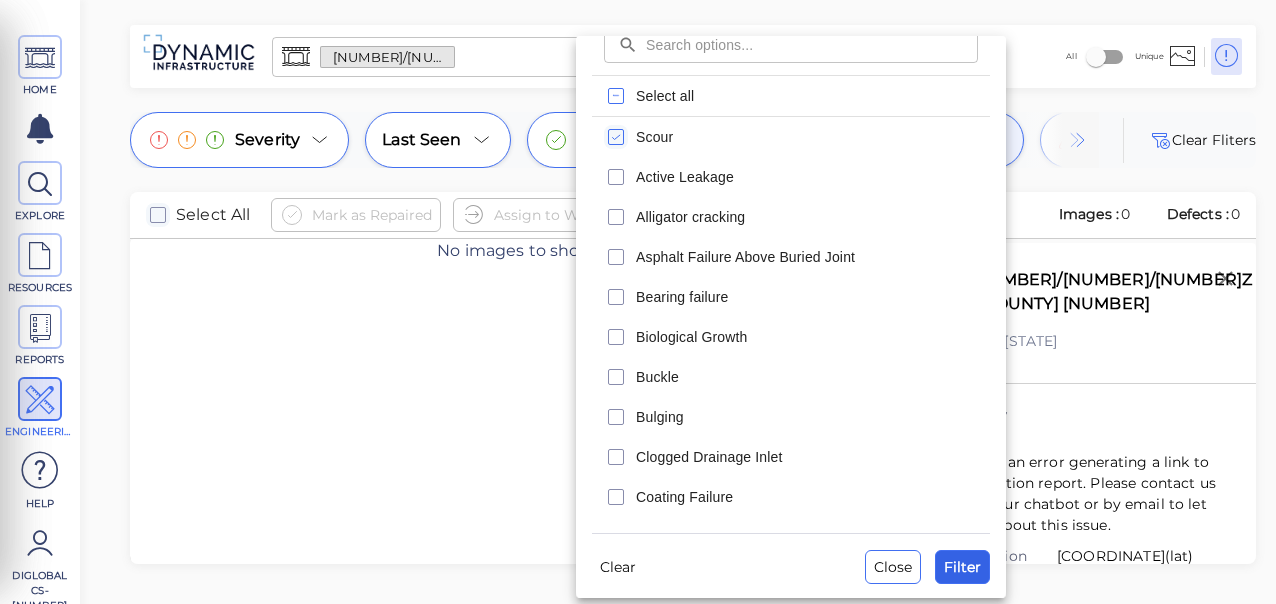 click on "Filter" at bounding box center [962, 567] 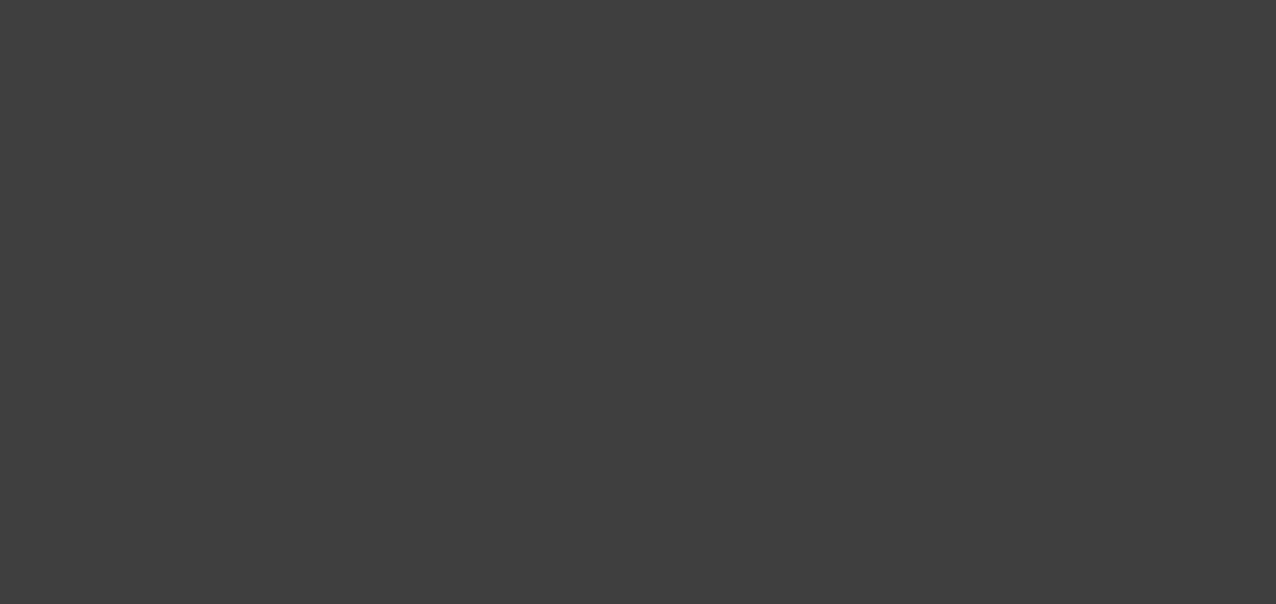 scroll, scrollTop: 0, scrollLeft: 0, axis: both 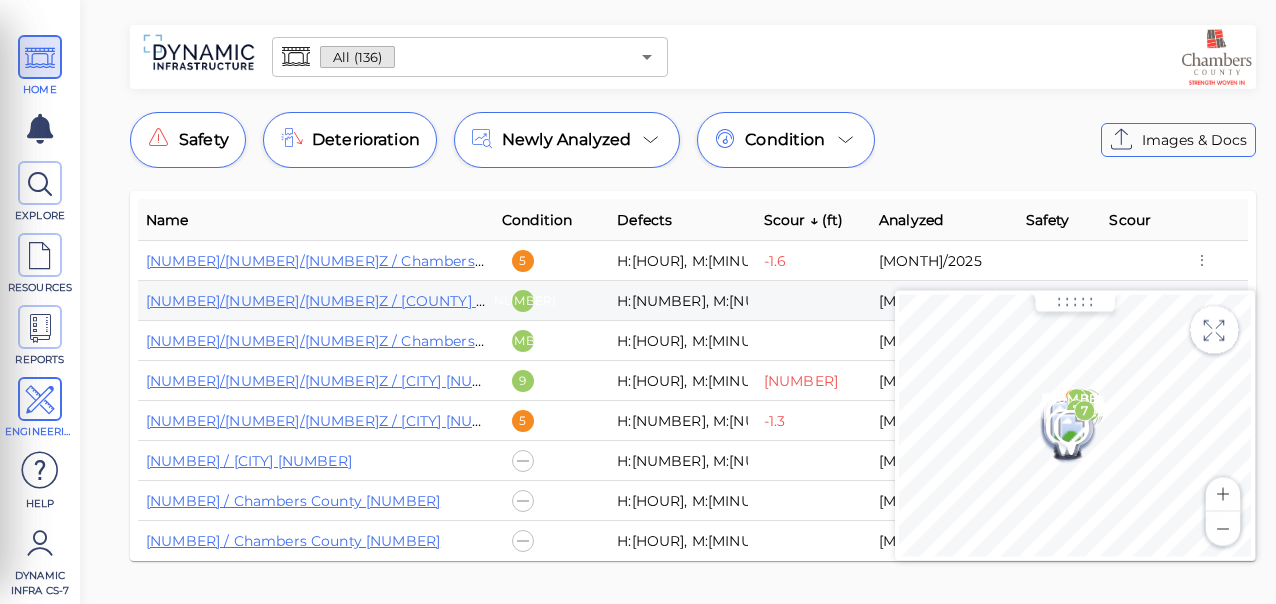 click at bounding box center [40, 400] 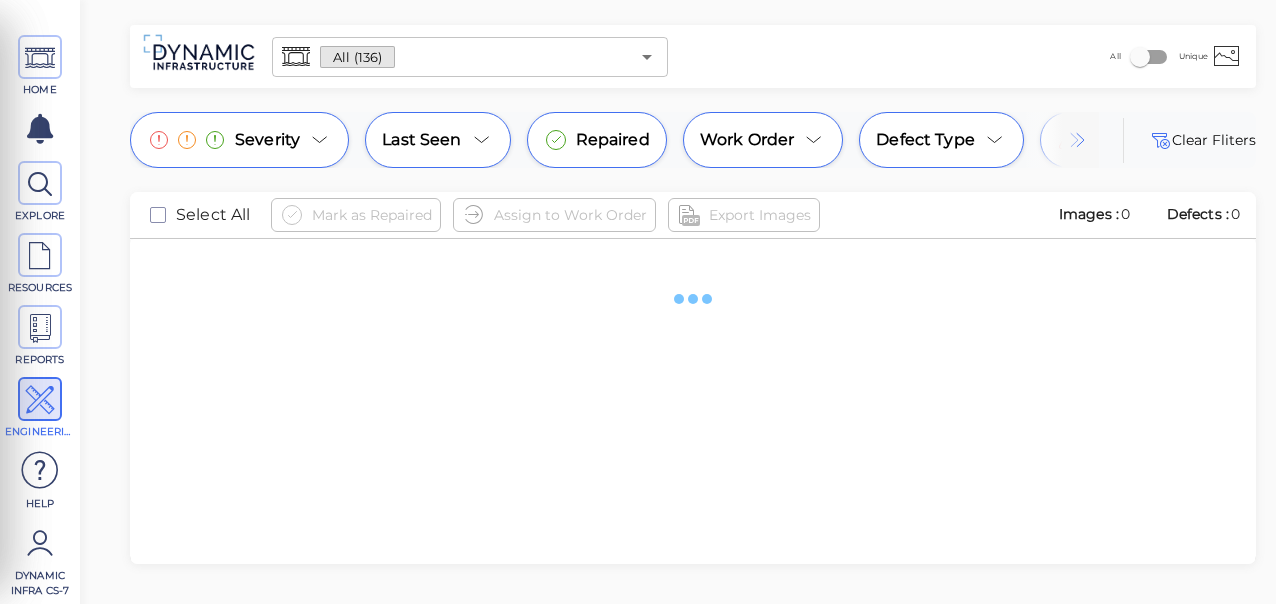 click 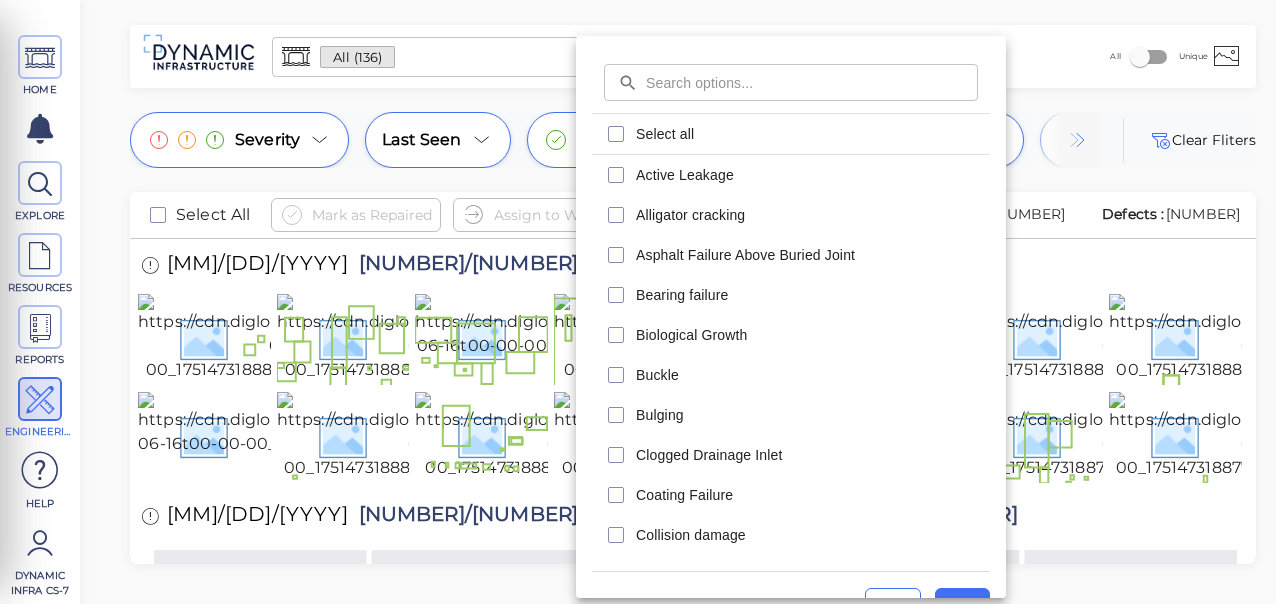 drag, startPoint x: 990, startPoint y: 169, endPoint x: 1003, endPoint y: 356, distance: 187.45132 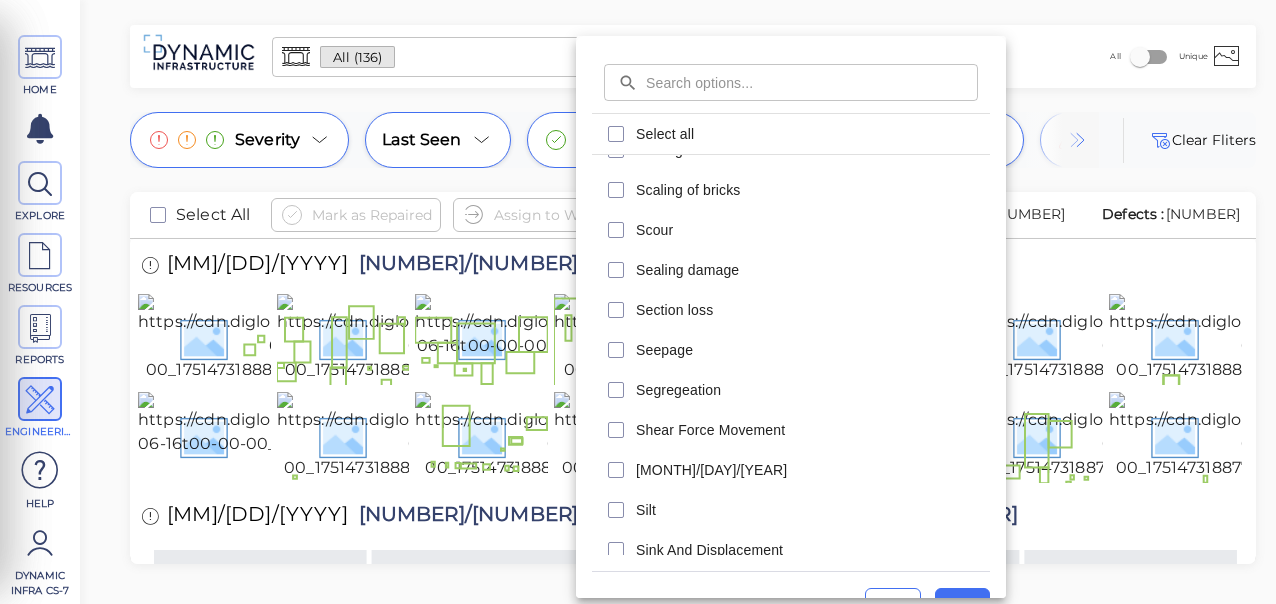 scroll, scrollTop: 3975, scrollLeft: 0, axis: vertical 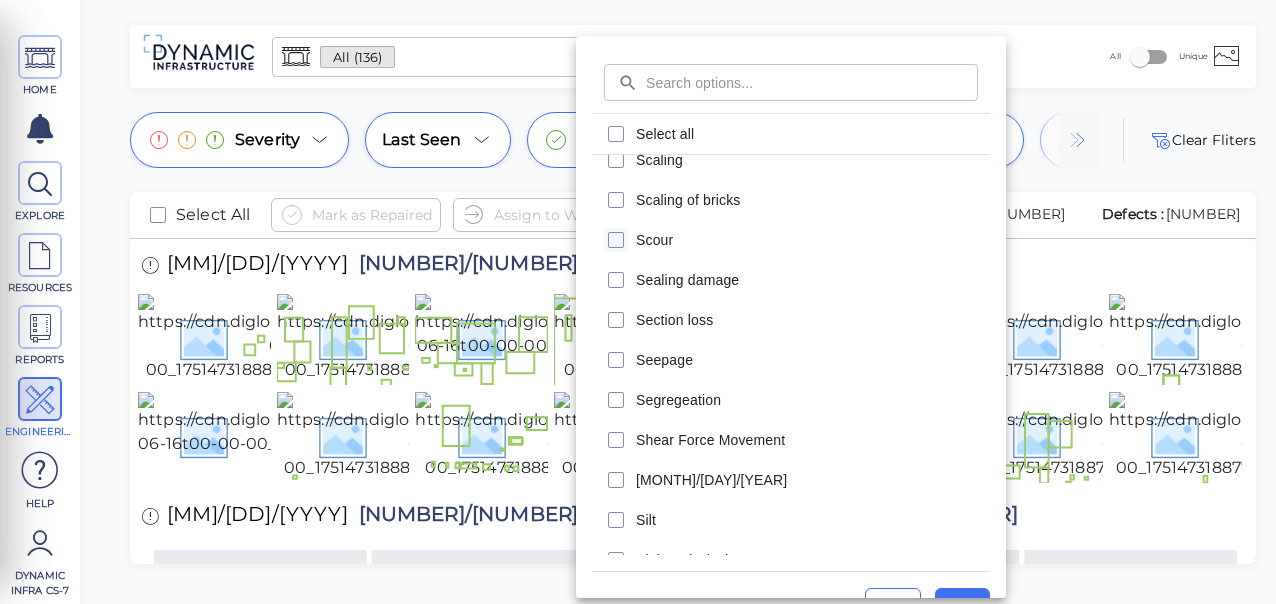 click 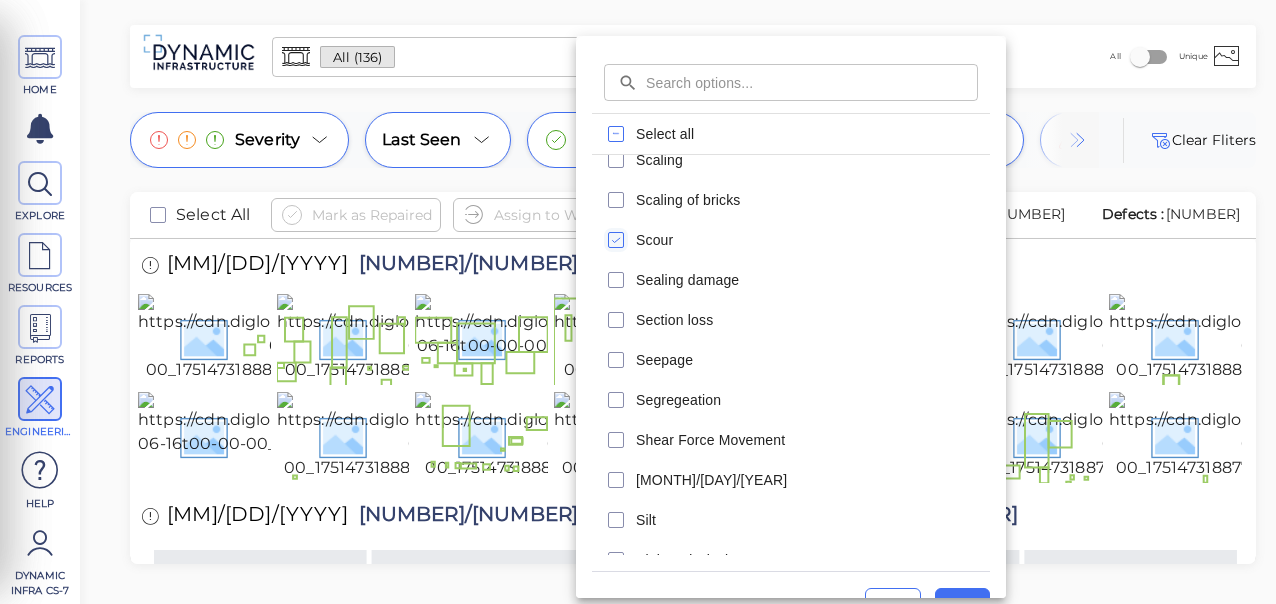 scroll, scrollTop: 38, scrollLeft: 0, axis: vertical 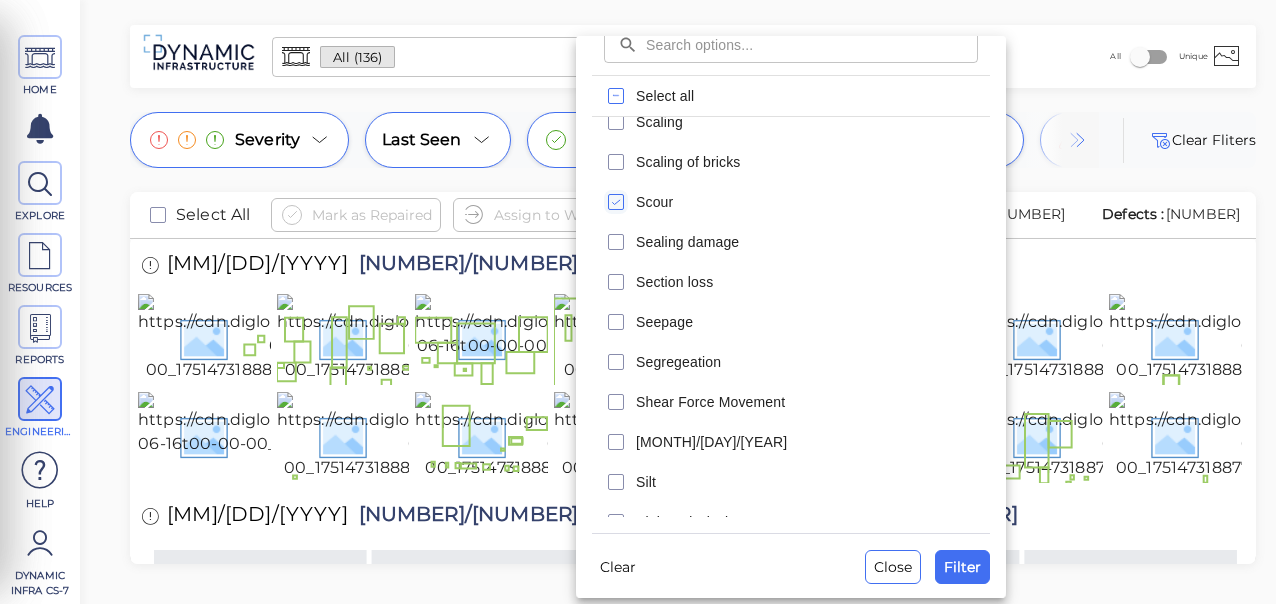 drag, startPoint x: 983, startPoint y: 556, endPoint x: 633, endPoint y: 355, distance: 403.60995 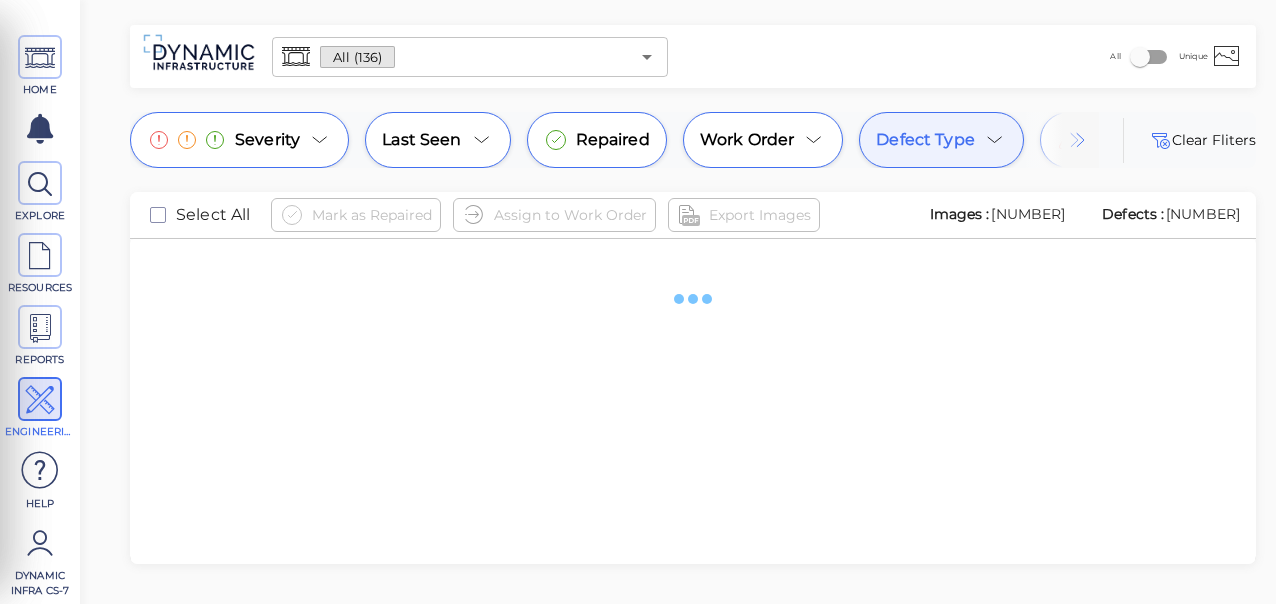 scroll, scrollTop: 0, scrollLeft: 0, axis: both 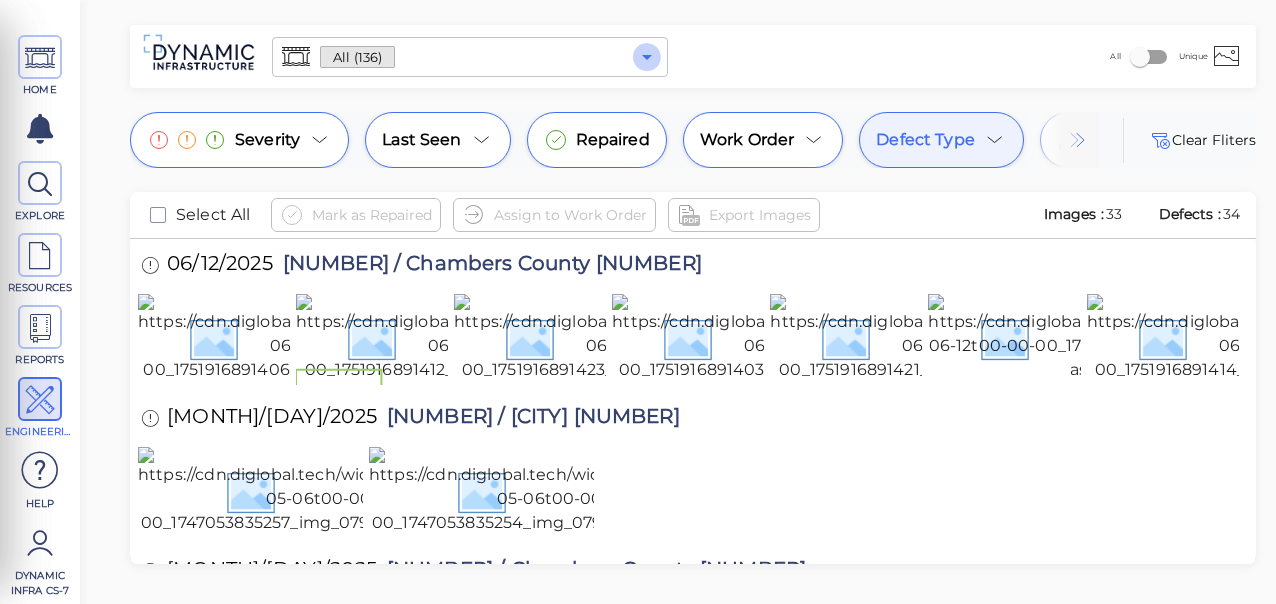 click 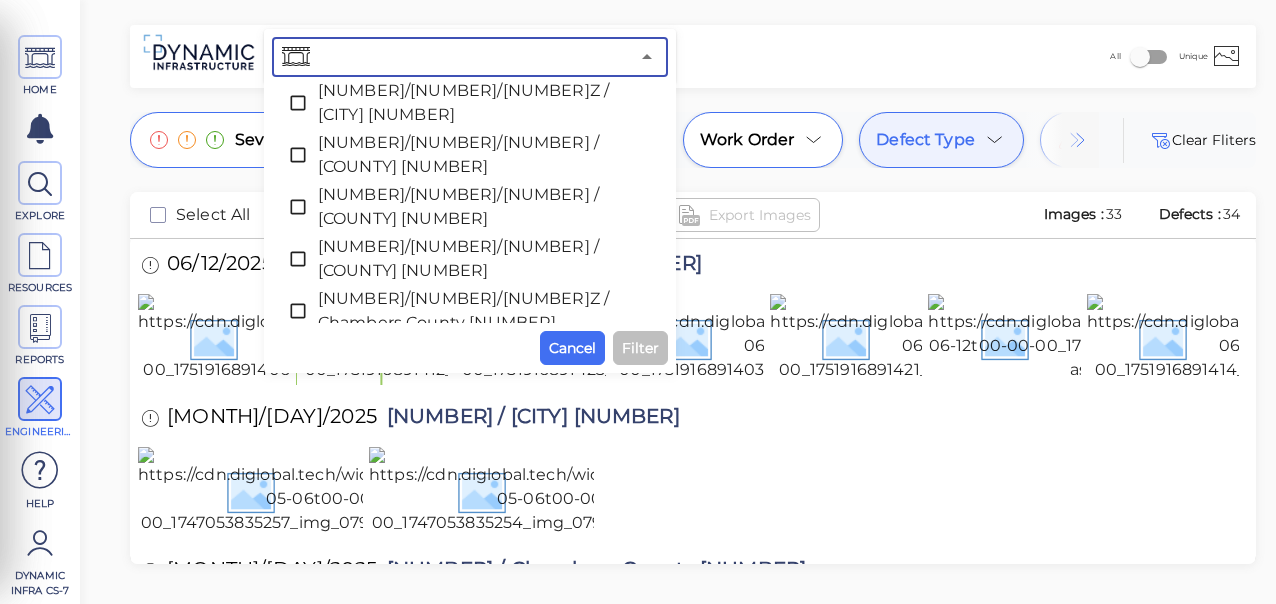 scroll, scrollTop: 1268, scrollLeft: 0, axis: vertical 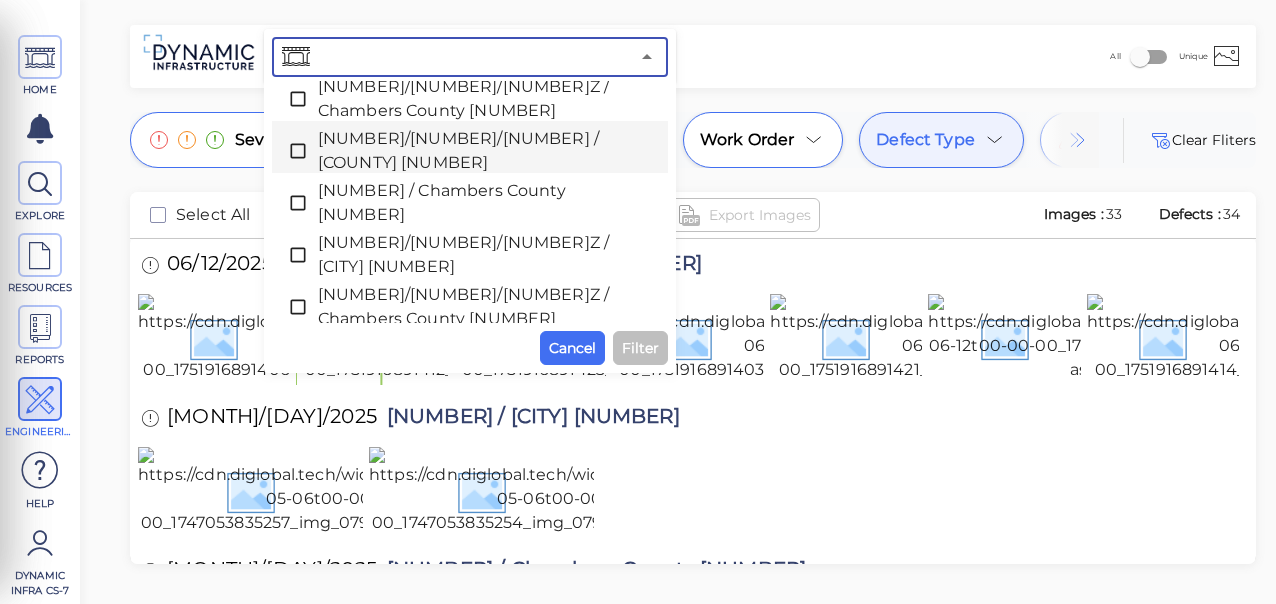 click 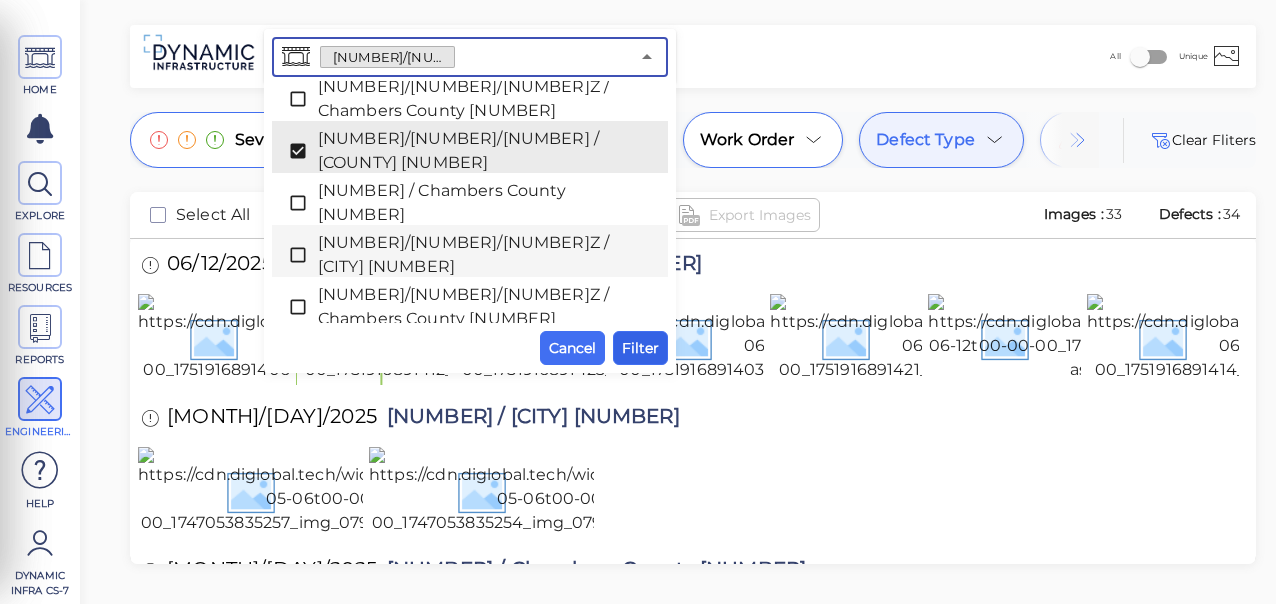 click on "Filter" at bounding box center [640, 348] 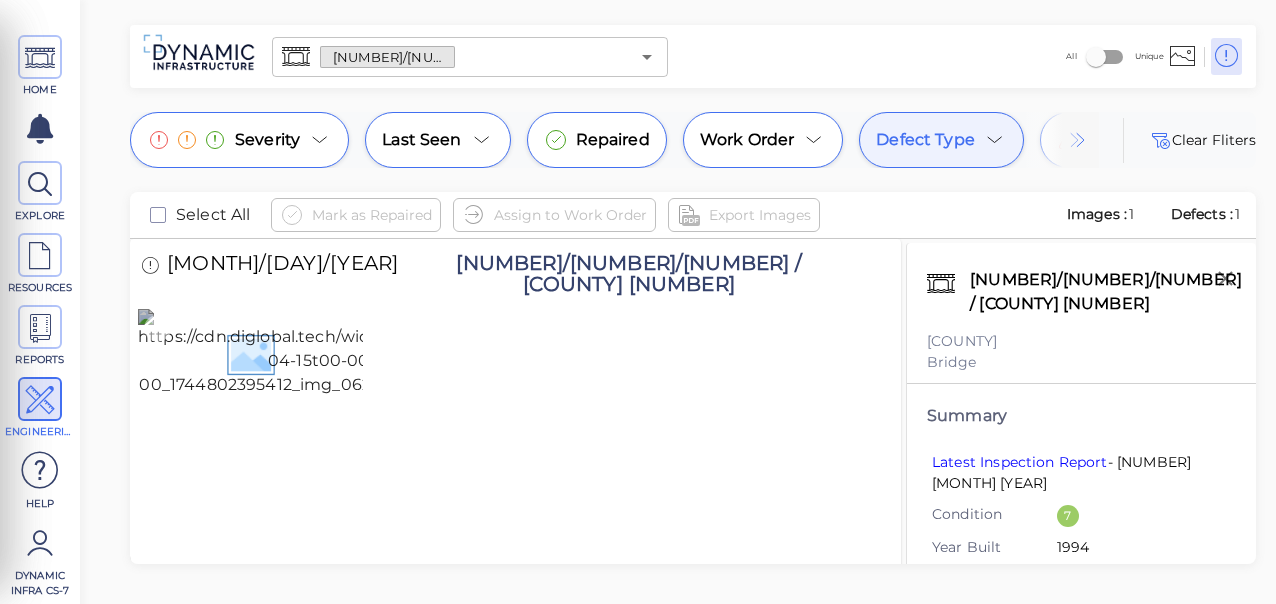 click at bounding box center [322, 353] 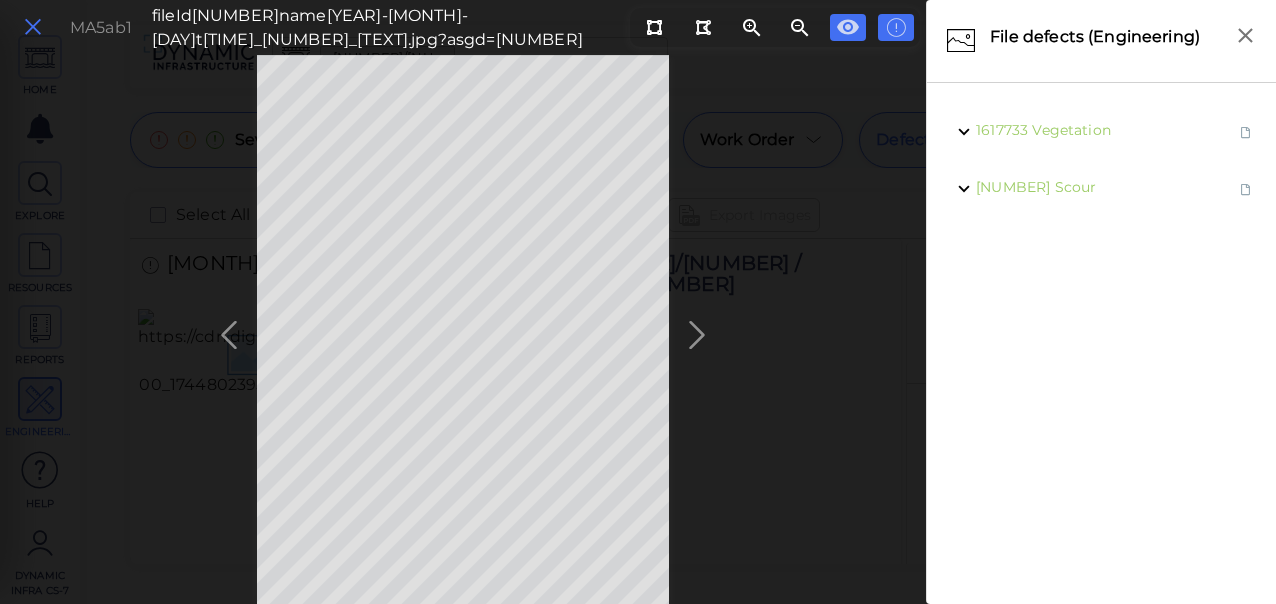 click at bounding box center [33, 27] 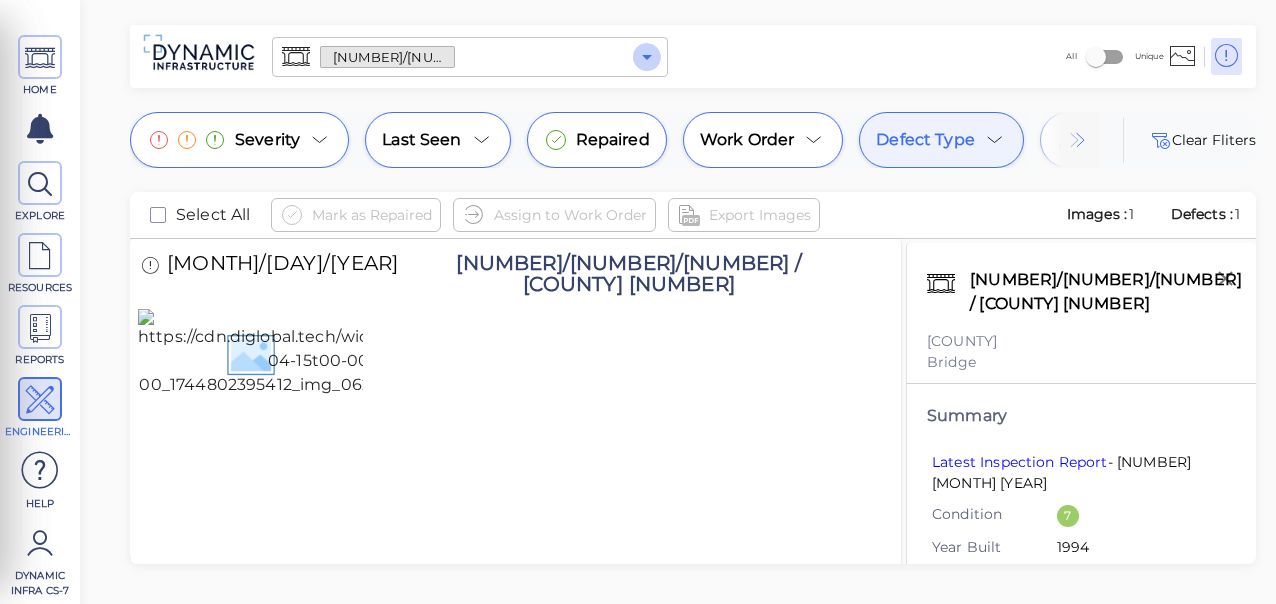 click 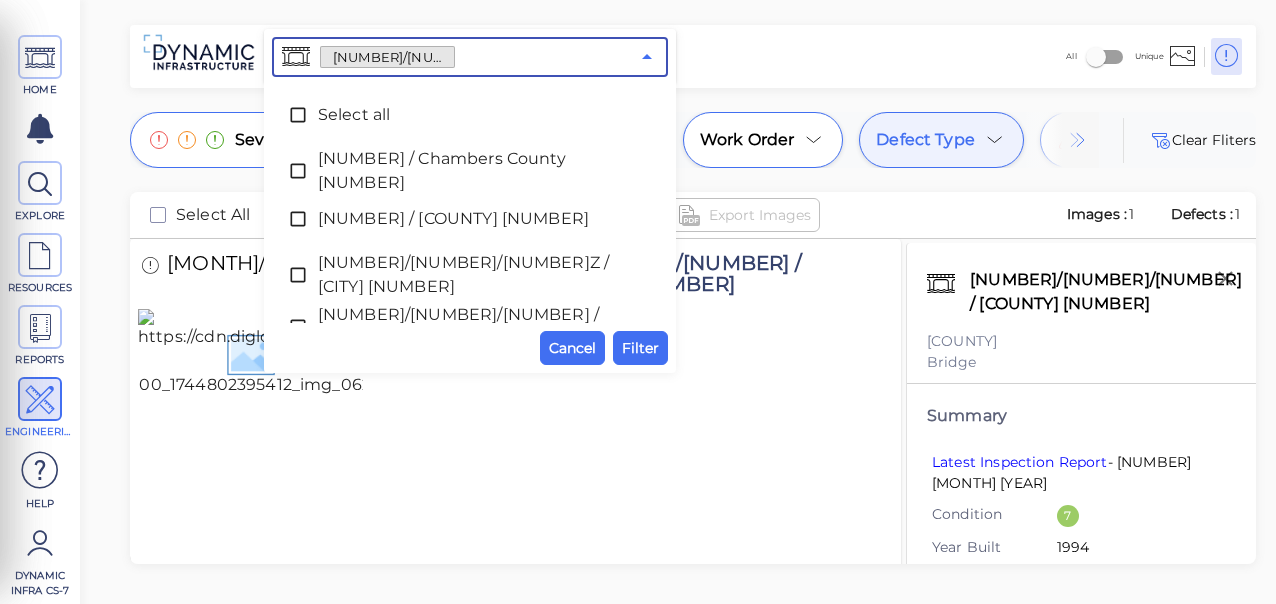 scroll, scrollTop: 1117, scrollLeft: 0, axis: vertical 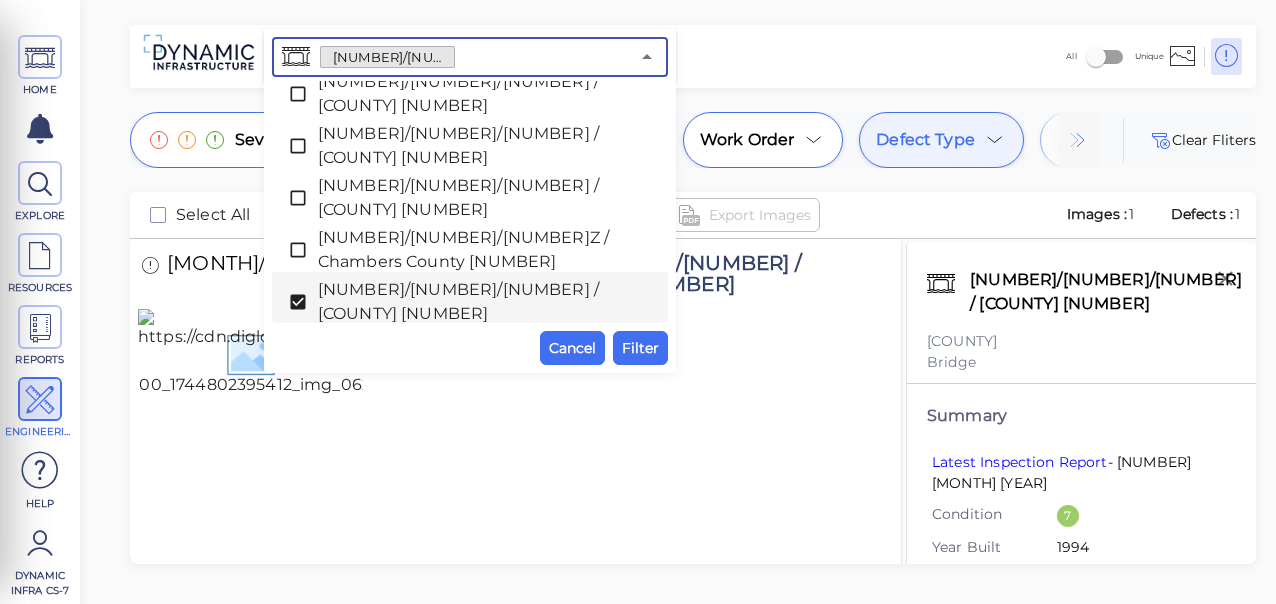 click 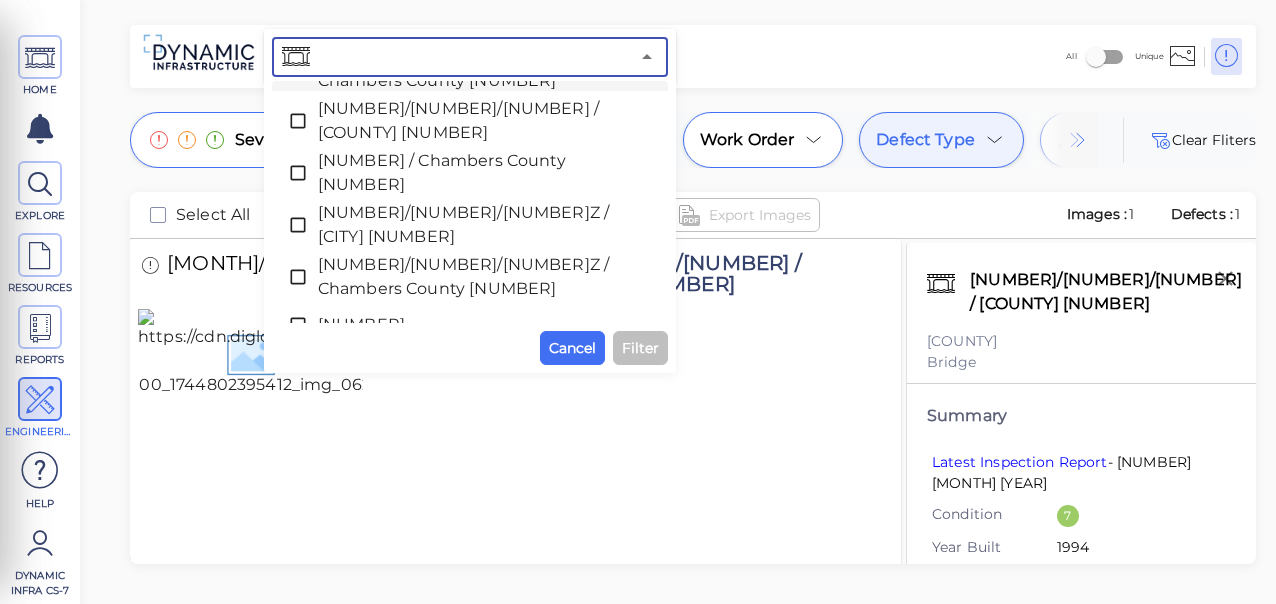 scroll, scrollTop: 1328, scrollLeft: 0, axis: vertical 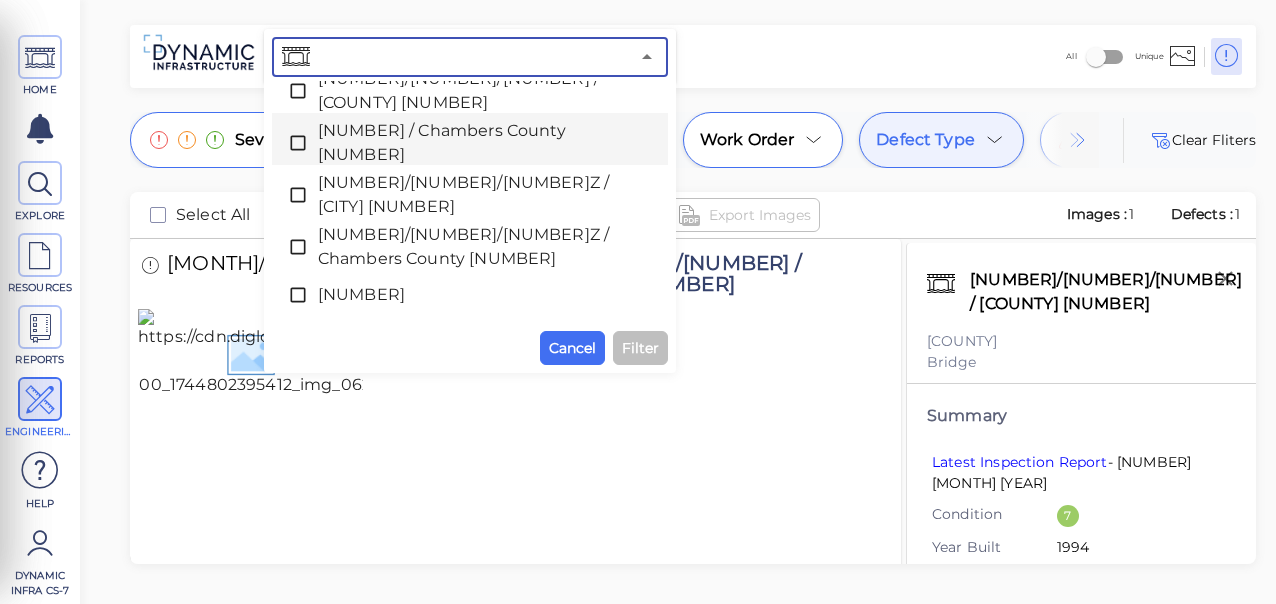 click 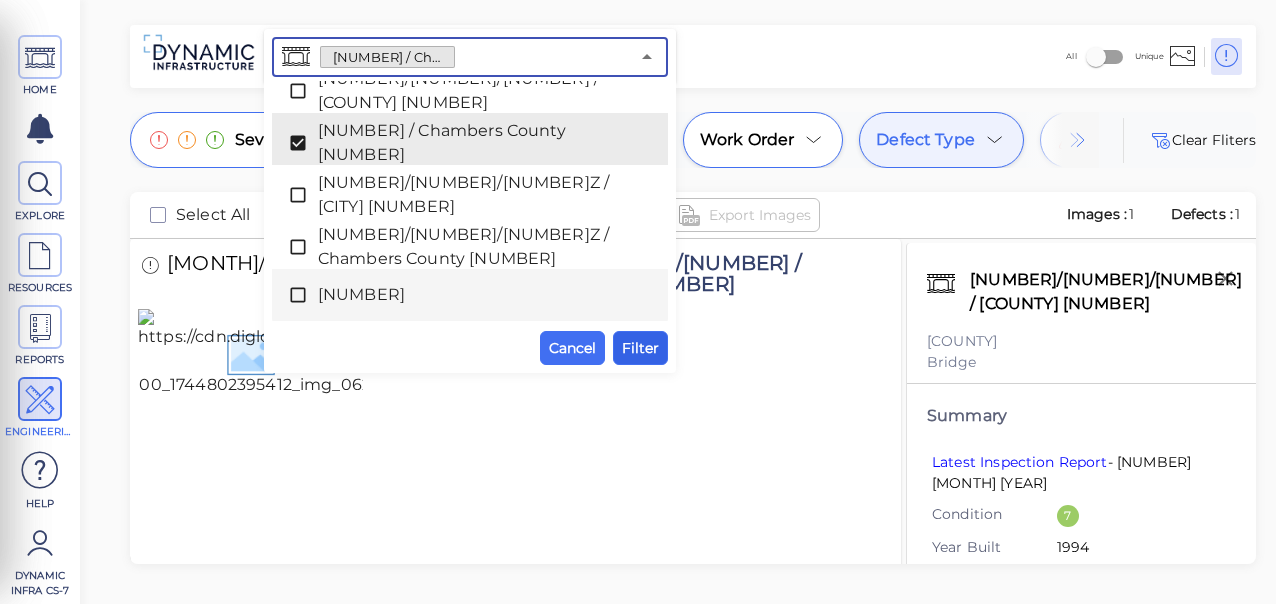 click on "Filter" at bounding box center [640, 348] 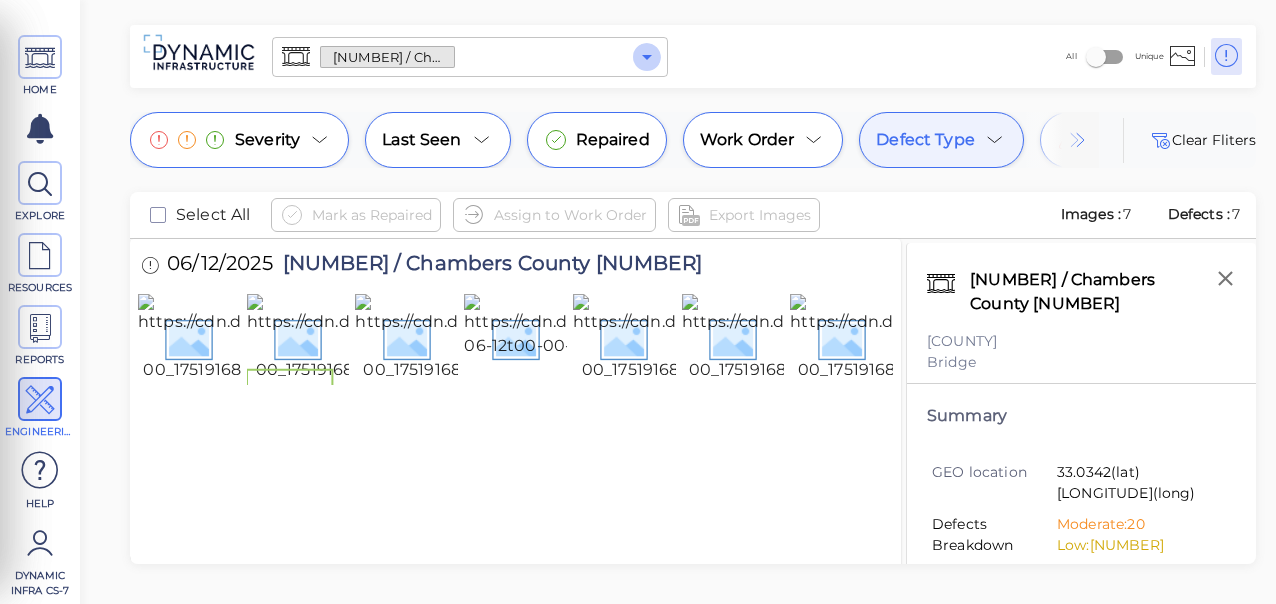 click 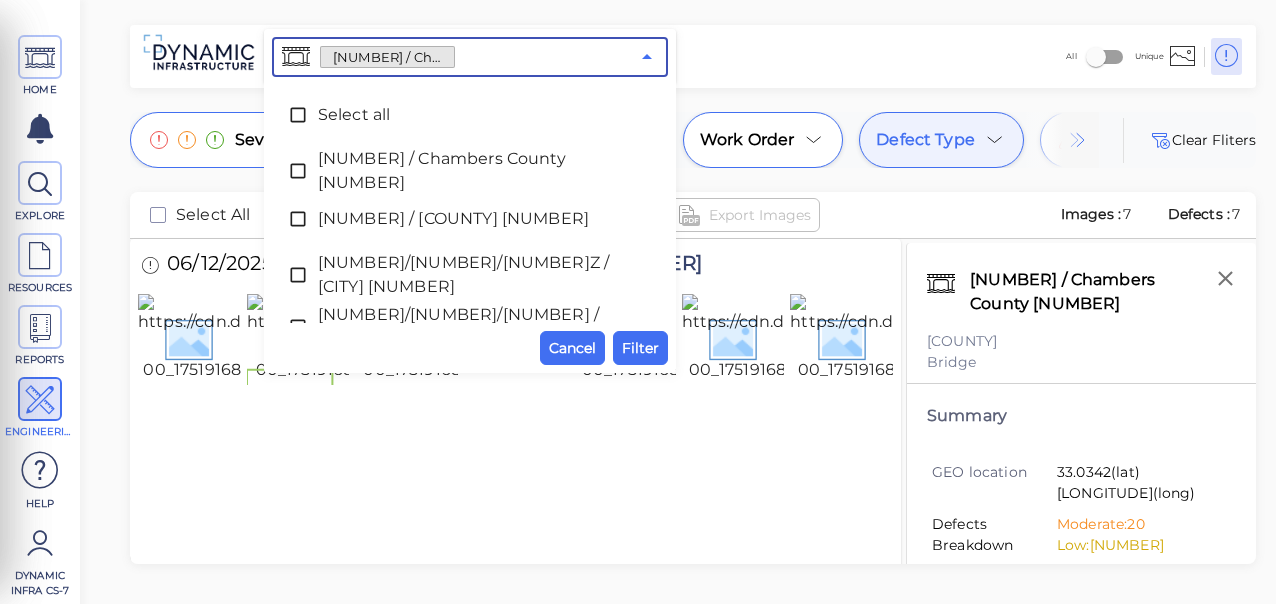 scroll, scrollTop: 1169, scrollLeft: 0, axis: vertical 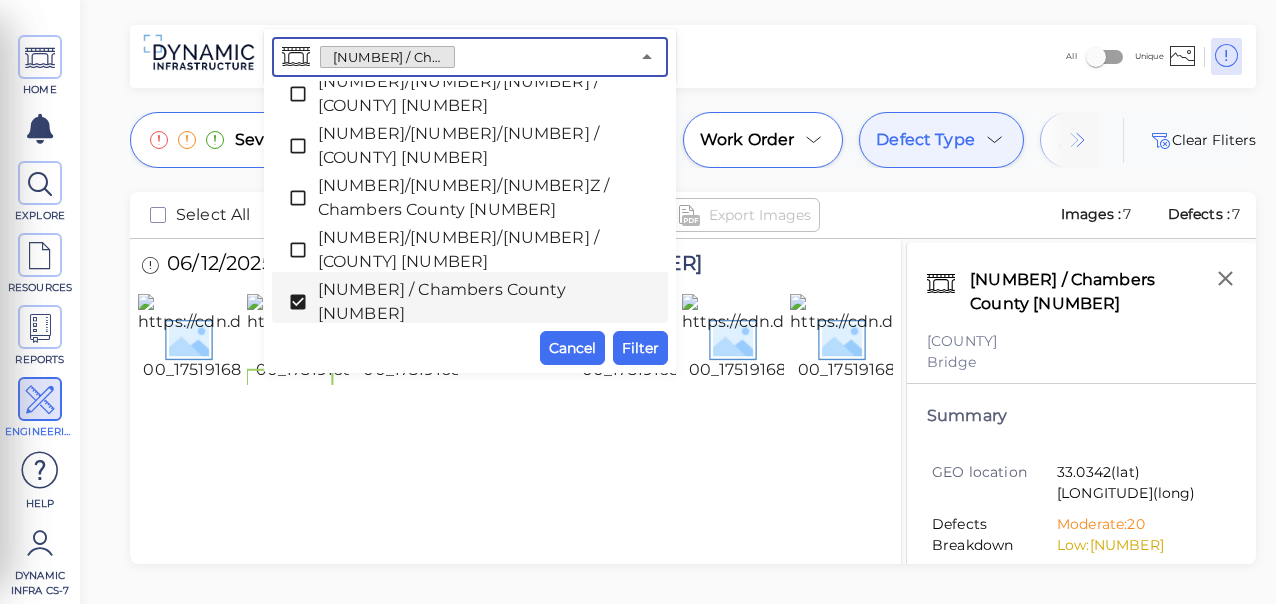 click 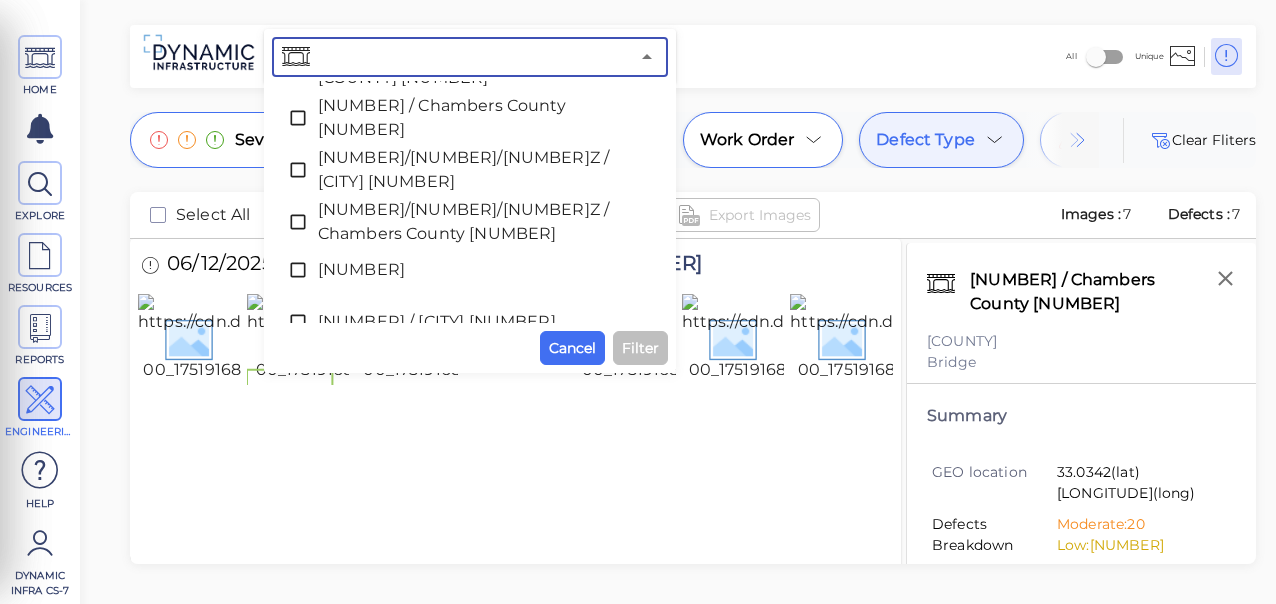 scroll, scrollTop: 1380, scrollLeft: 0, axis: vertical 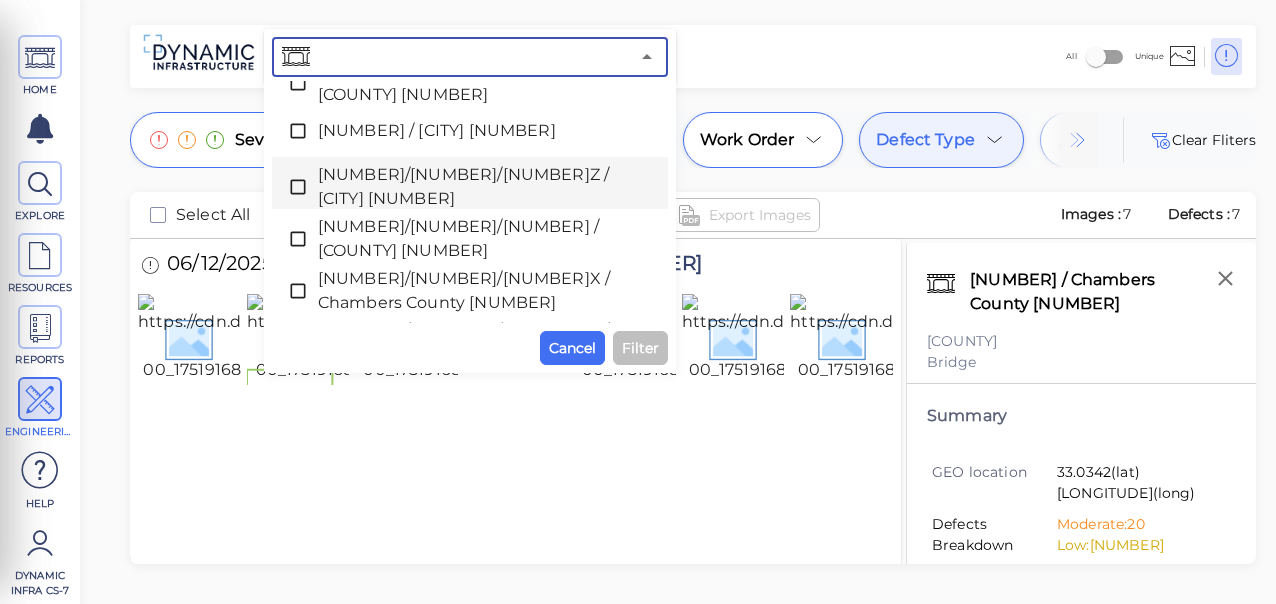 click 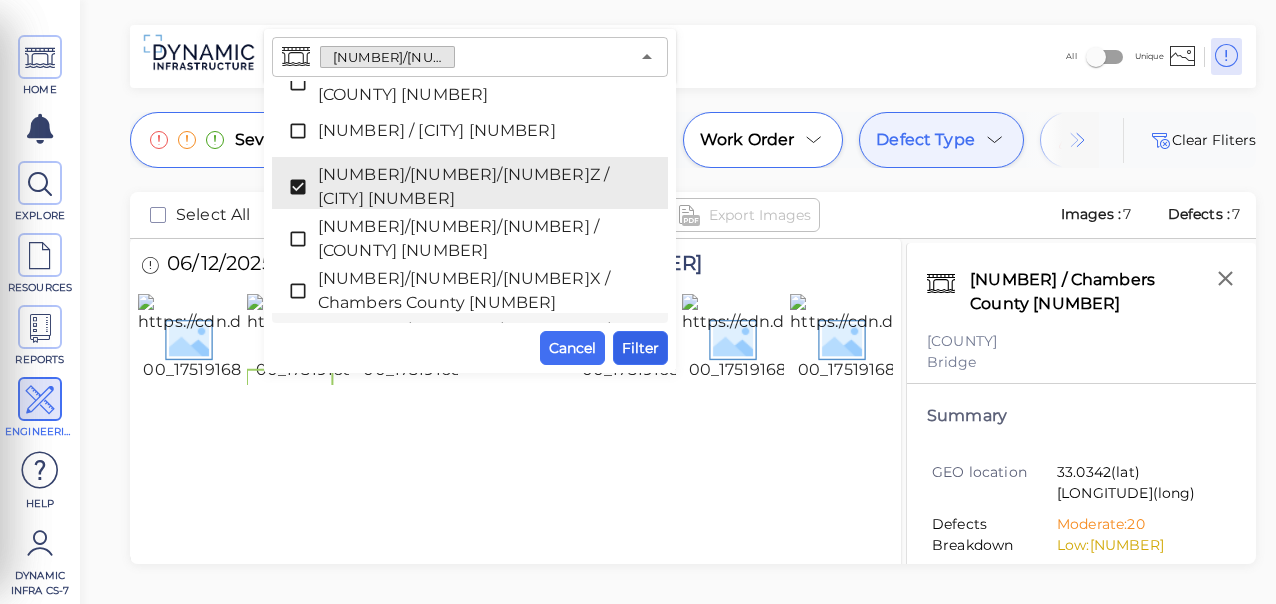 click on "Filter" at bounding box center (640, 348) 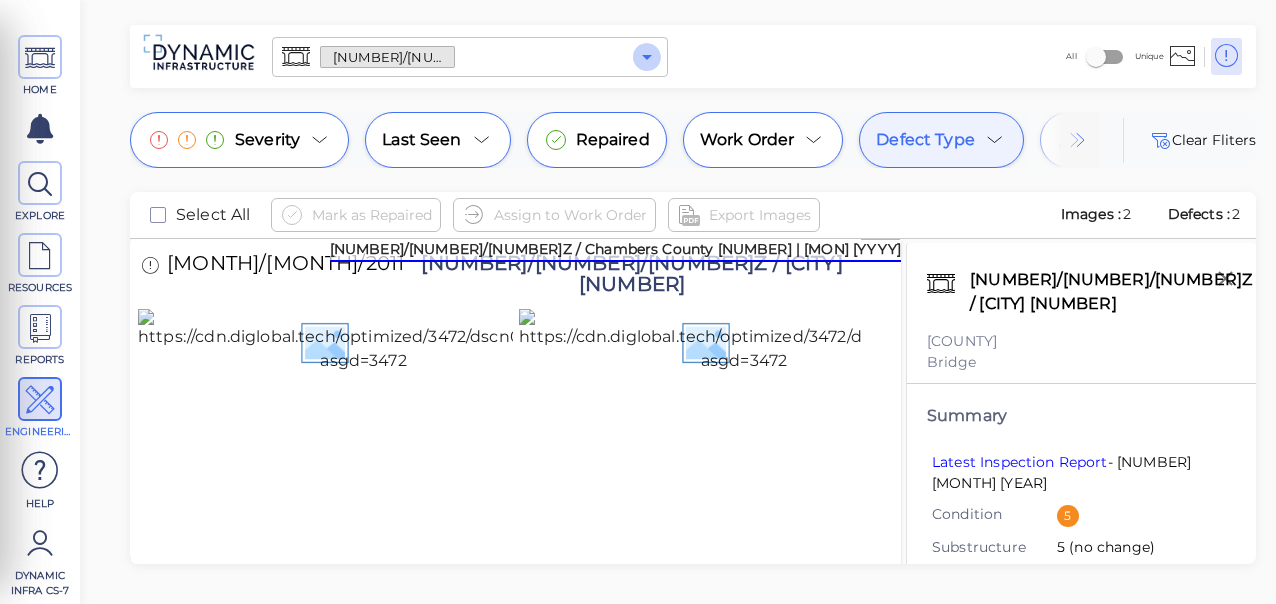 click 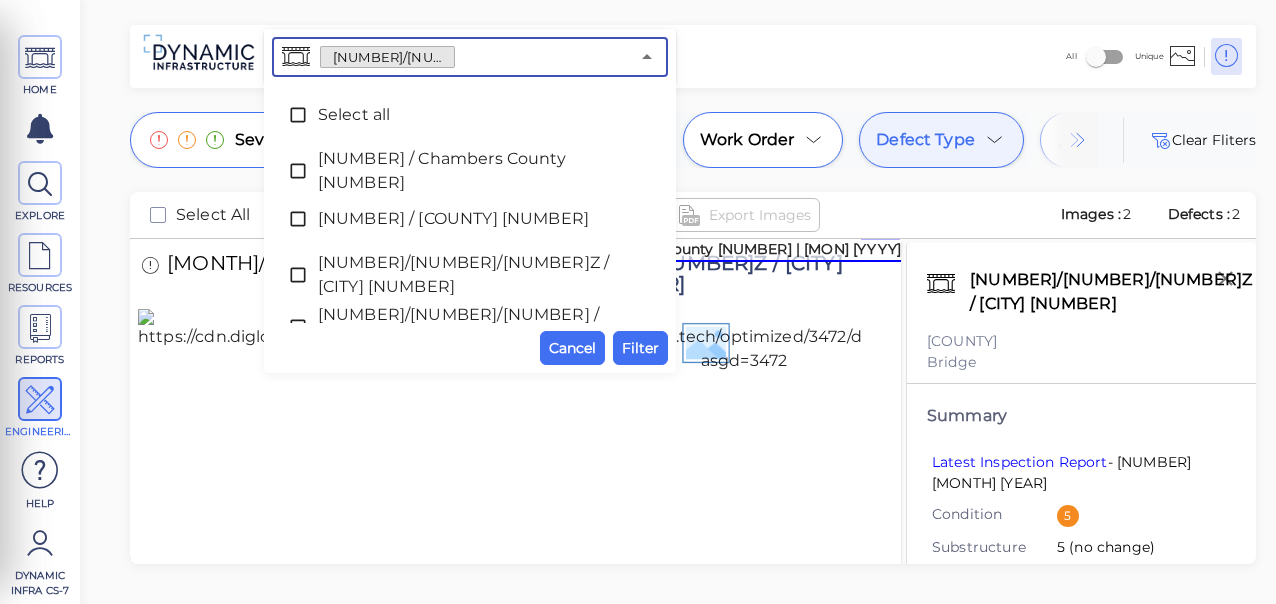 scroll, scrollTop: 1689, scrollLeft: 0, axis: vertical 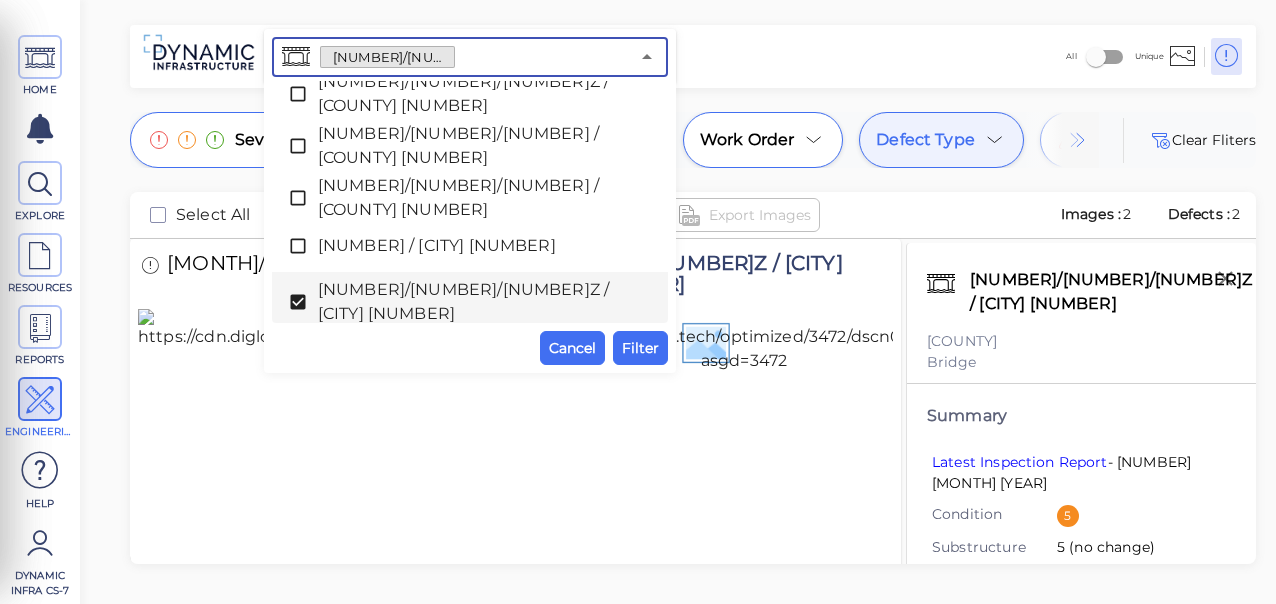 click 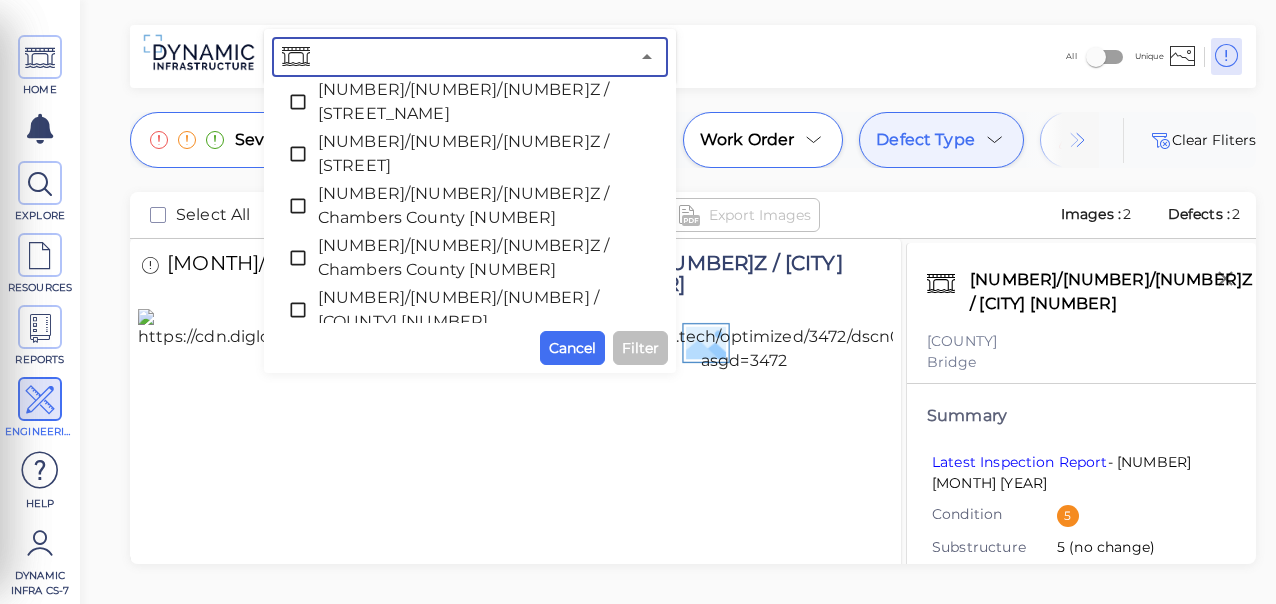 scroll, scrollTop: 2535, scrollLeft: 0, axis: vertical 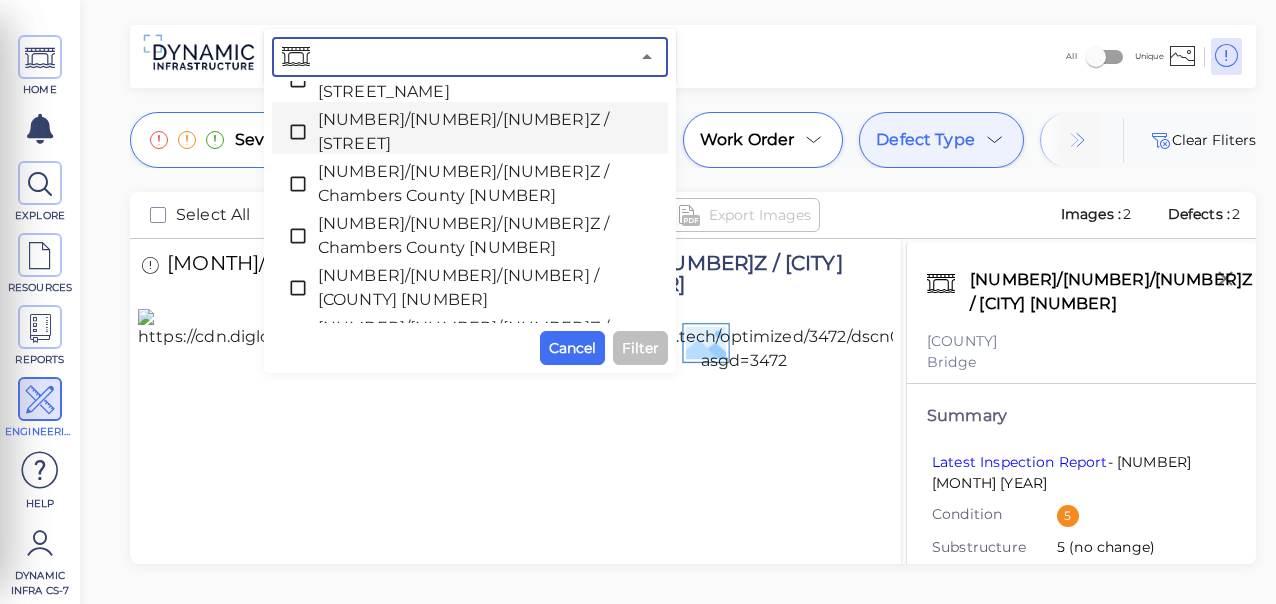 click 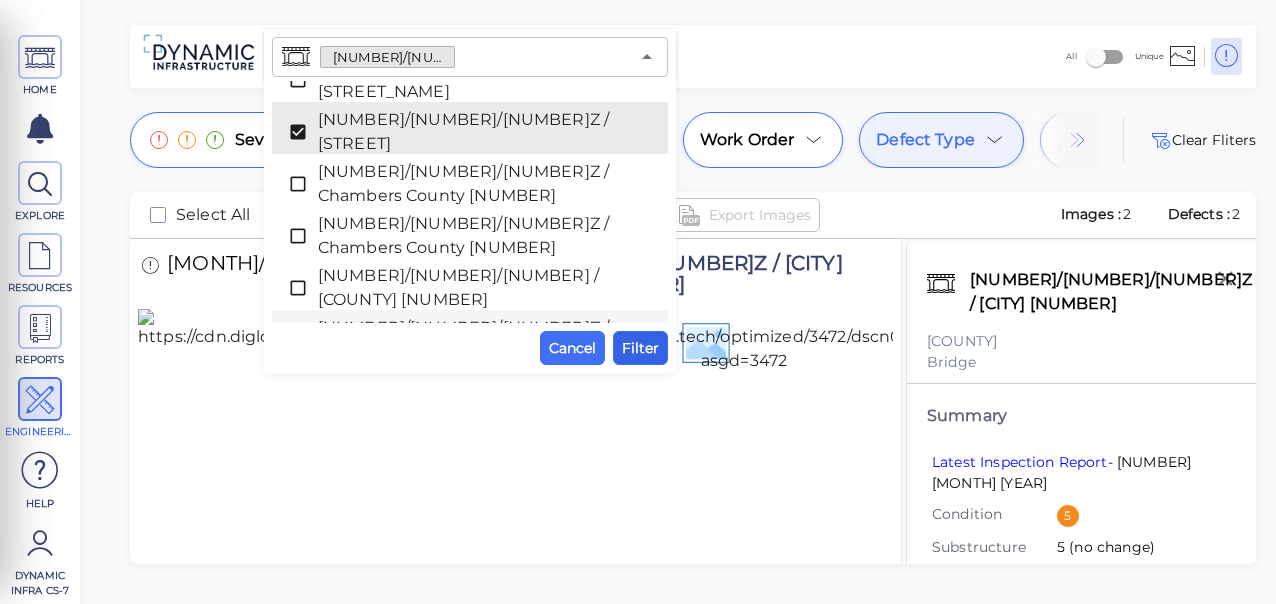 click on "Filter" at bounding box center (640, 348) 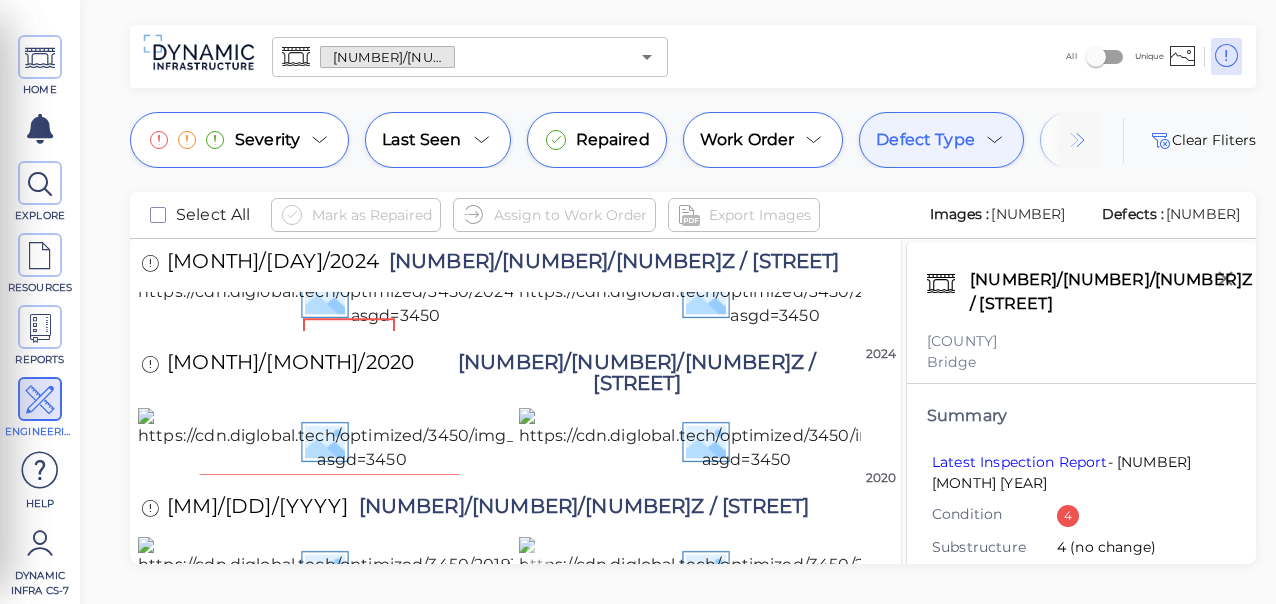 scroll, scrollTop: 721, scrollLeft: 0, axis: vertical 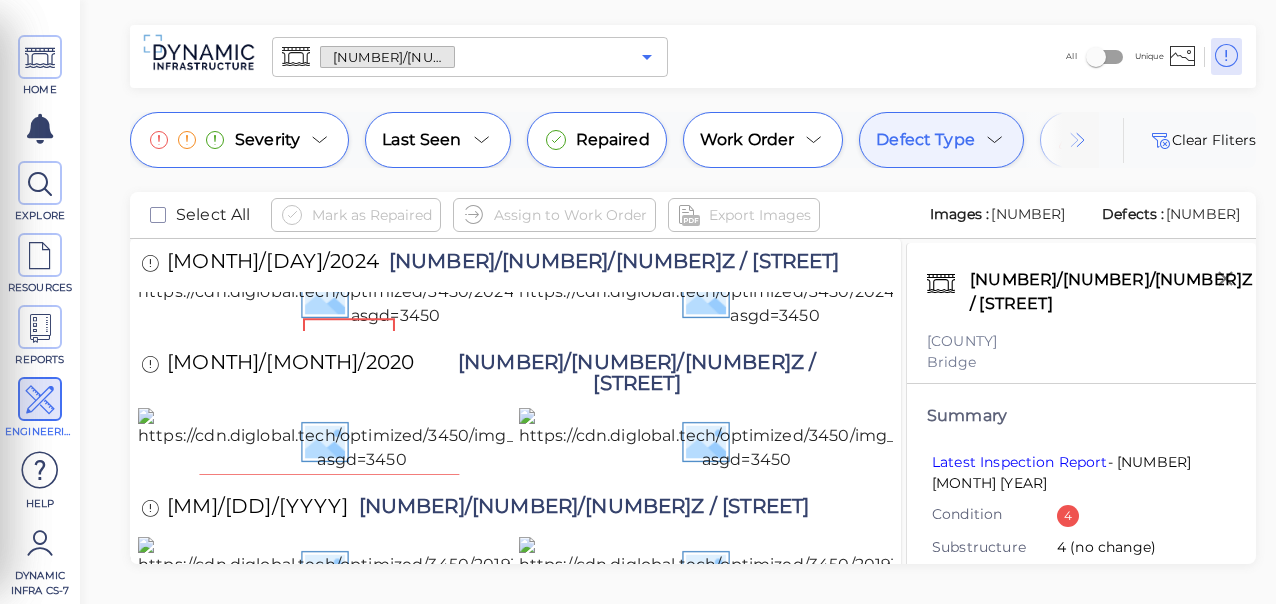 click 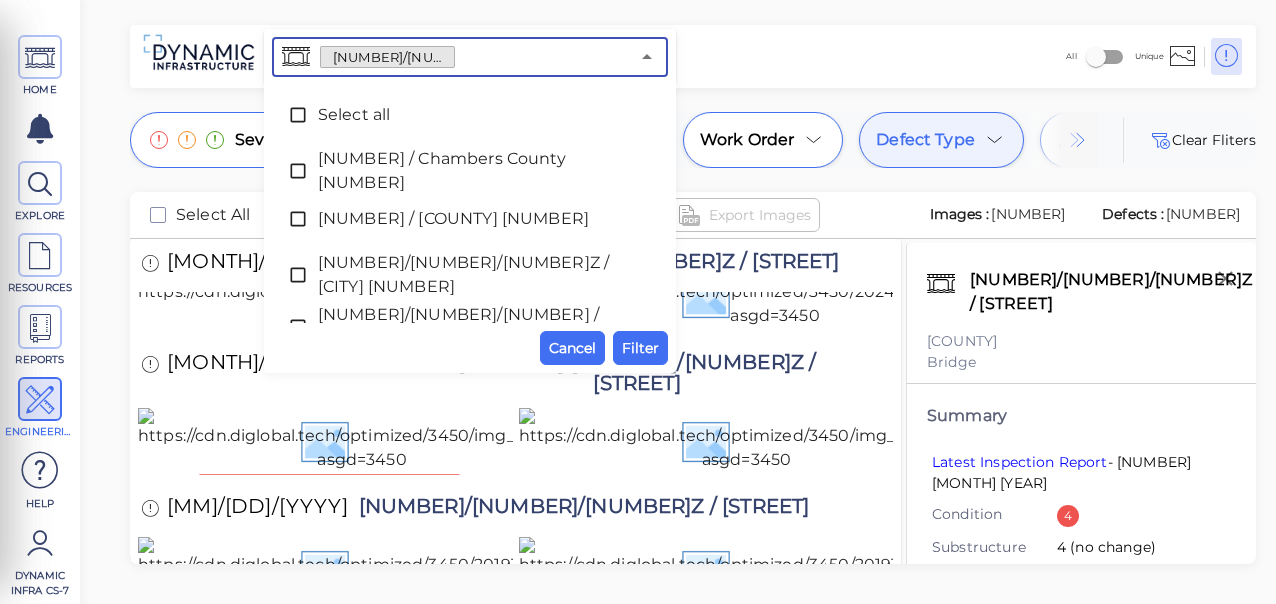 scroll, scrollTop: 2365, scrollLeft: 0, axis: vertical 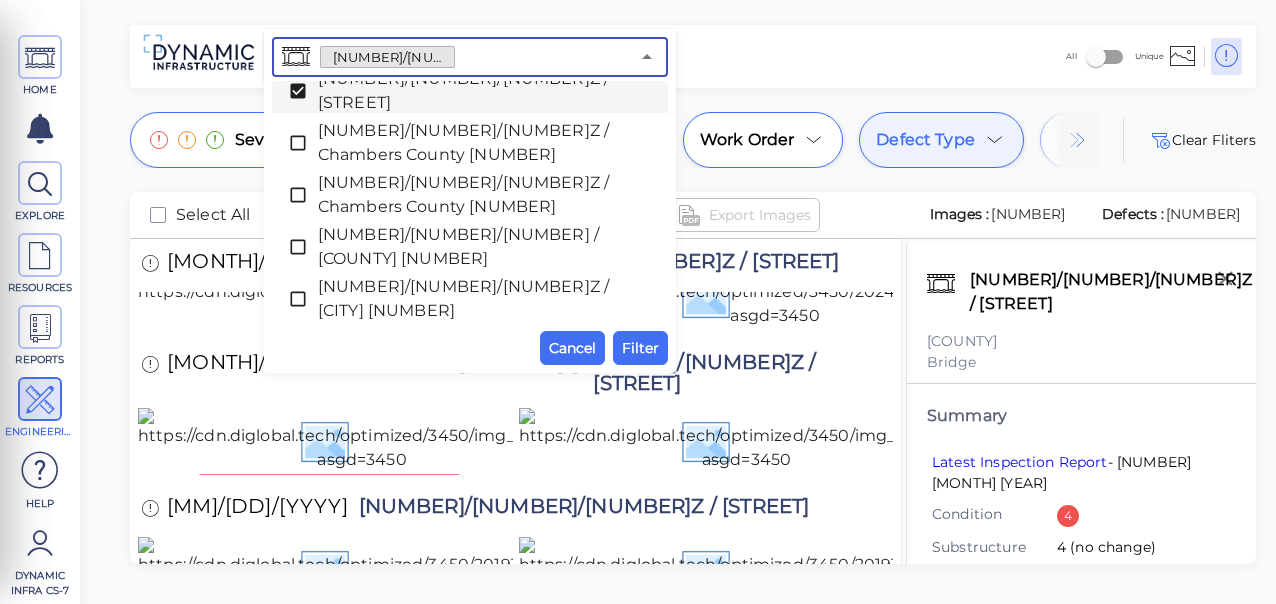 click 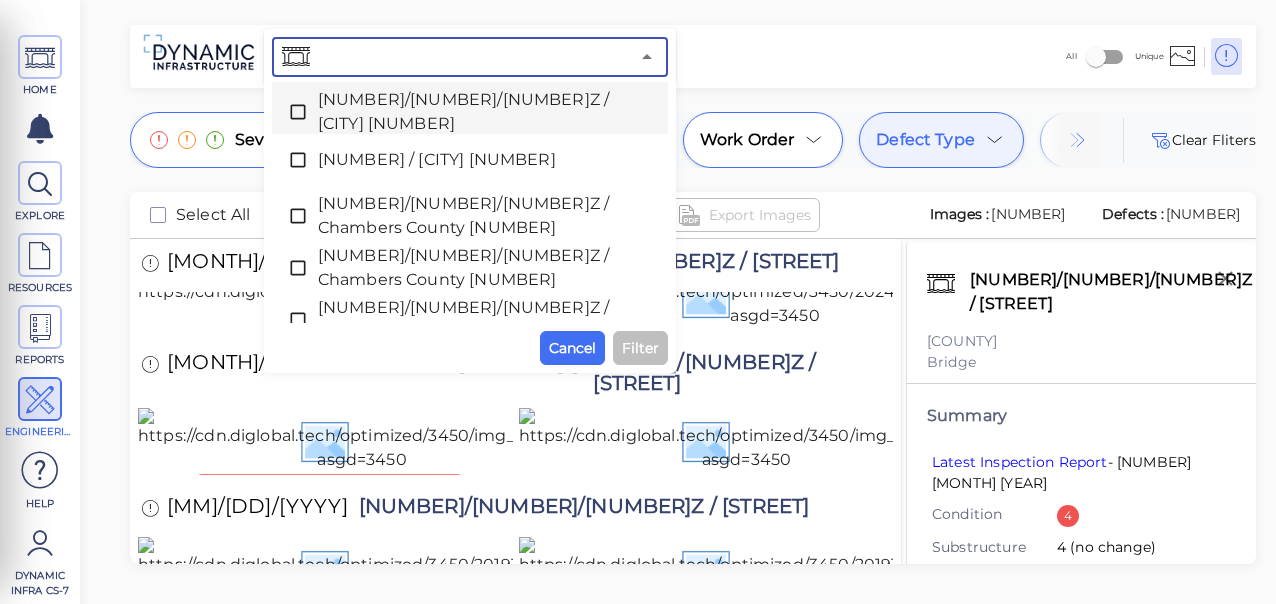 scroll, scrollTop: 2788, scrollLeft: 0, axis: vertical 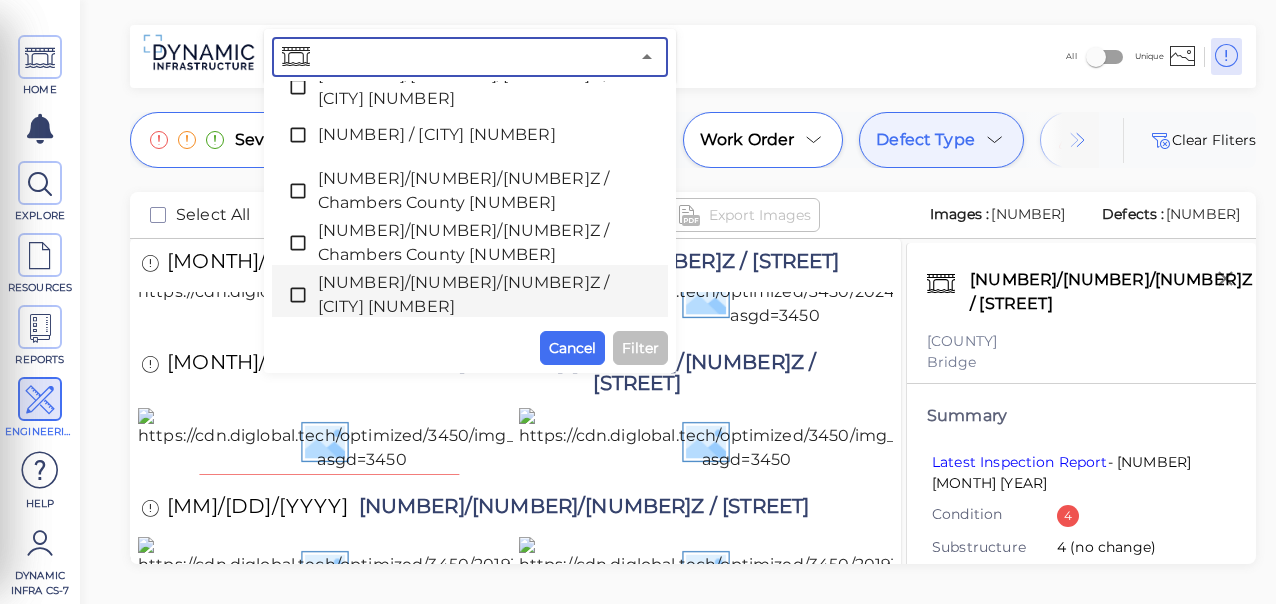 click 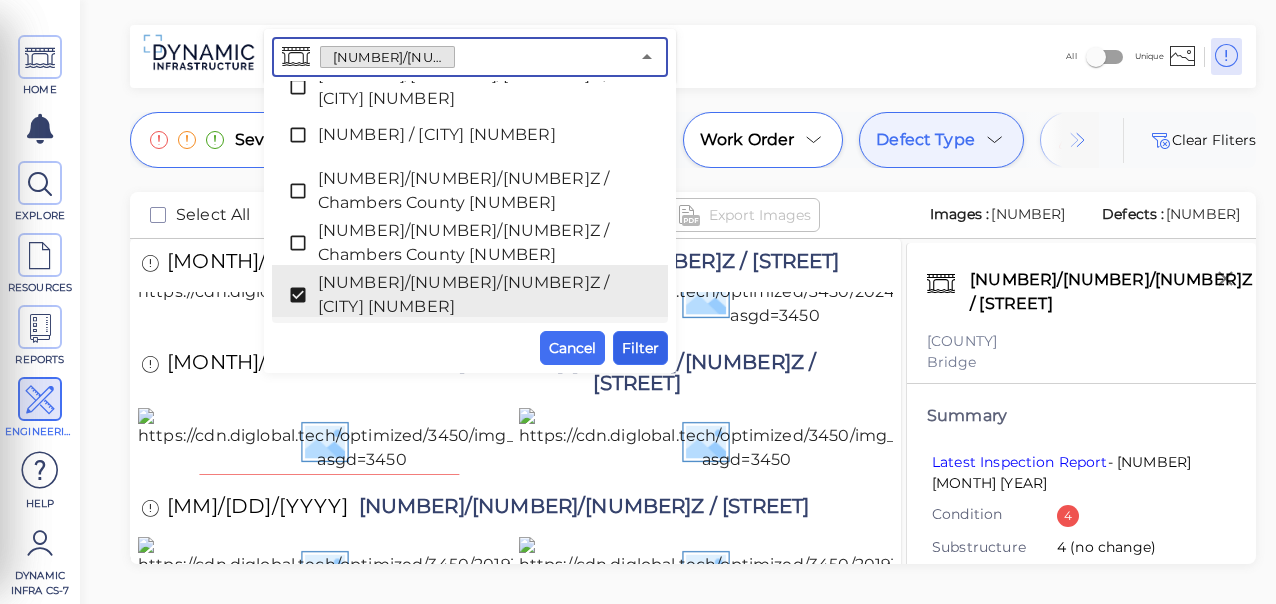 click on "Filter" at bounding box center [640, 348] 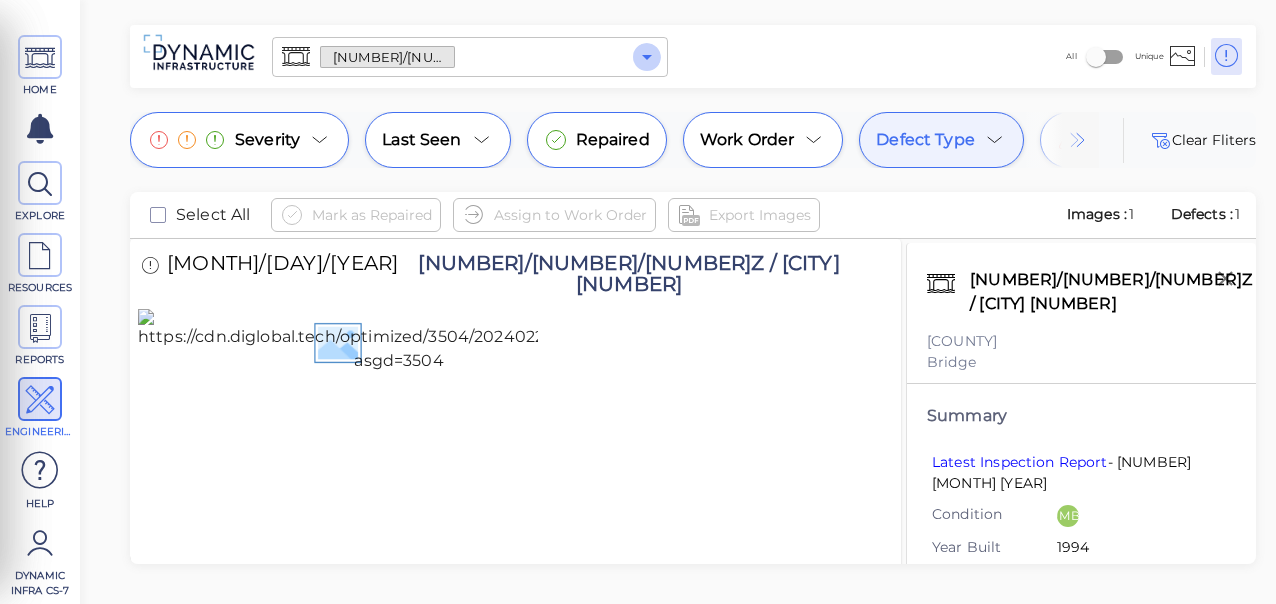 click 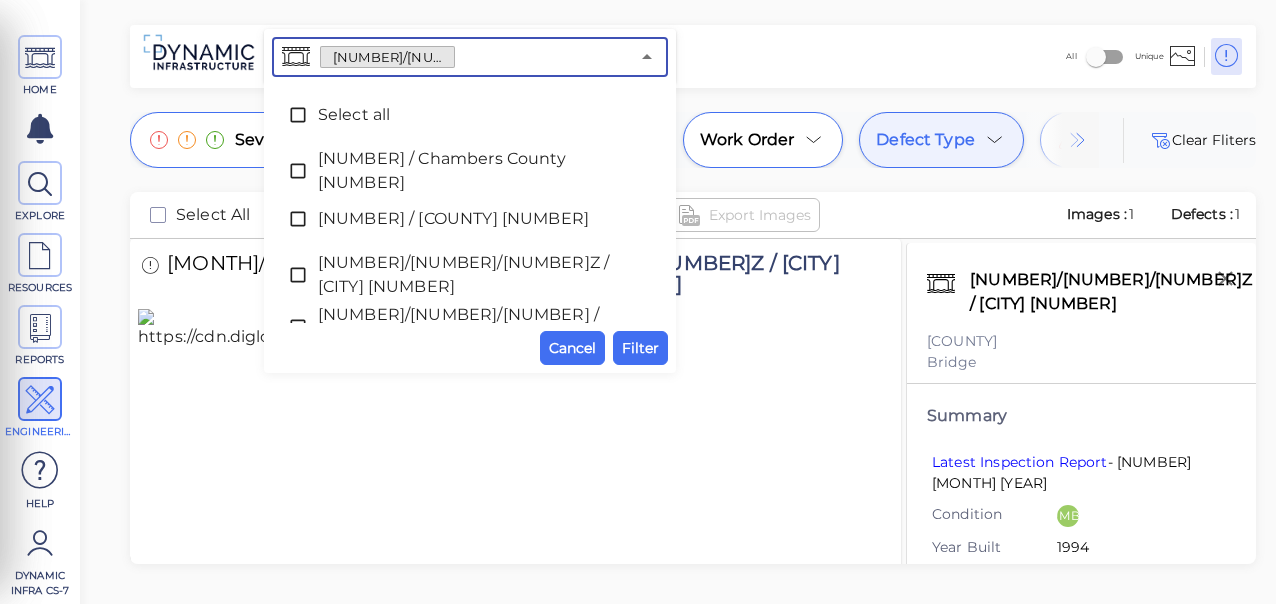 scroll, scrollTop: 2781, scrollLeft: 0, axis: vertical 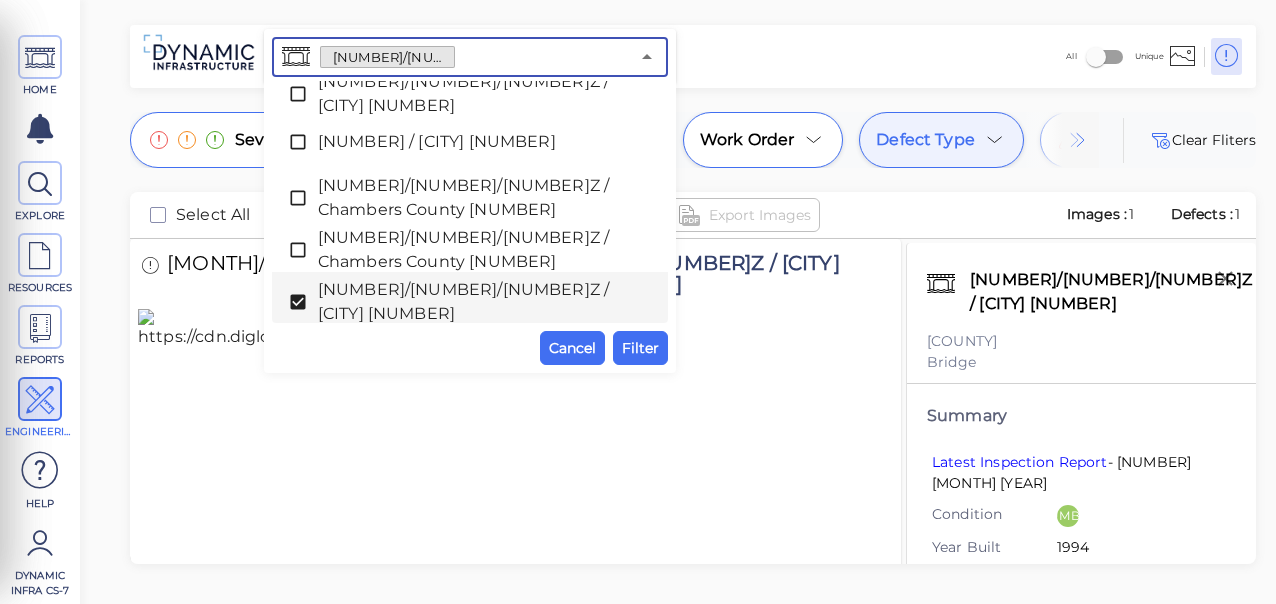 click 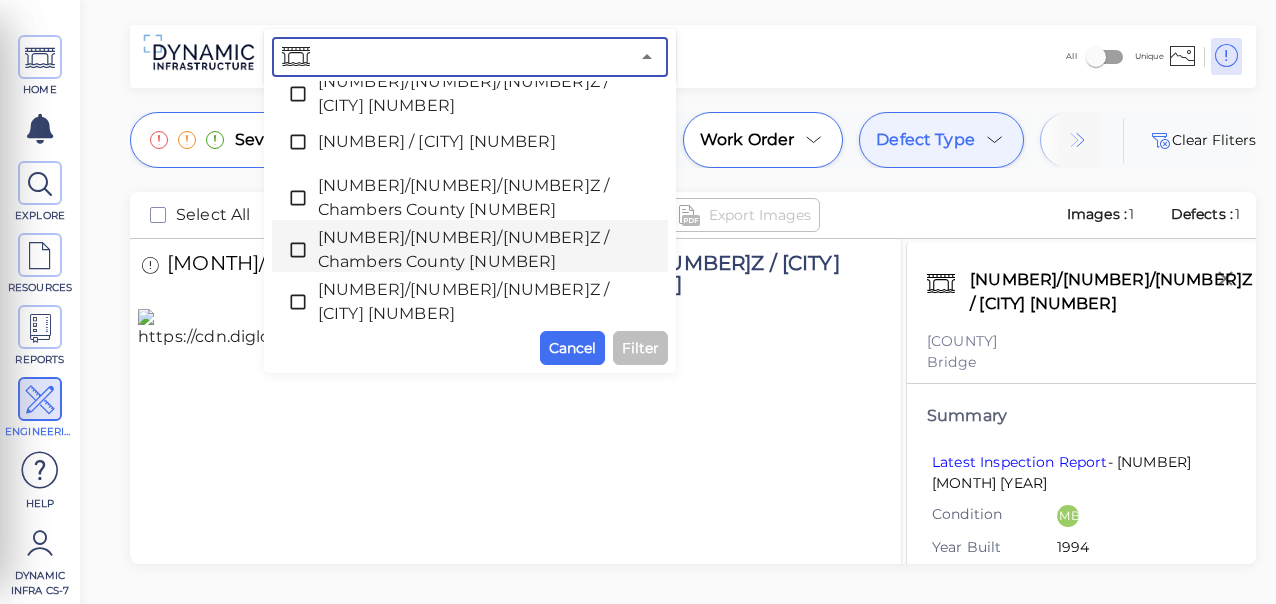 scroll, scrollTop: 2992, scrollLeft: 0, axis: vertical 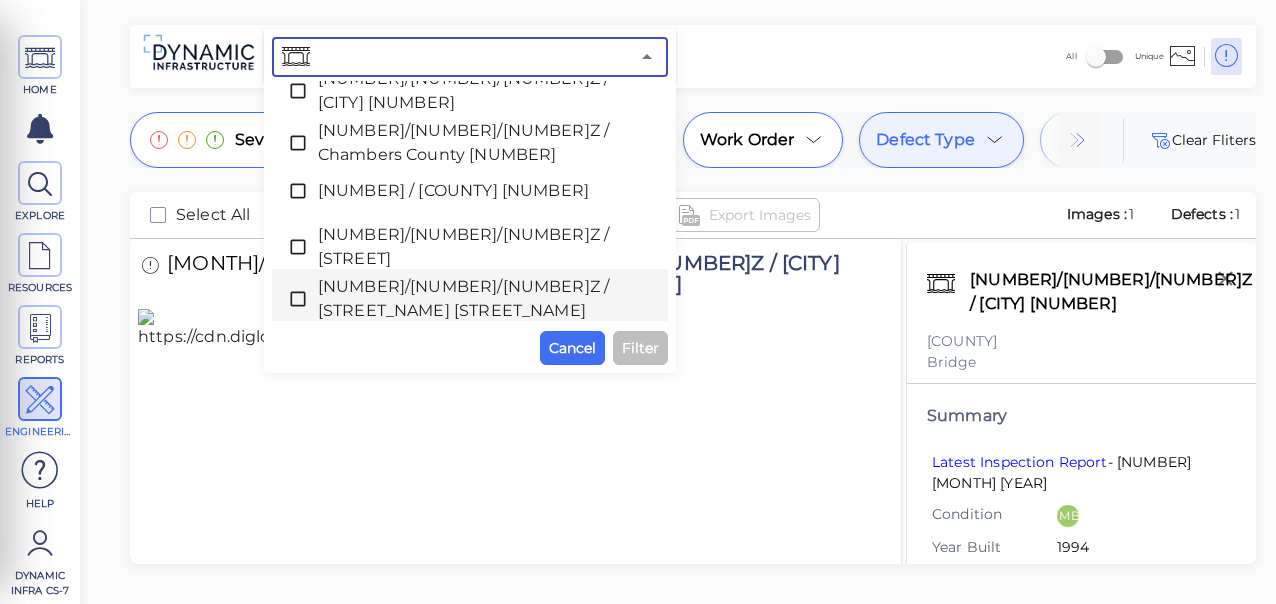 click 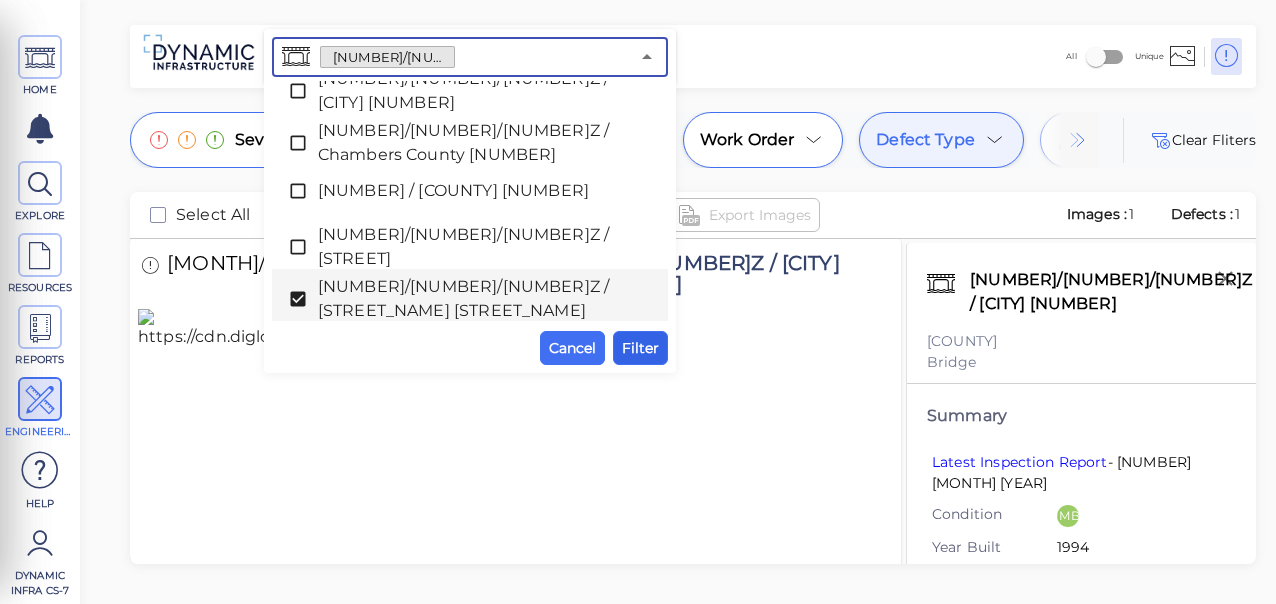 click on "Filter" at bounding box center [640, 348] 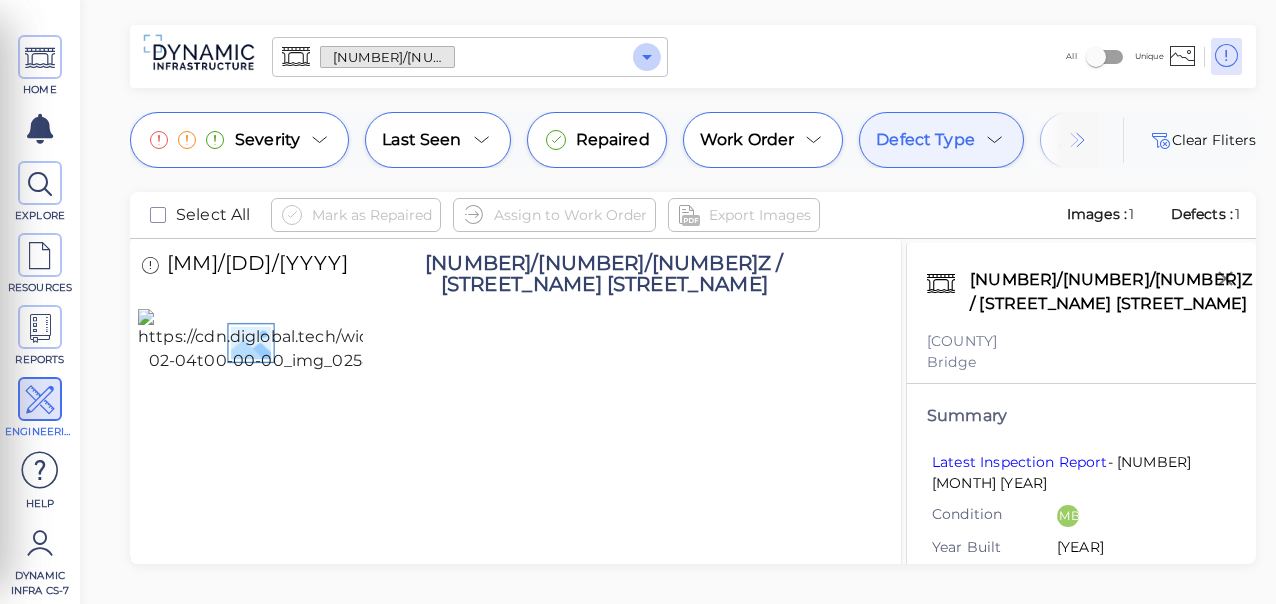 click 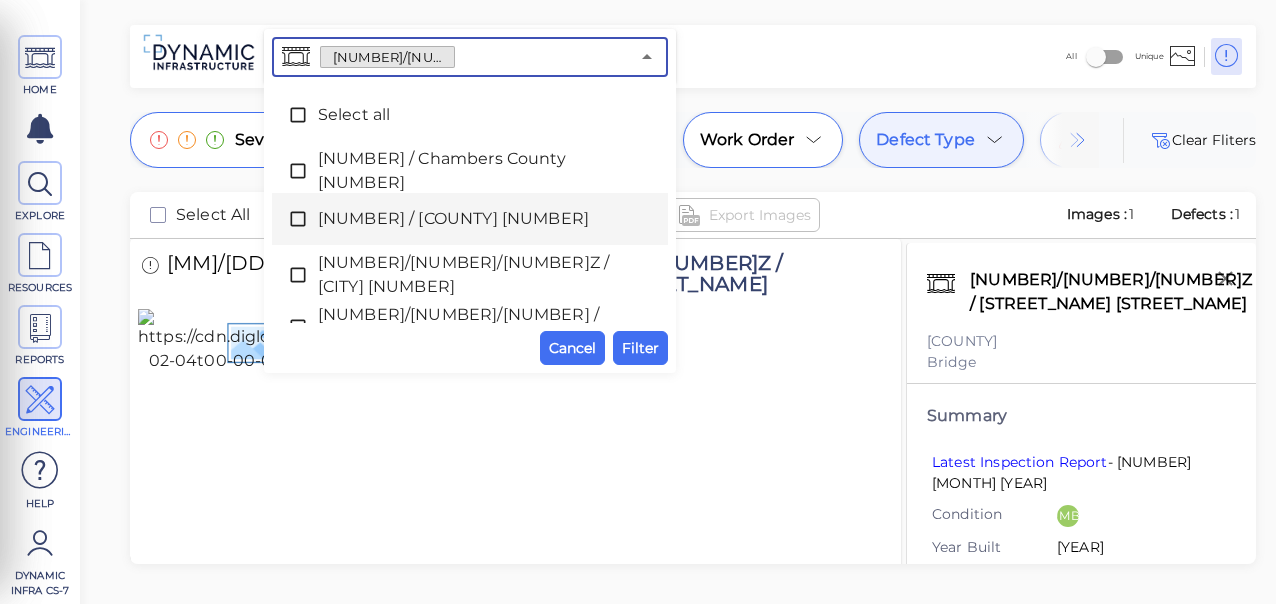 scroll, scrollTop: 211, scrollLeft: 0, axis: vertical 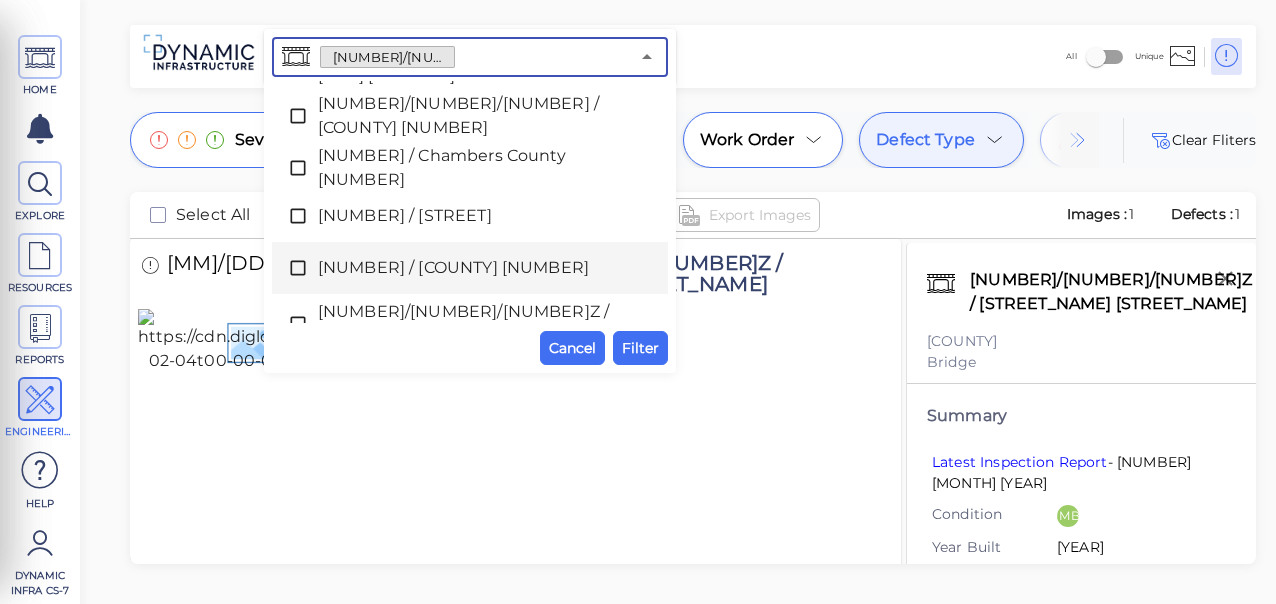 click on "[NUMBER] / [COUNTY] [NUMBER]" at bounding box center [470, 268] 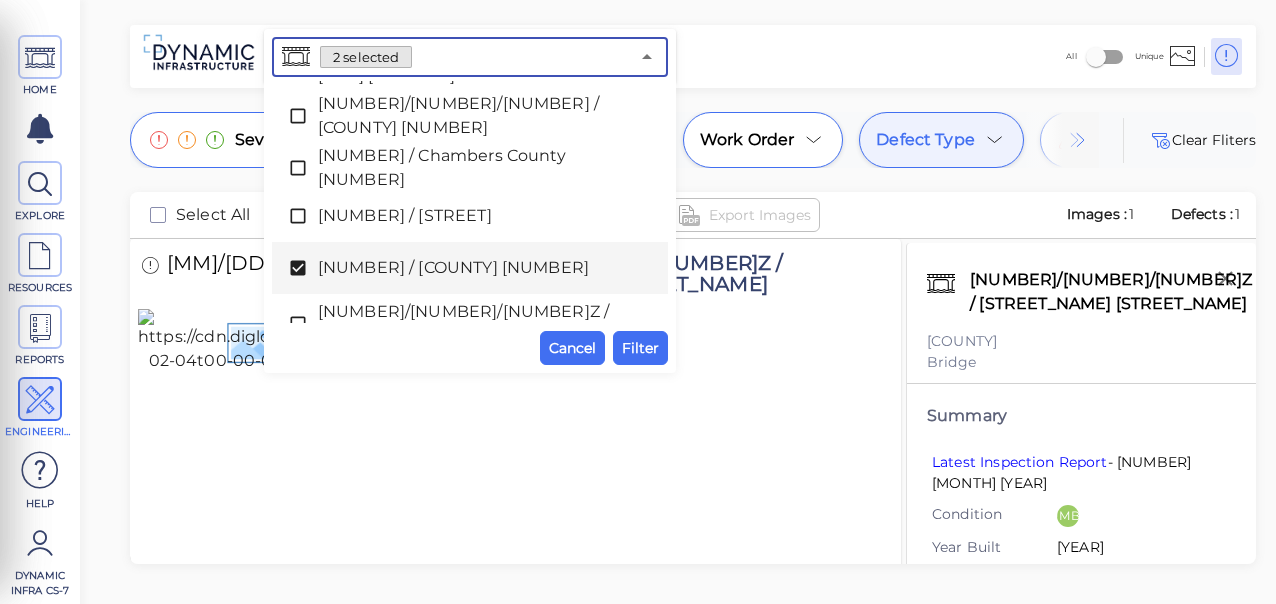 click 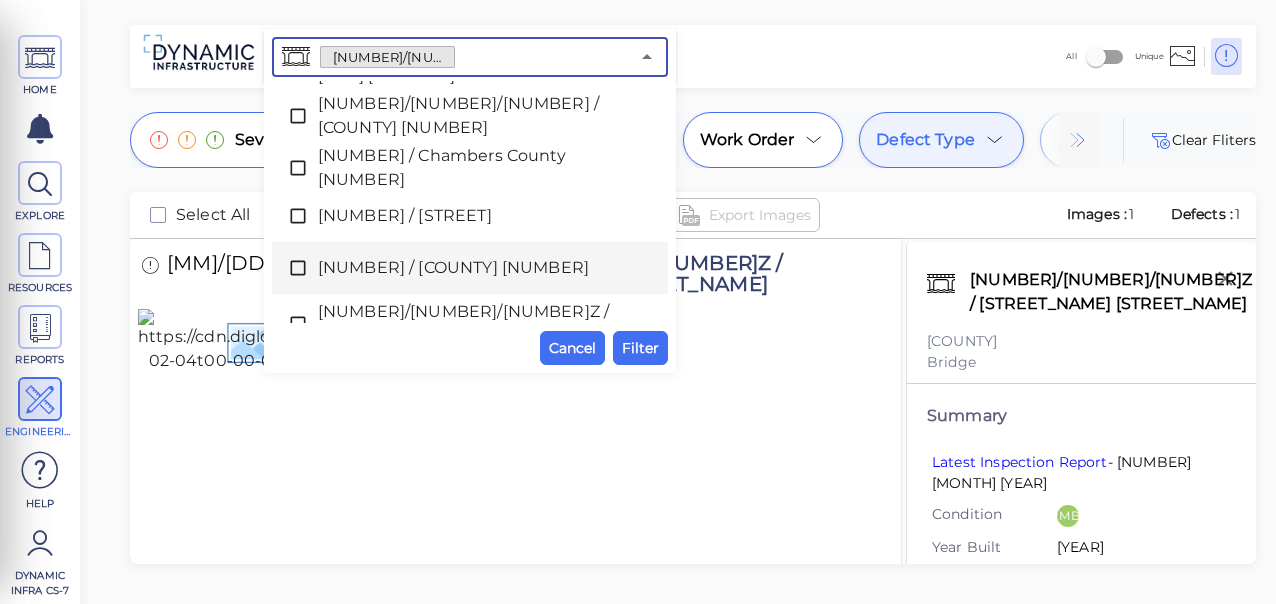 click on "[NUMBER] / [COUNTY] [NUMBER]" at bounding box center [470, 268] 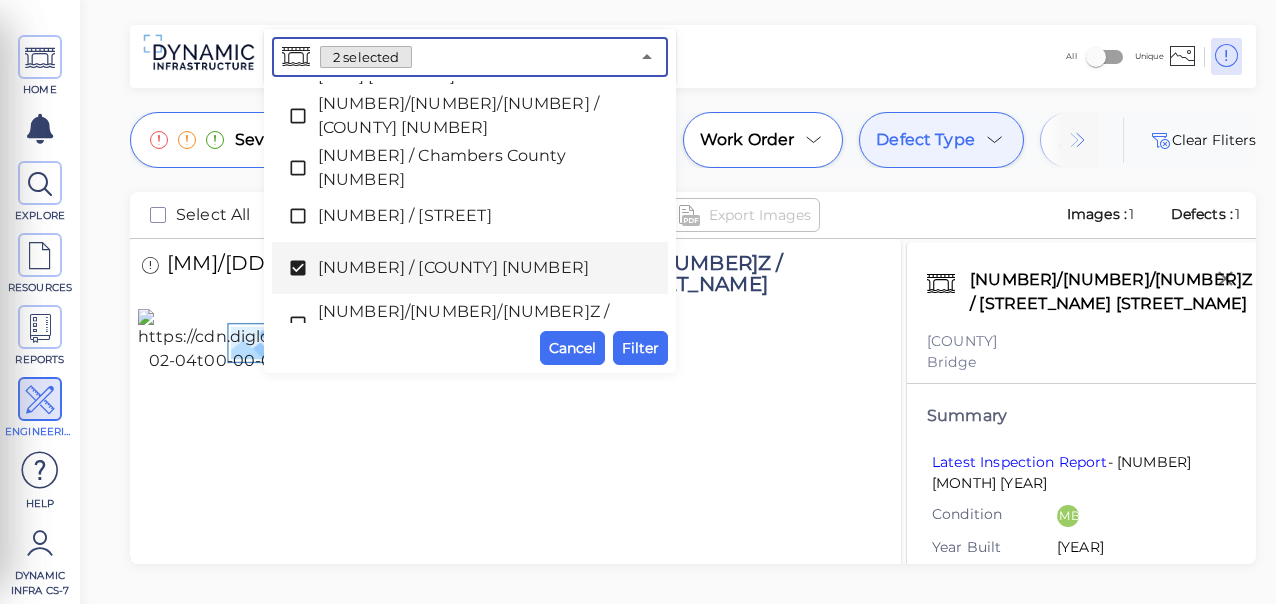 click on "[NUMBER] / [COUNTY] [NUMBER]" at bounding box center (470, 268) 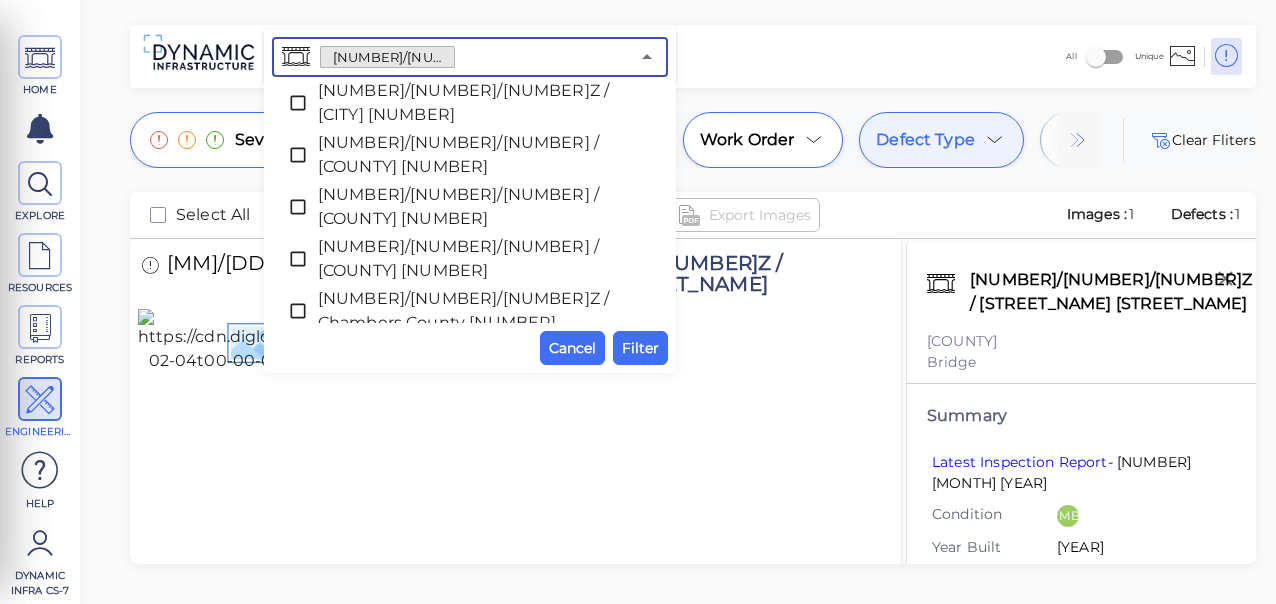 scroll, scrollTop: 1268, scrollLeft: 0, axis: vertical 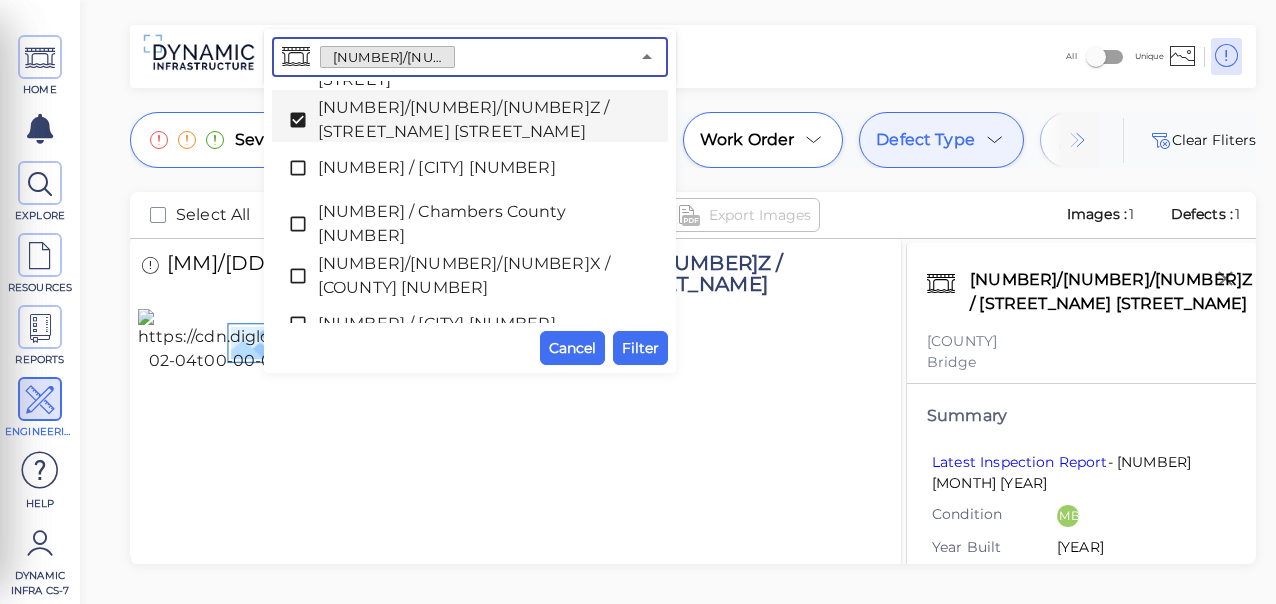 click 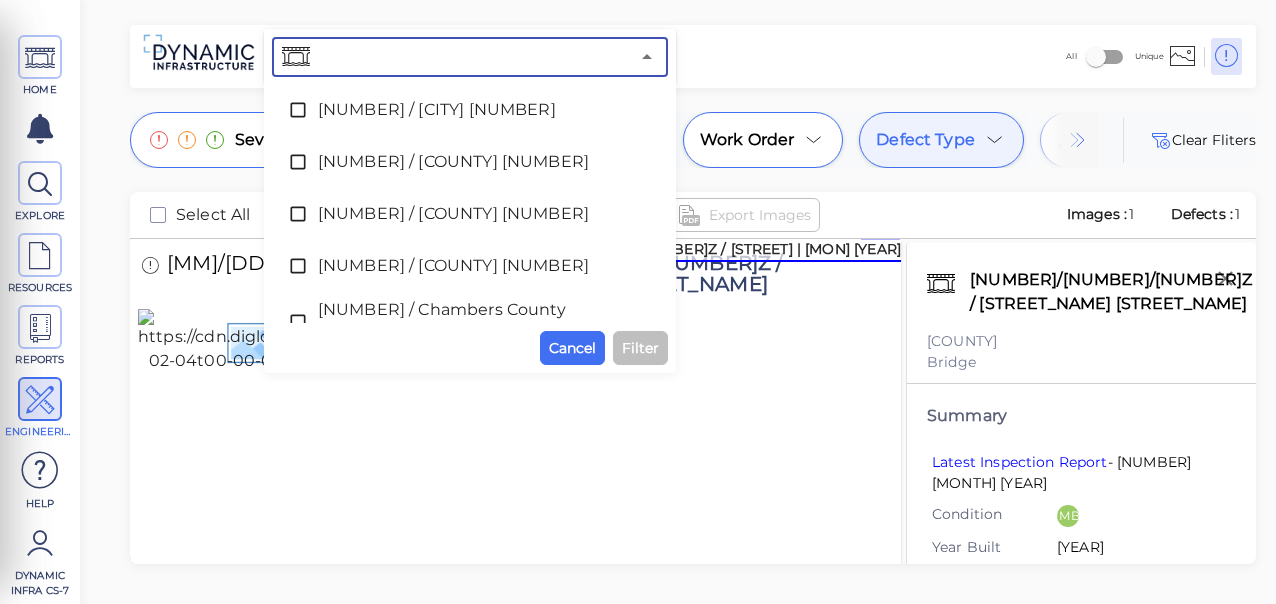scroll, scrollTop: 3805, scrollLeft: 0, axis: vertical 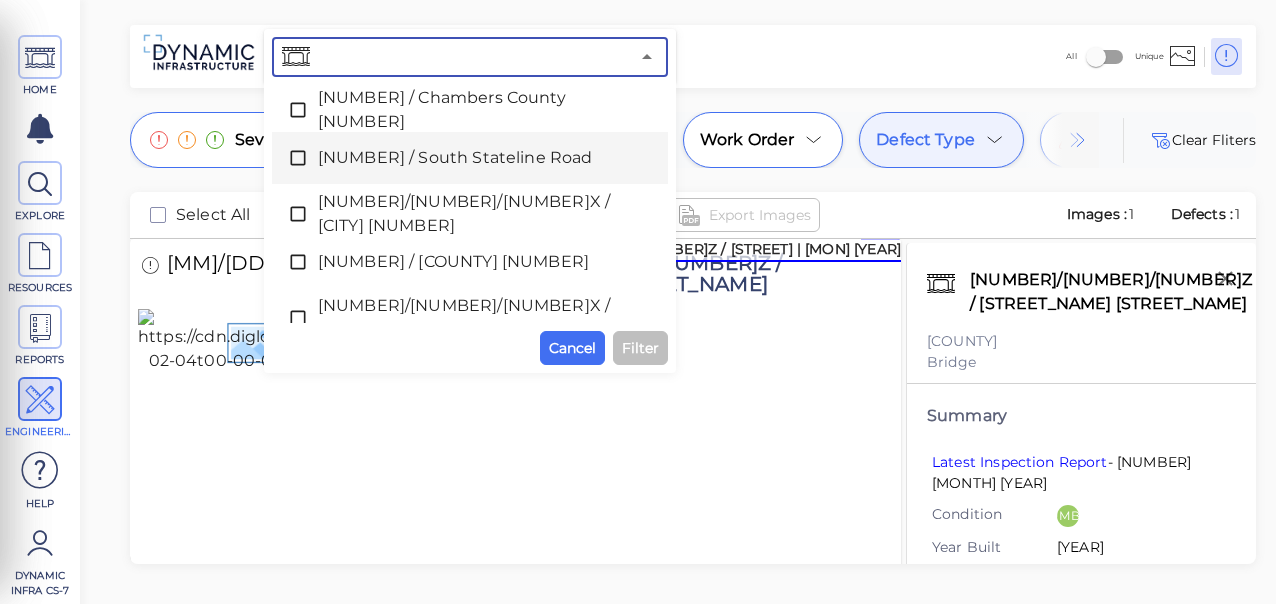 click 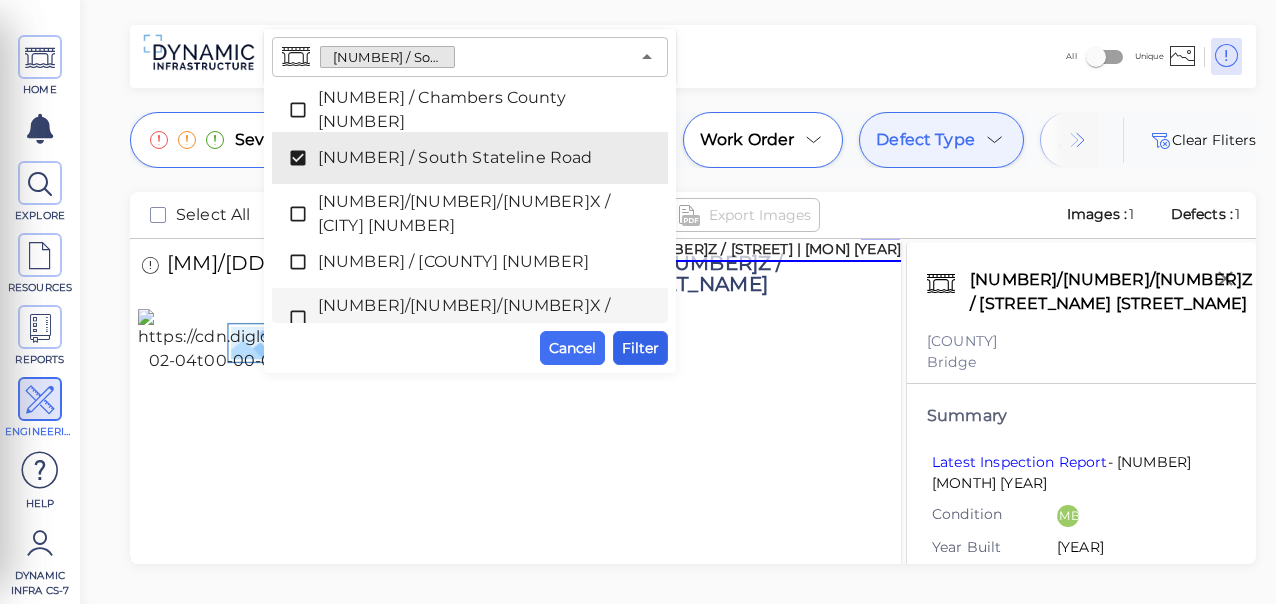 click on "Filter" at bounding box center [640, 348] 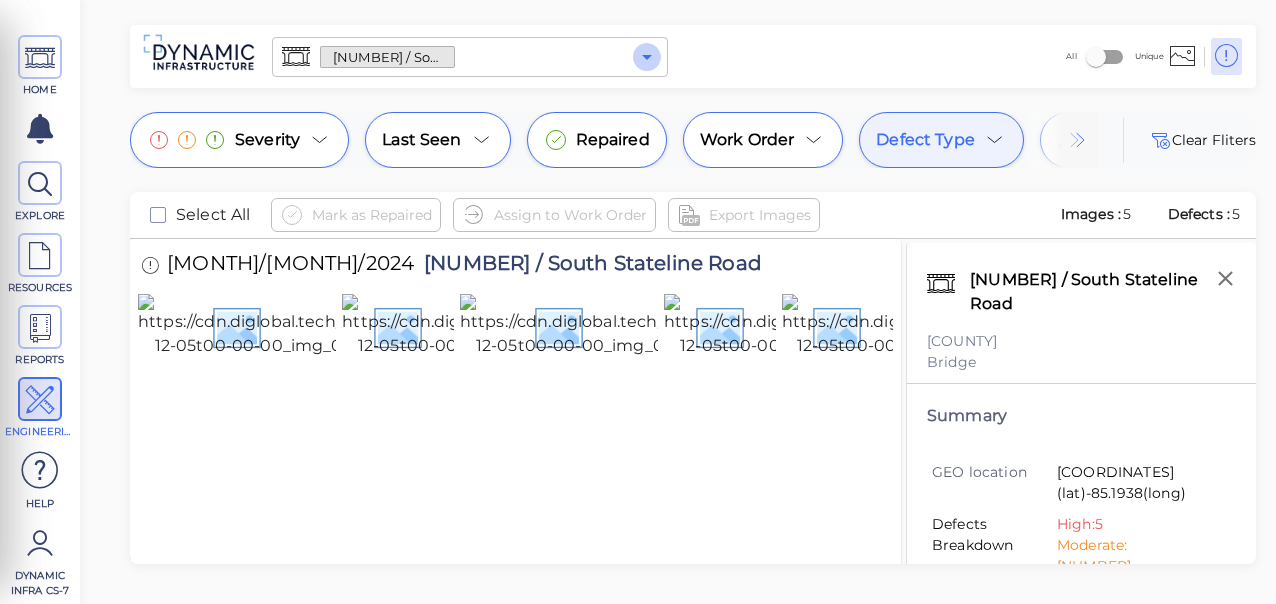 click 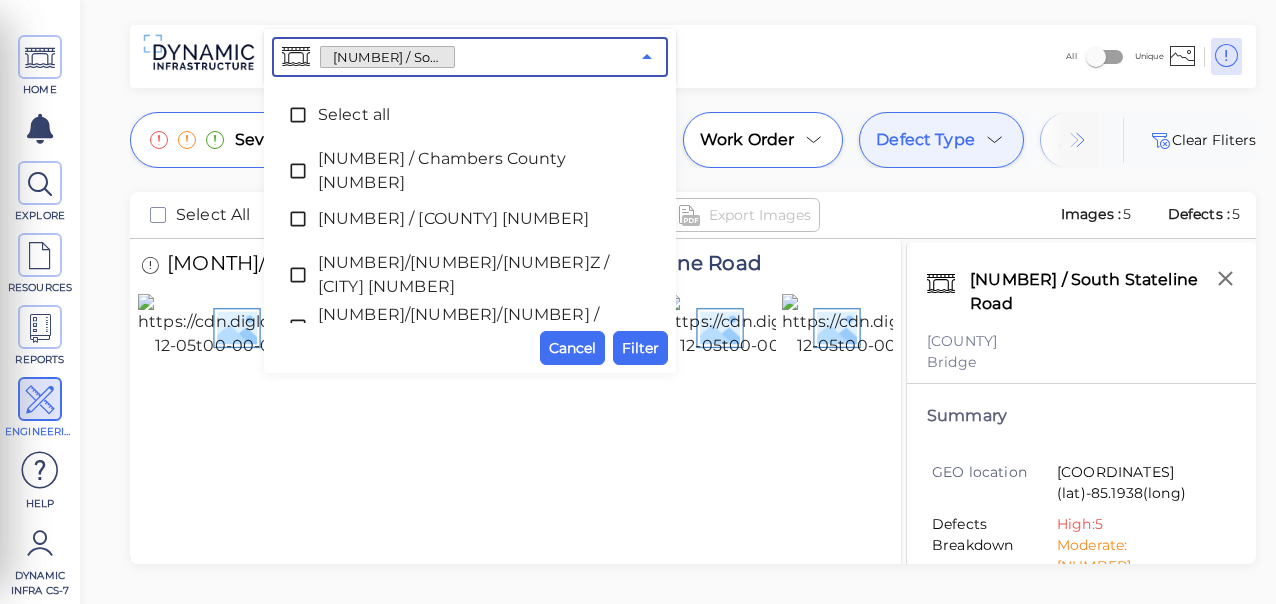 scroll, scrollTop: 3665, scrollLeft: 0, axis: vertical 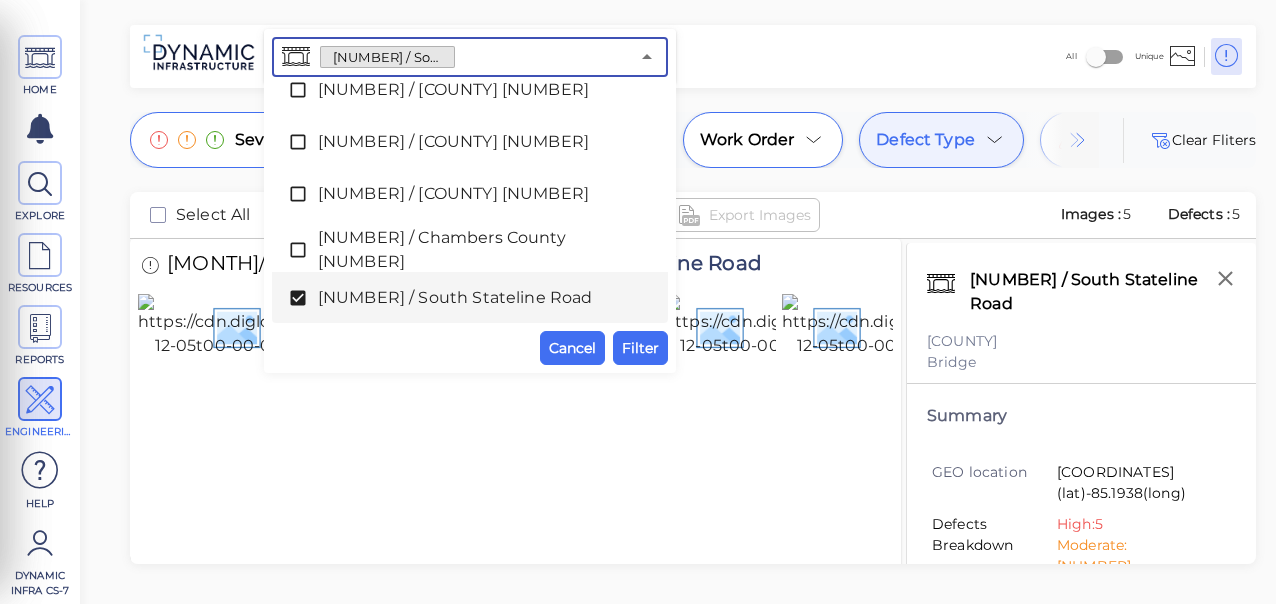 click 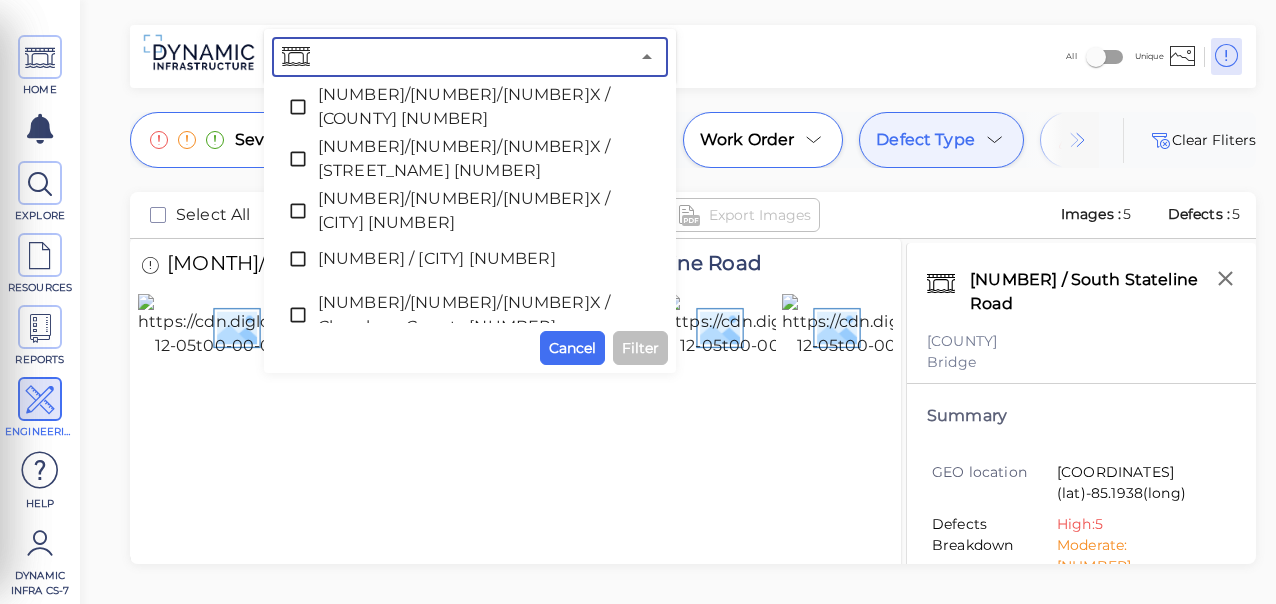 scroll, scrollTop: 4300, scrollLeft: 0, axis: vertical 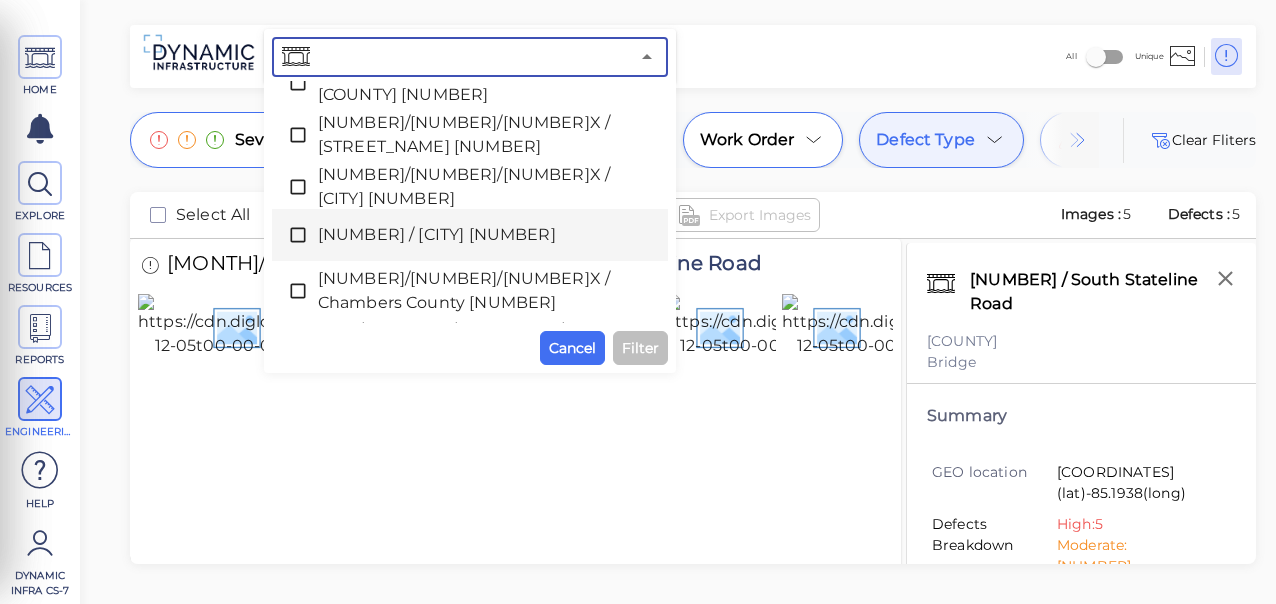 click 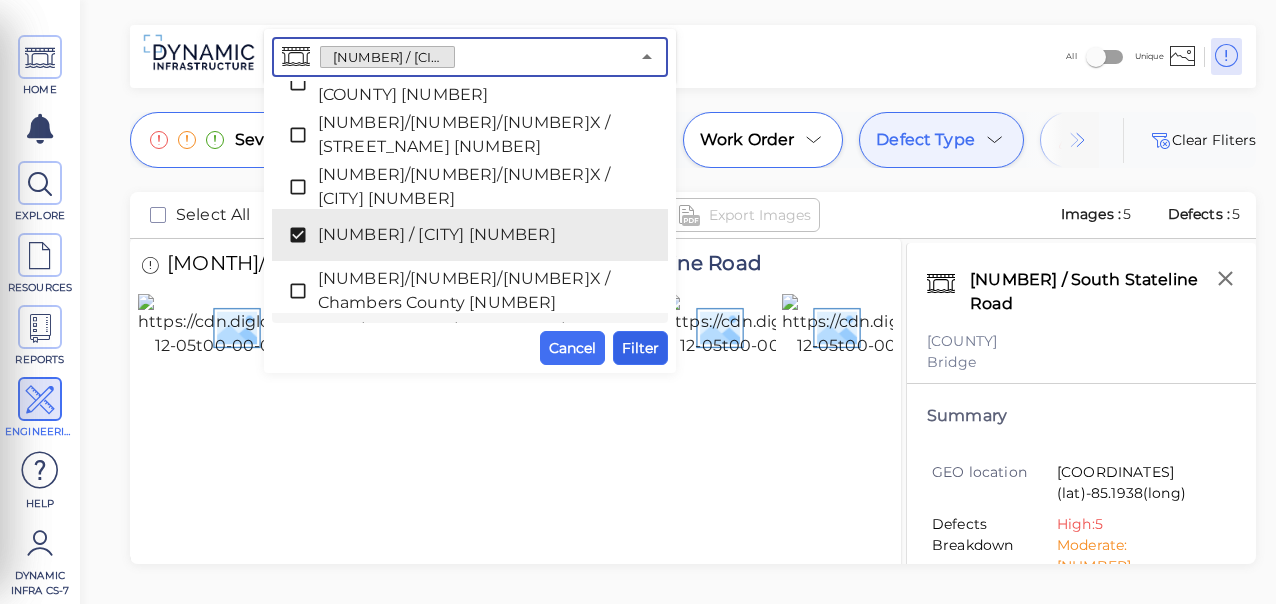 click on "Filter" at bounding box center (640, 348) 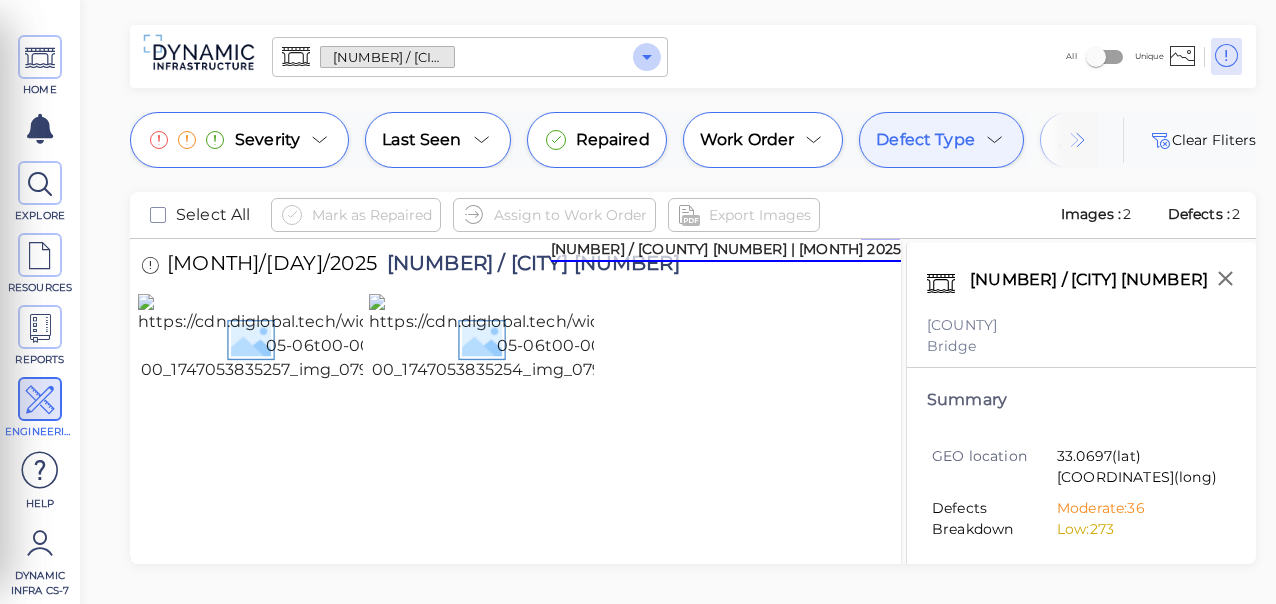 click 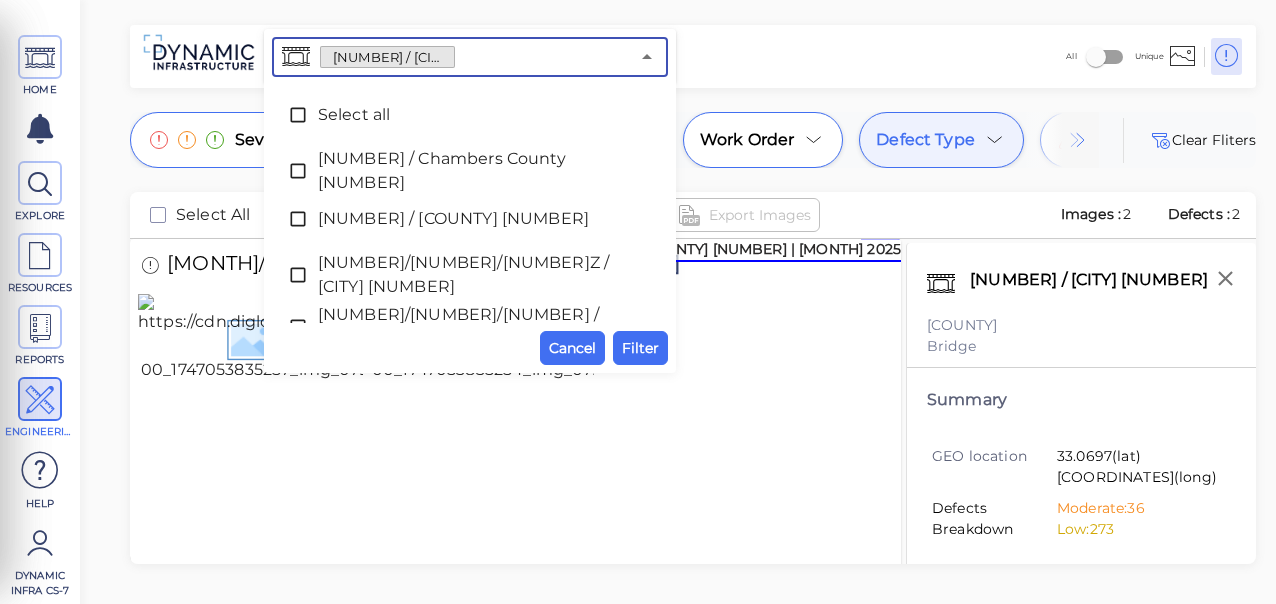 scroll, scrollTop: 4237, scrollLeft: 0, axis: vertical 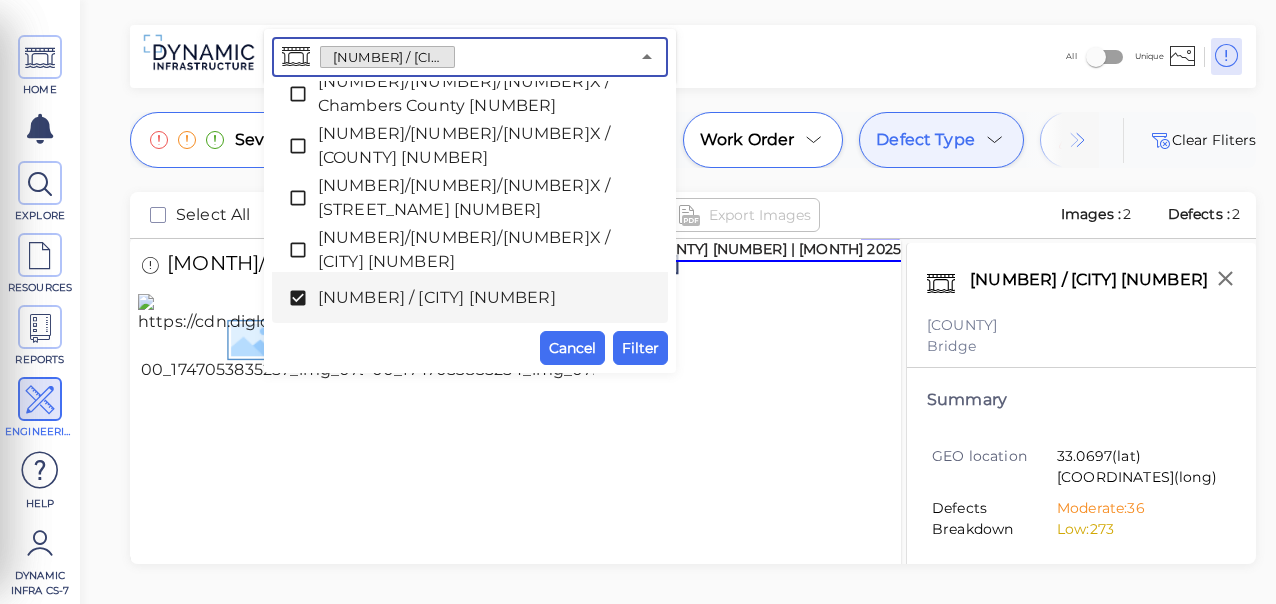 click 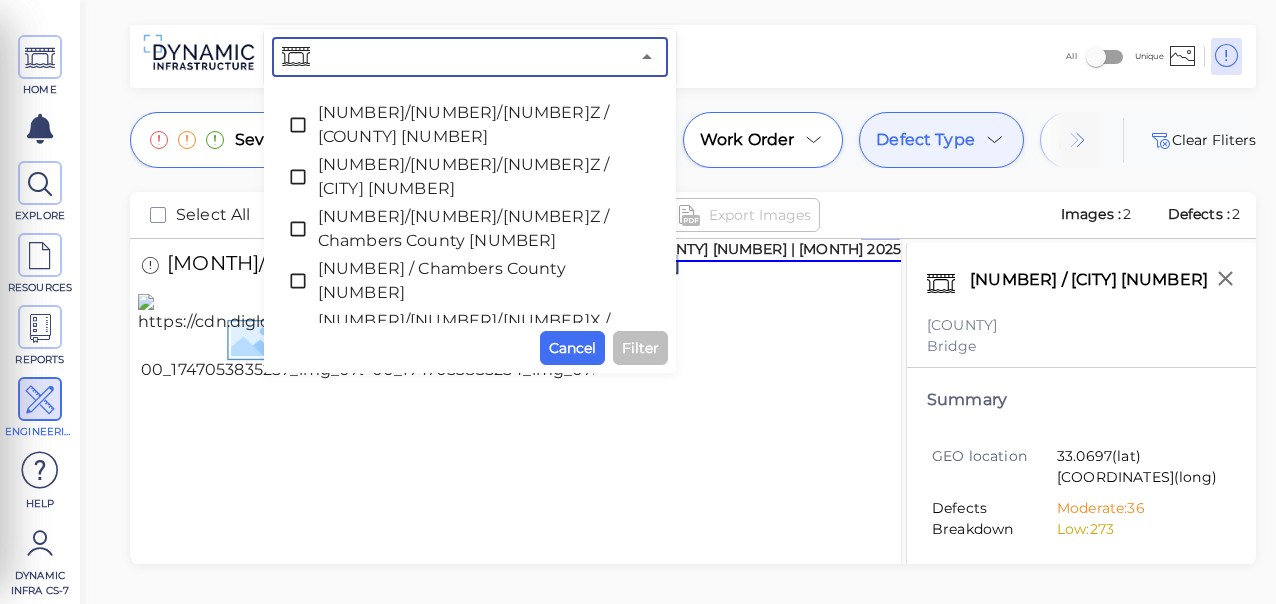 scroll, scrollTop: 5717, scrollLeft: 0, axis: vertical 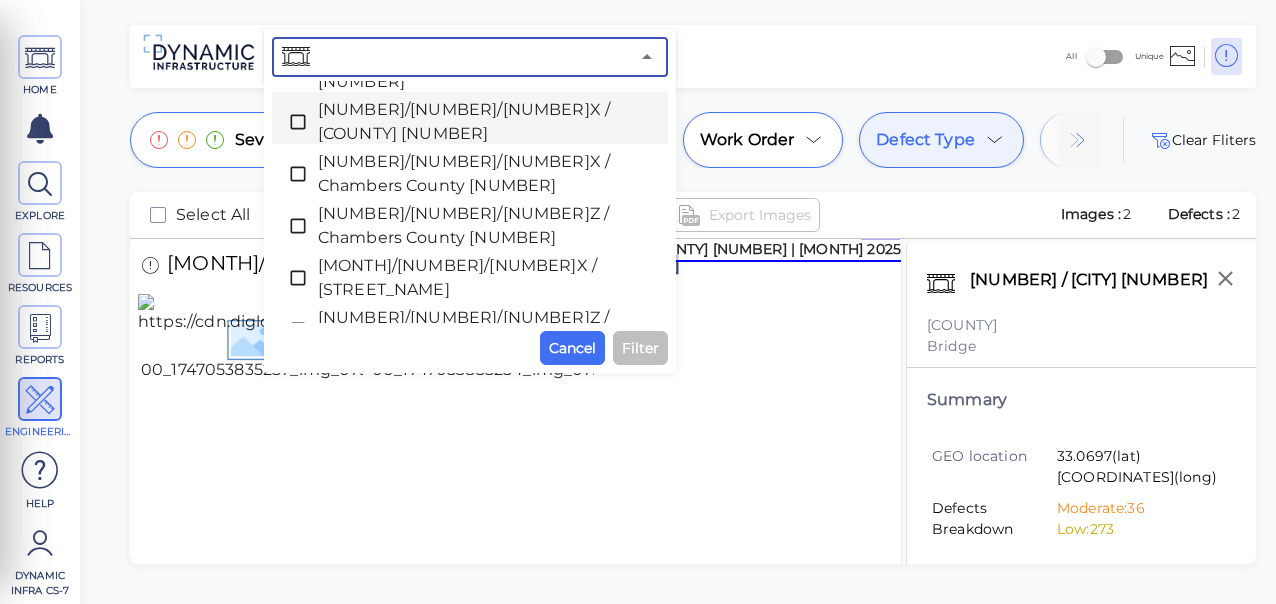 click 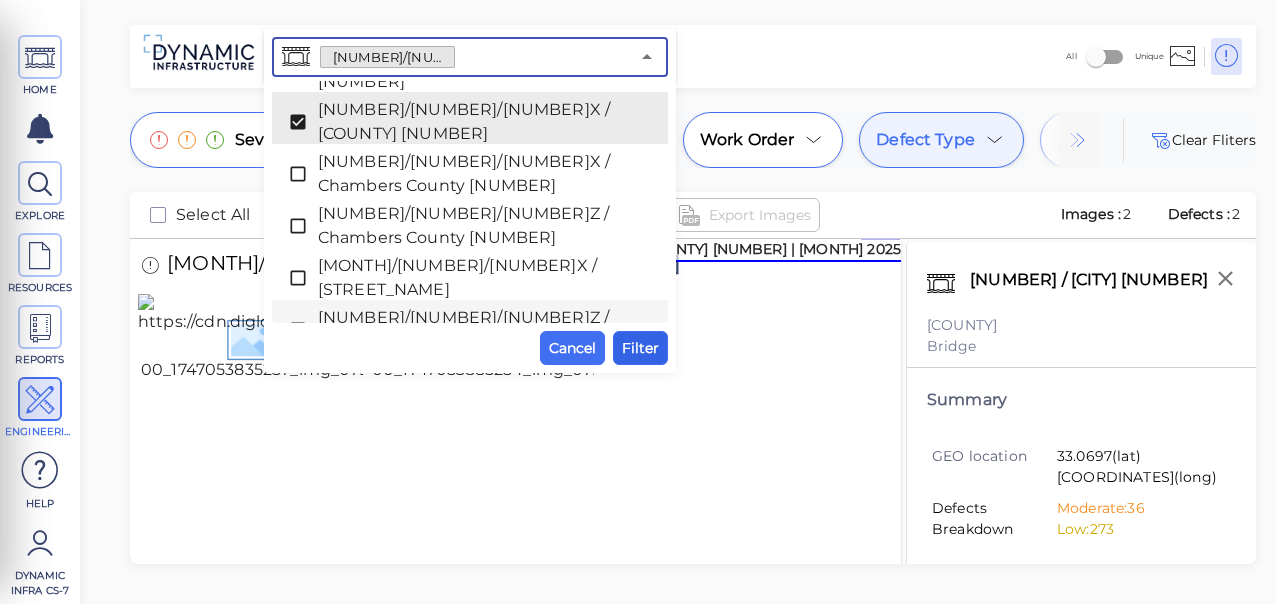 click on "Filter" at bounding box center (640, 348) 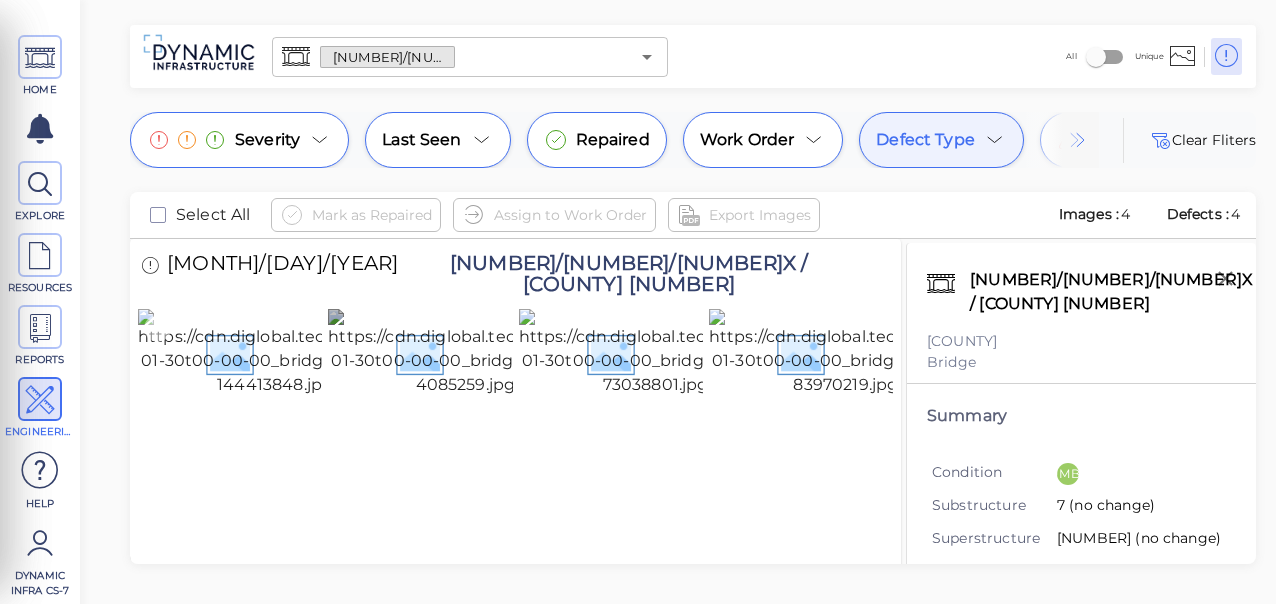 drag, startPoint x: 267, startPoint y: 412, endPoint x: 488, endPoint y: 384, distance: 222.7667 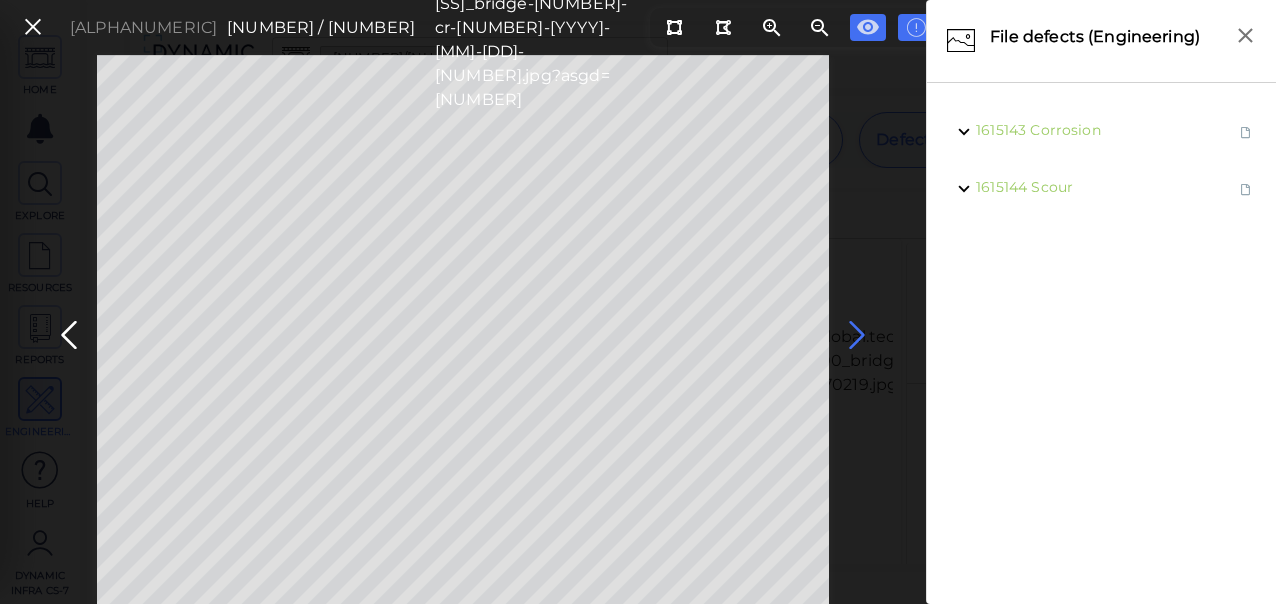 click at bounding box center [857, 335] 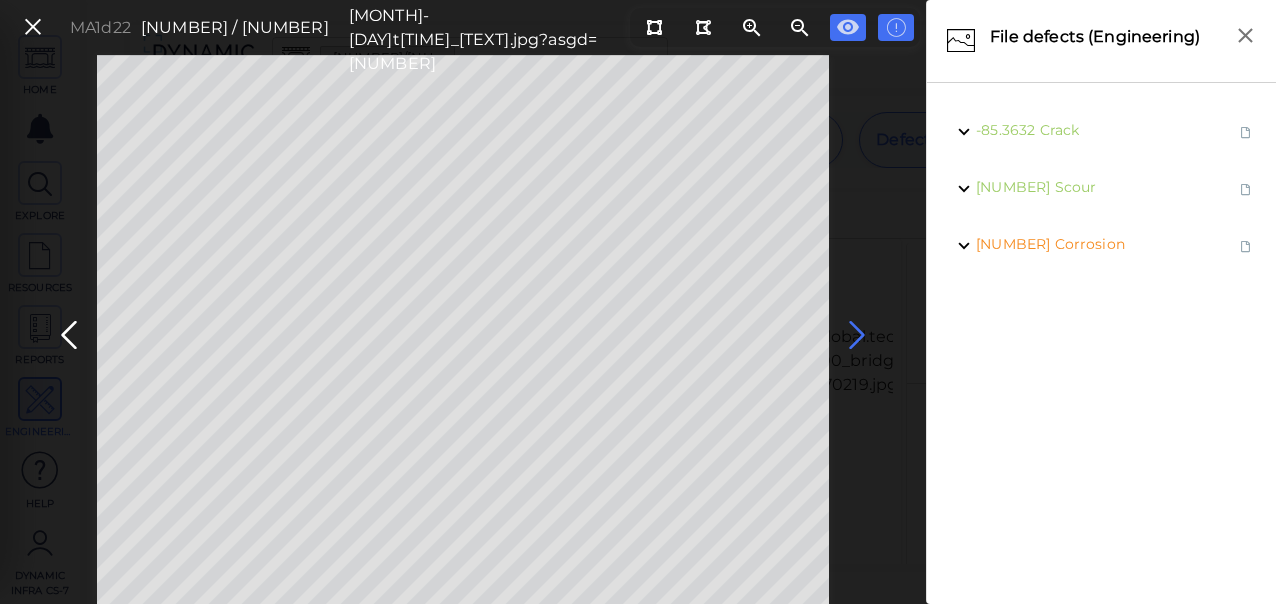 click at bounding box center (857, 335) 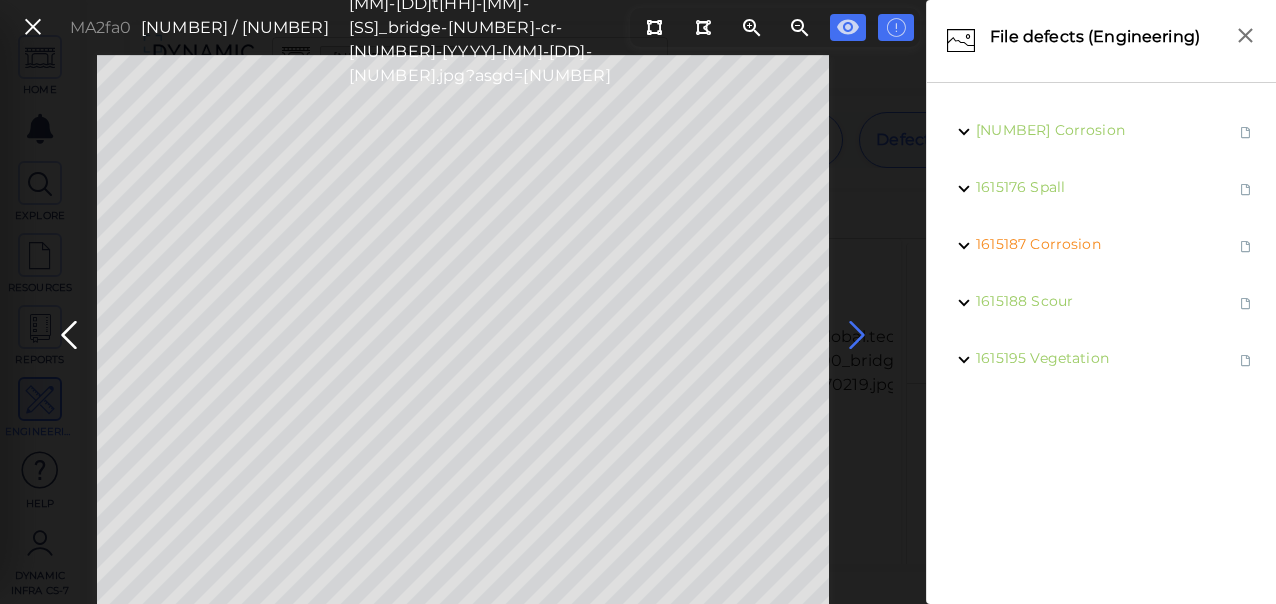 click at bounding box center [857, 335] 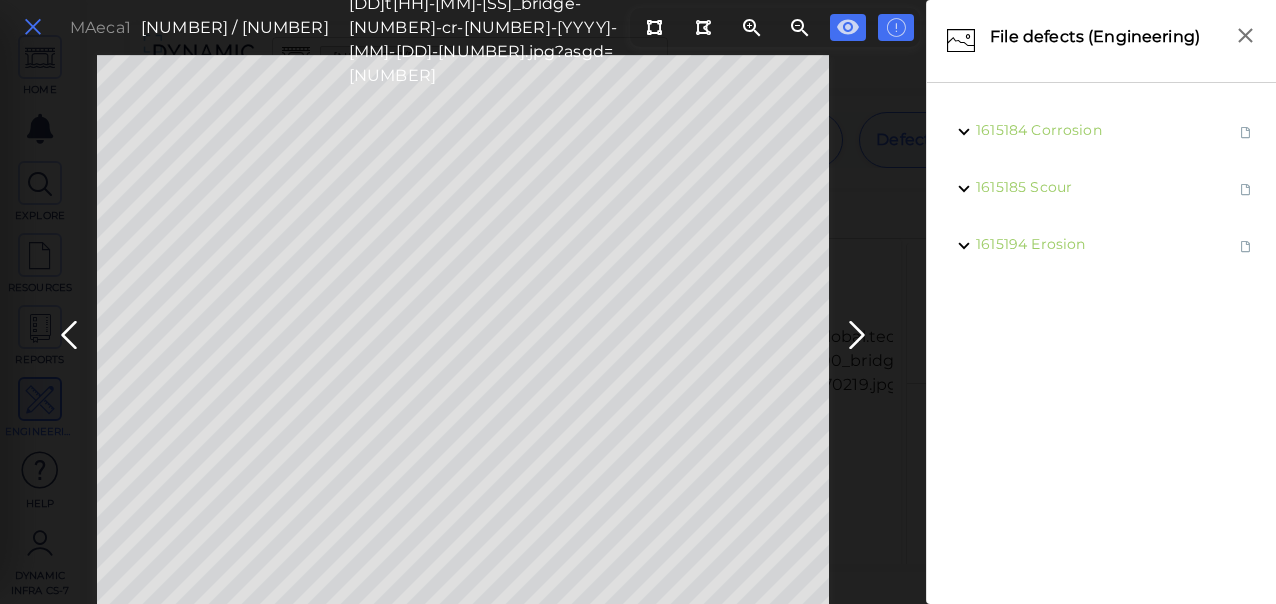 click at bounding box center (33, 27) 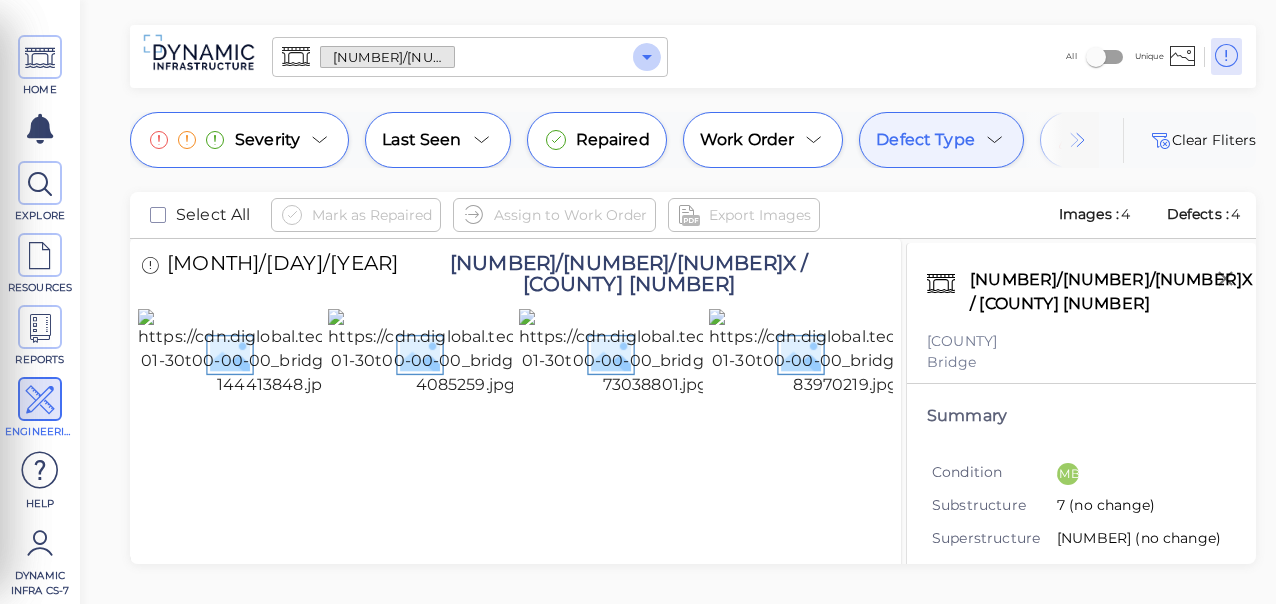 click 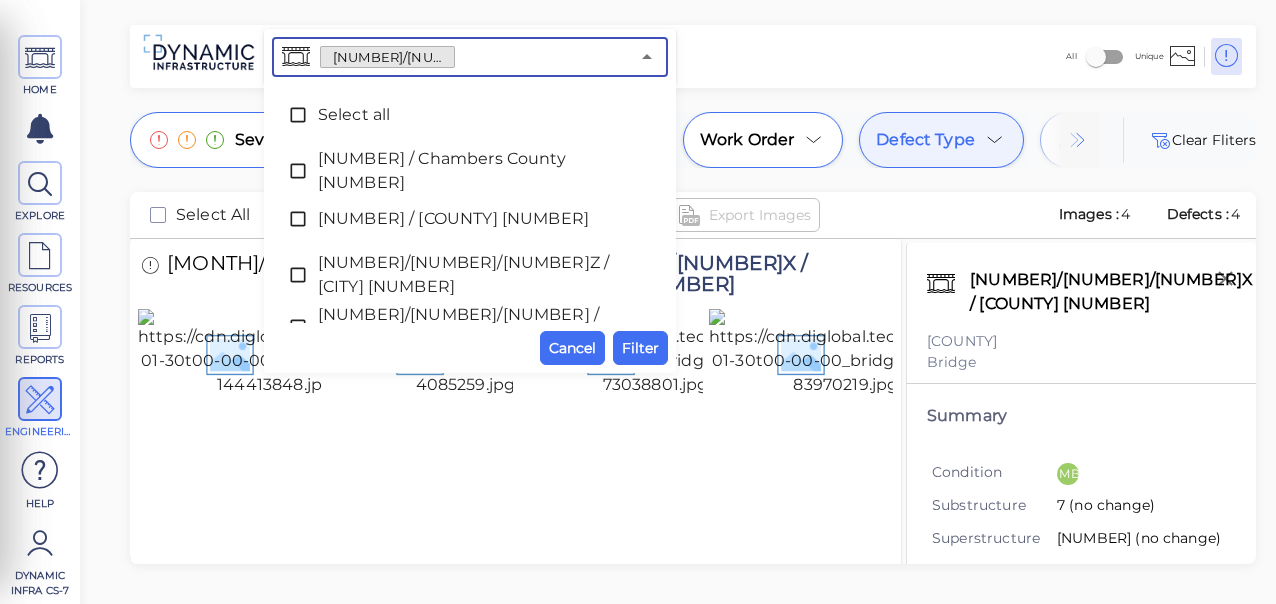 scroll, scrollTop: 5537, scrollLeft: 0, axis: vertical 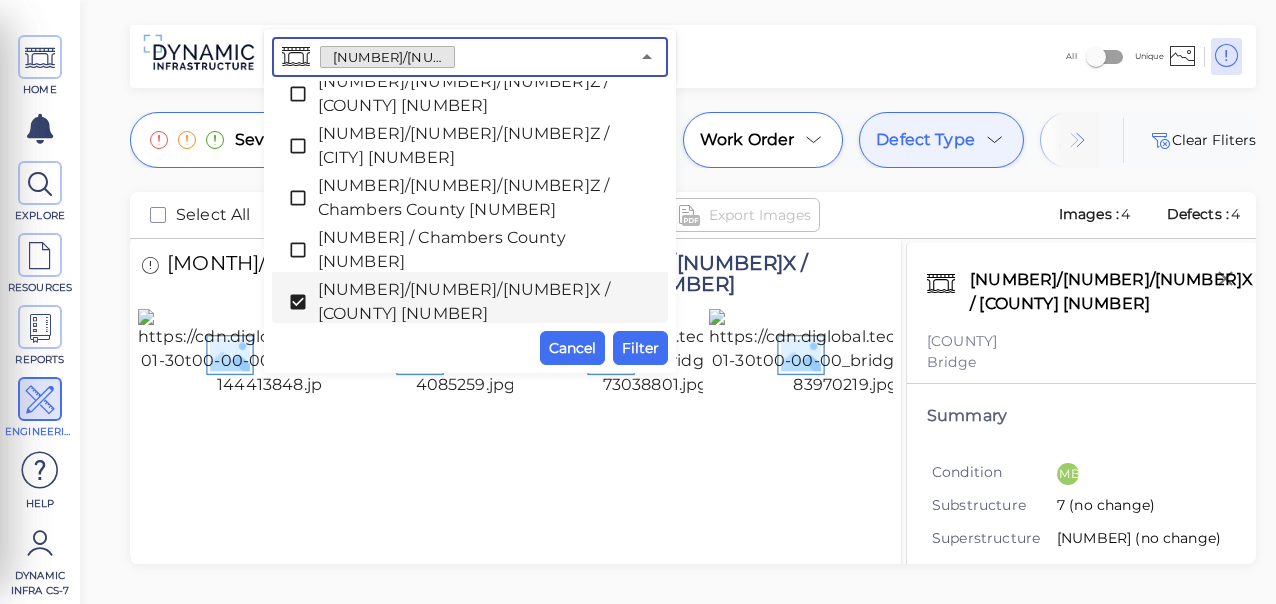 drag, startPoint x: 303, startPoint y: 299, endPoint x: 314, endPoint y: 297, distance: 11.18034 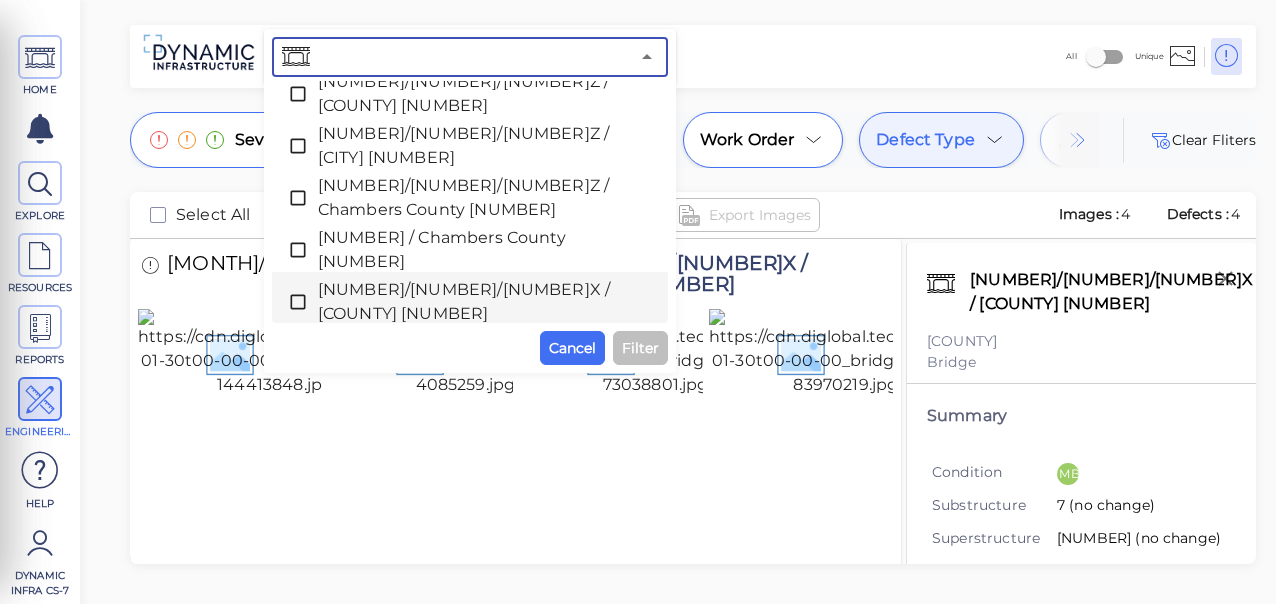 scroll, scrollTop: 5748, scrollLeft: 0, axis: vertical 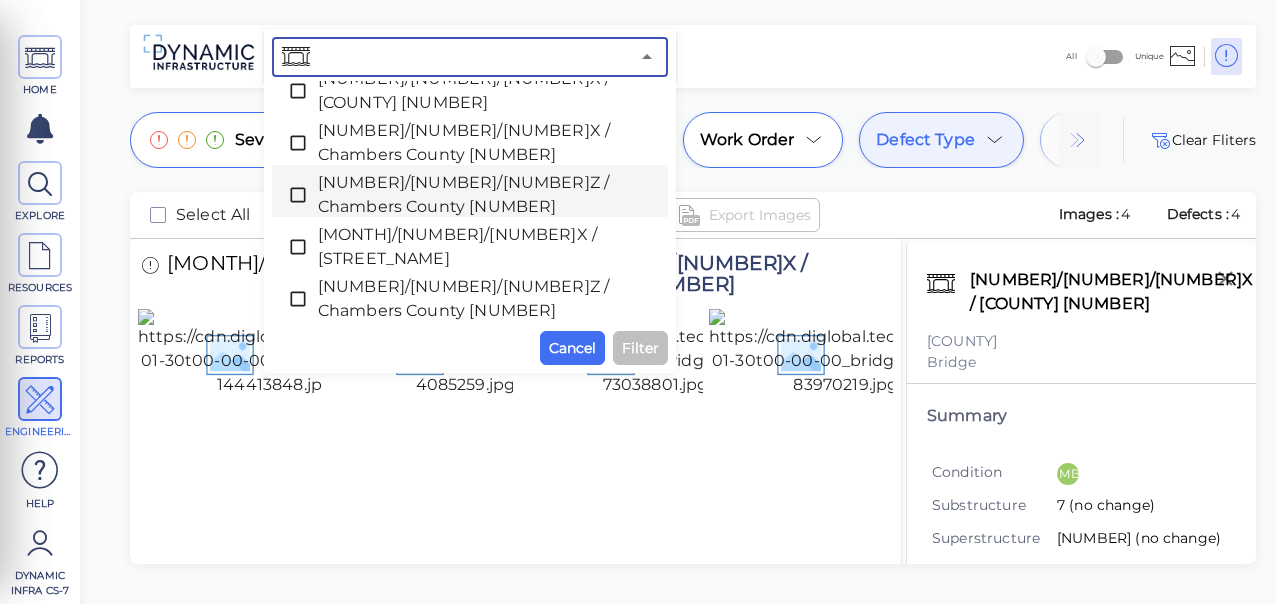 click 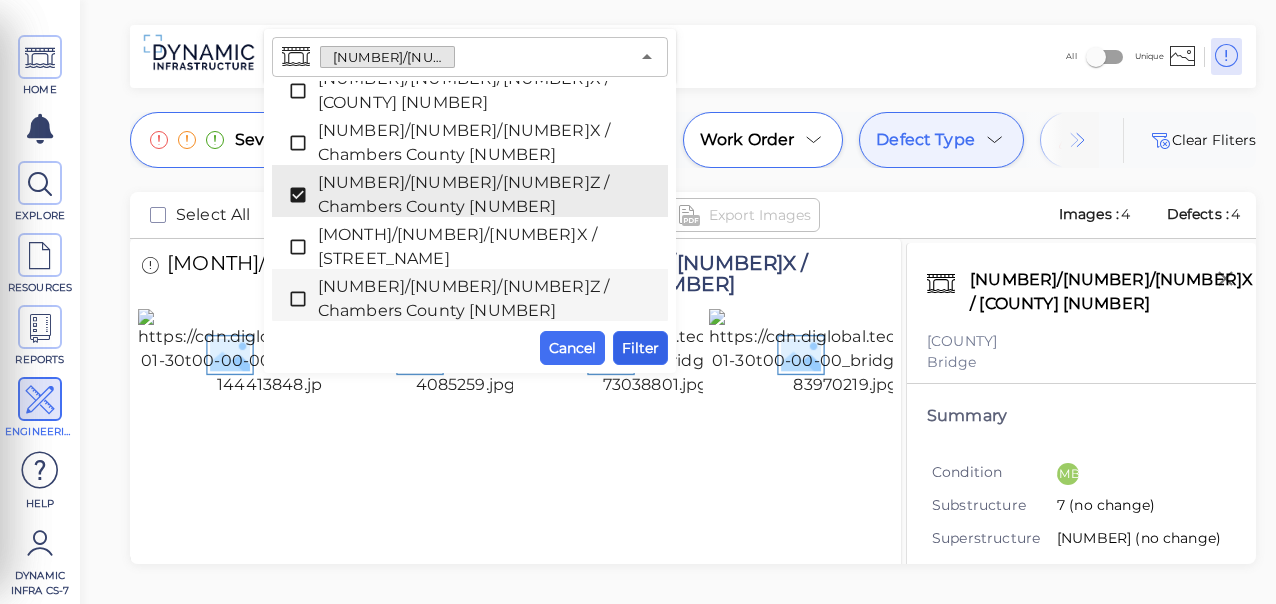 click on "Filter" at bounding box center (640, 348) 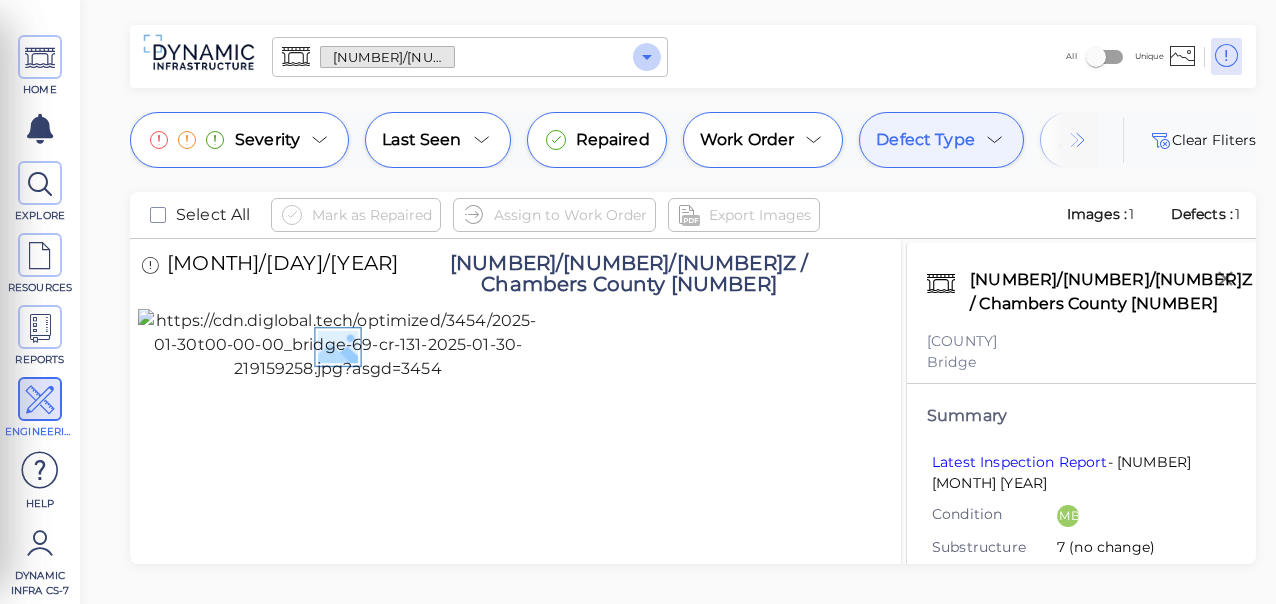 click 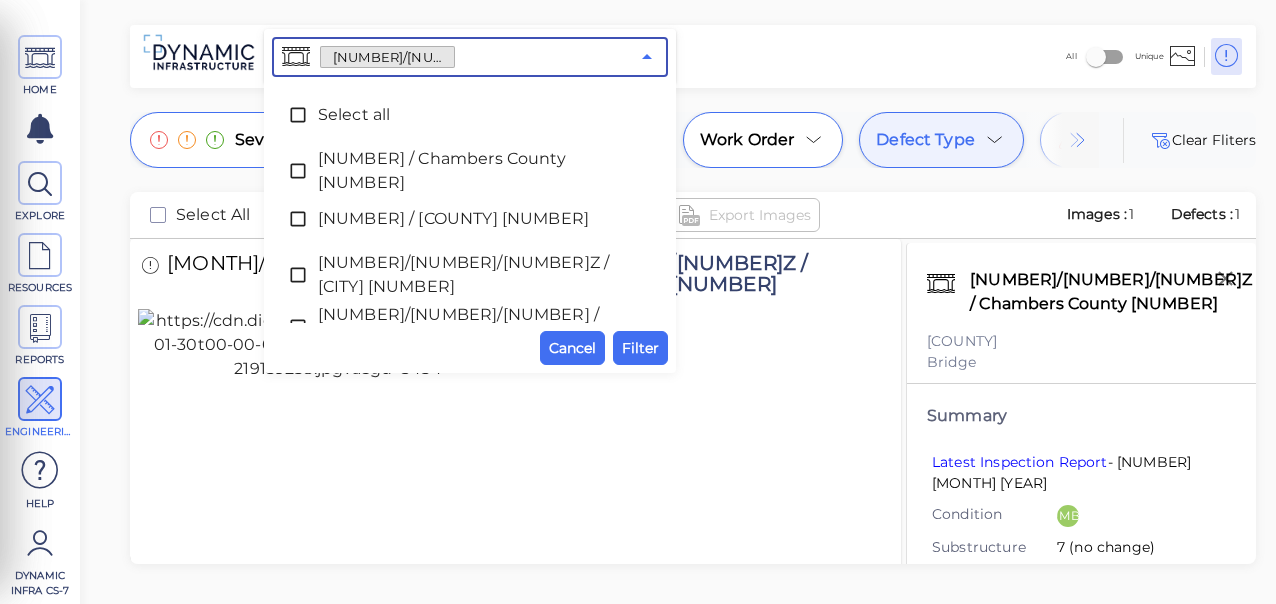 scroll, scrollTop: 5641, scrollLeft: 0, axis: vertical 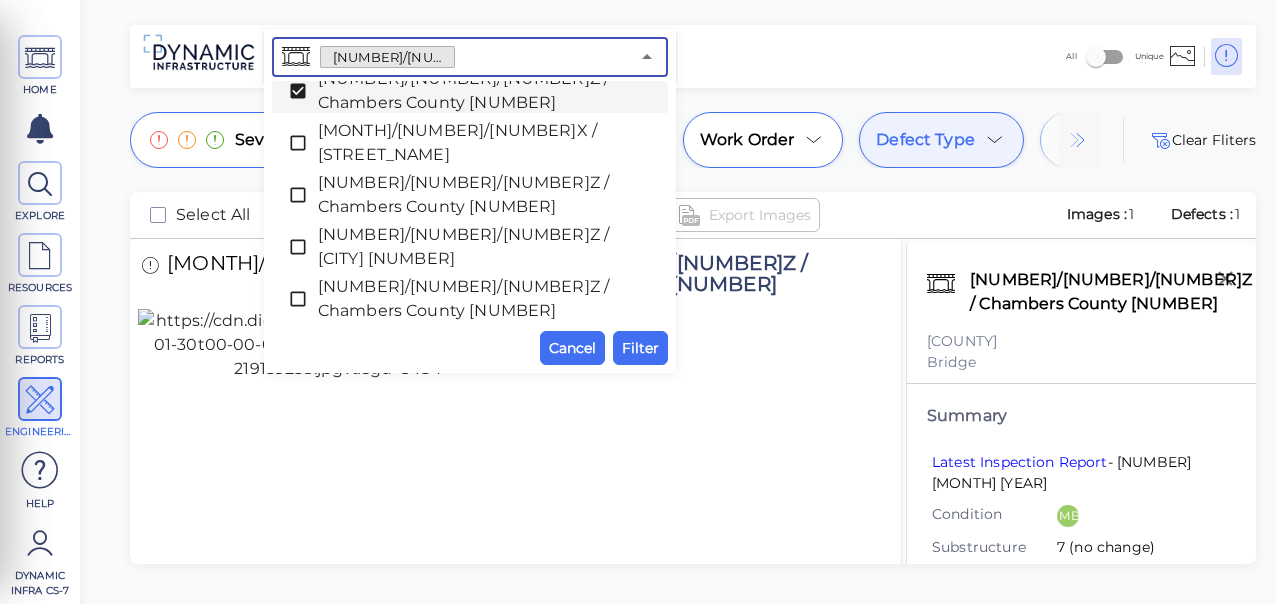 click 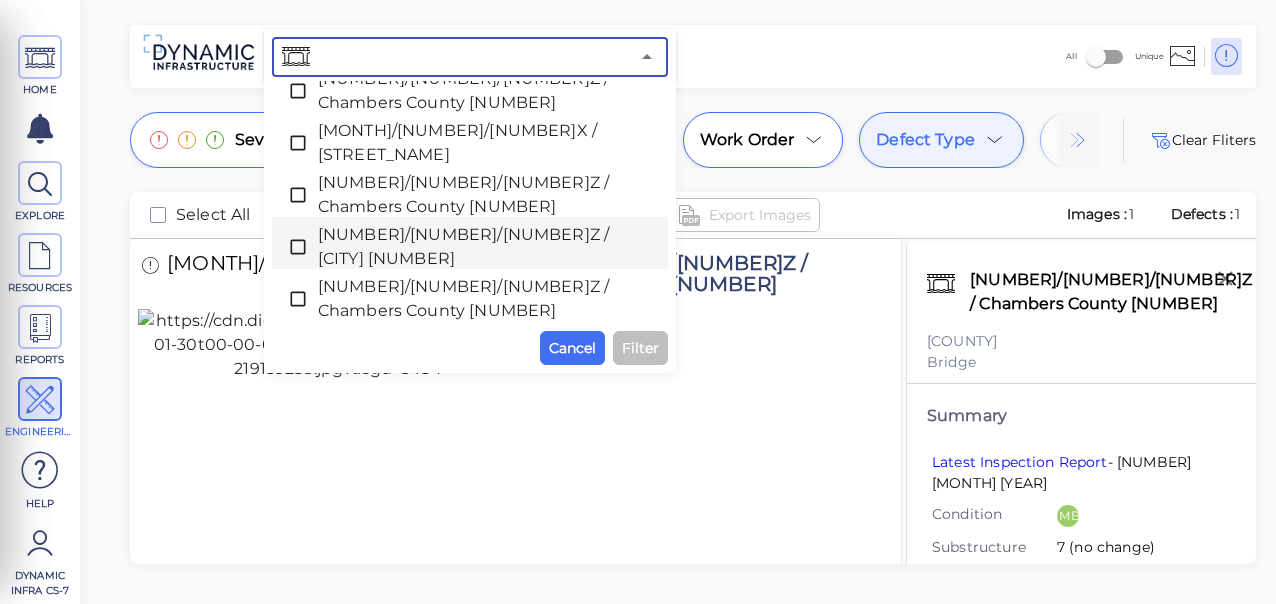 scroll, scrollTop: 6064, scrollLeft: 0, axis: vertical 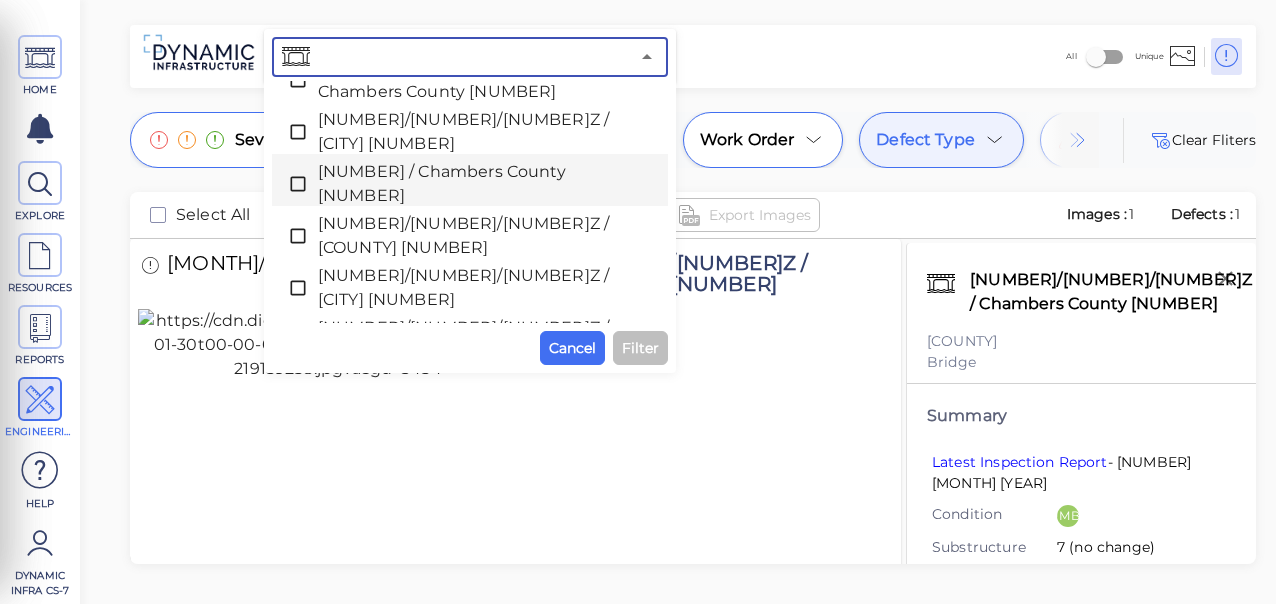 click 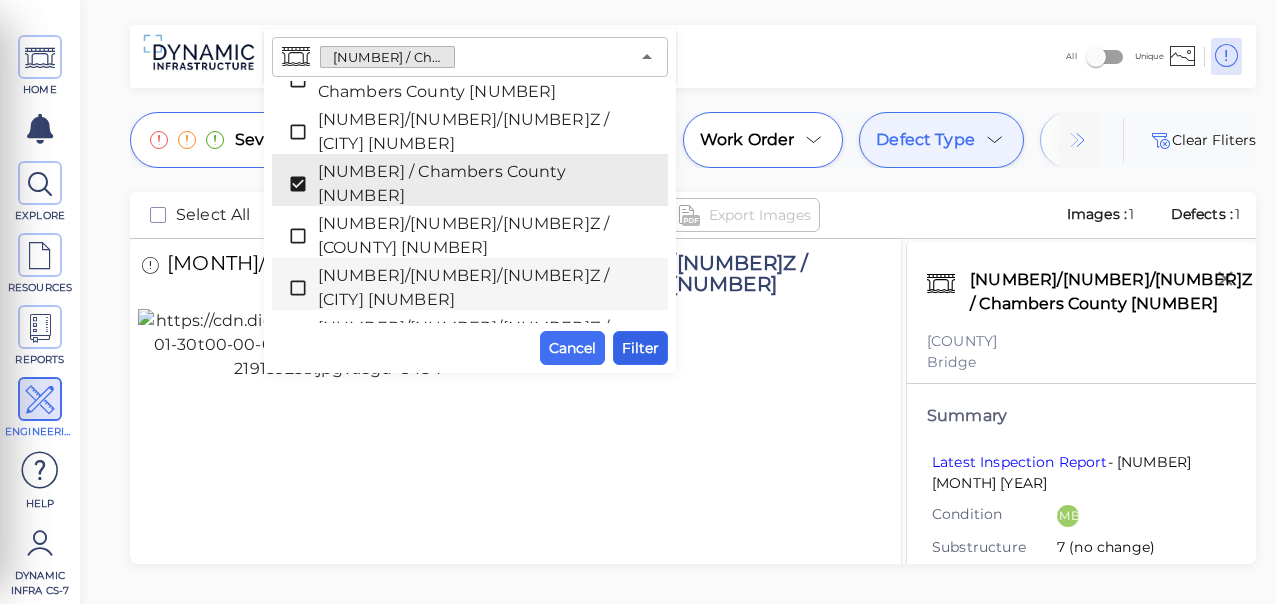 click on "Filter" at bounding box center [640, 348] 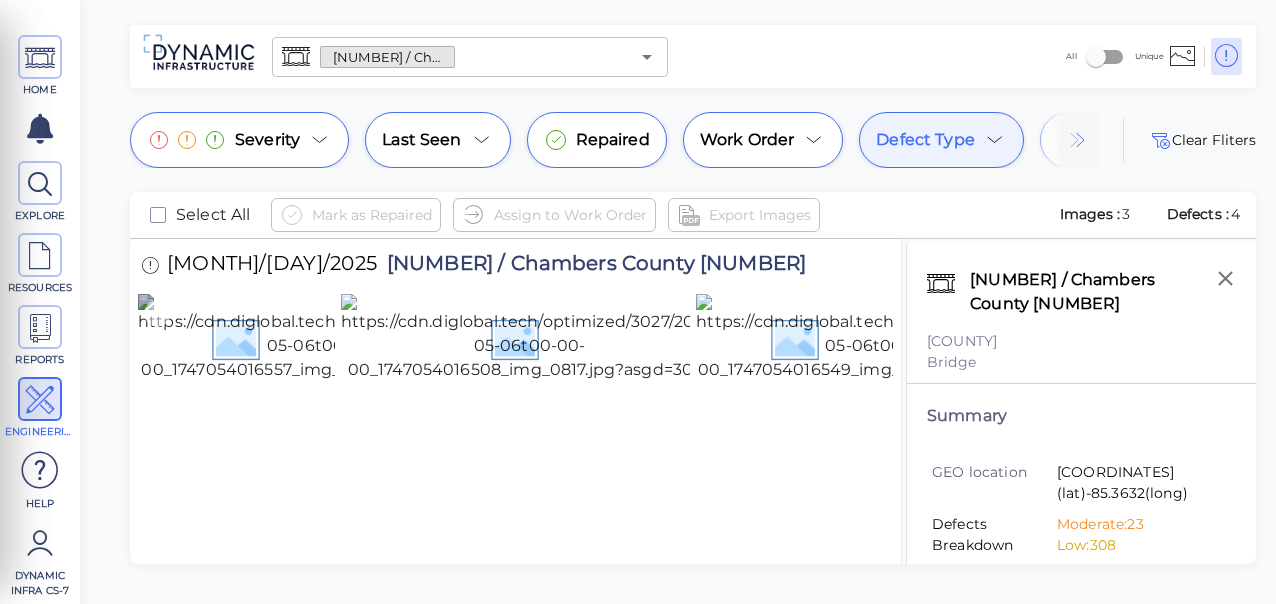 drag, startPoint x: 228, startPoint y: 476, endPoint x: 280, endPoint y: 459, distance: 54.708317 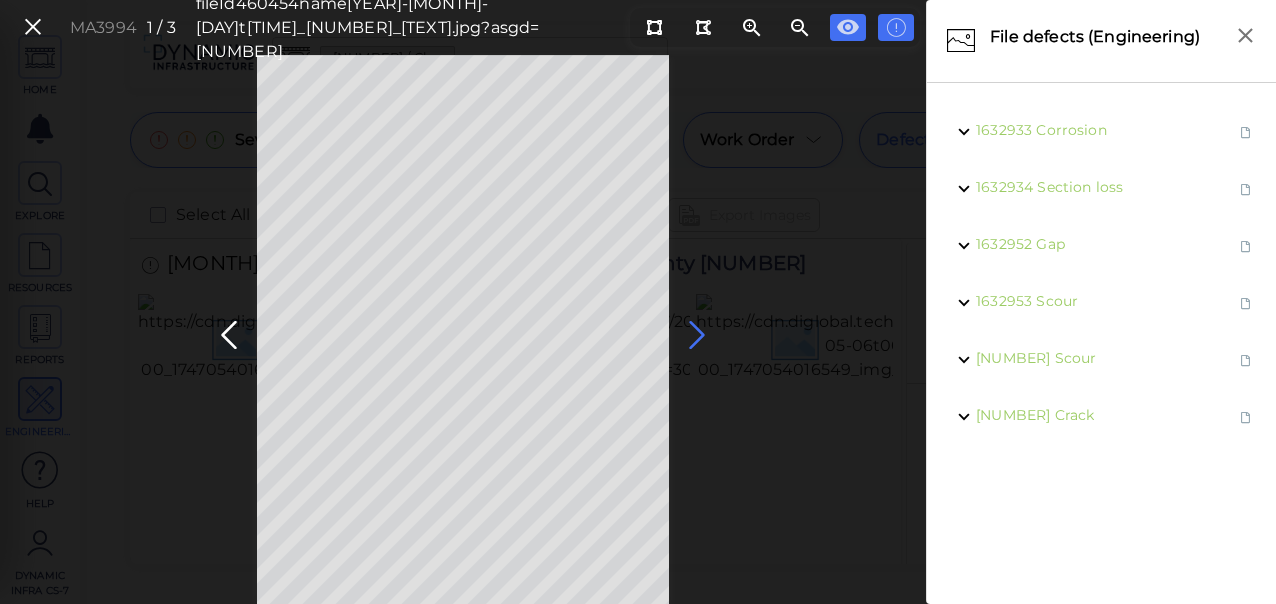 click at bounding box center (697, 335) 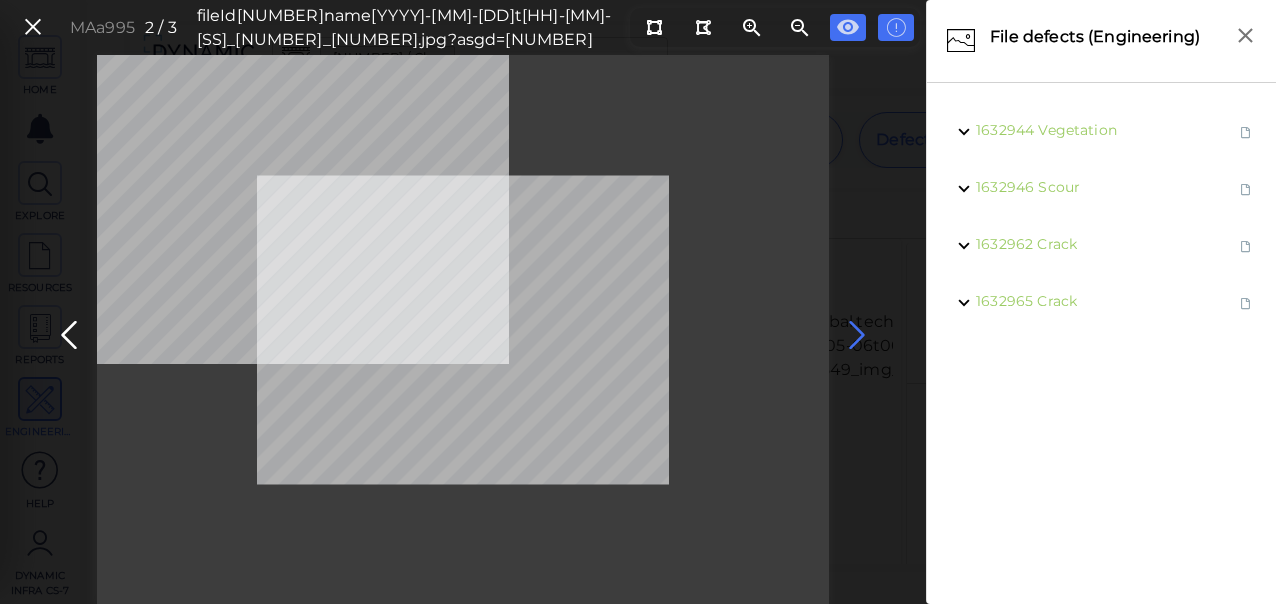 click at bounding box center (857, 335) 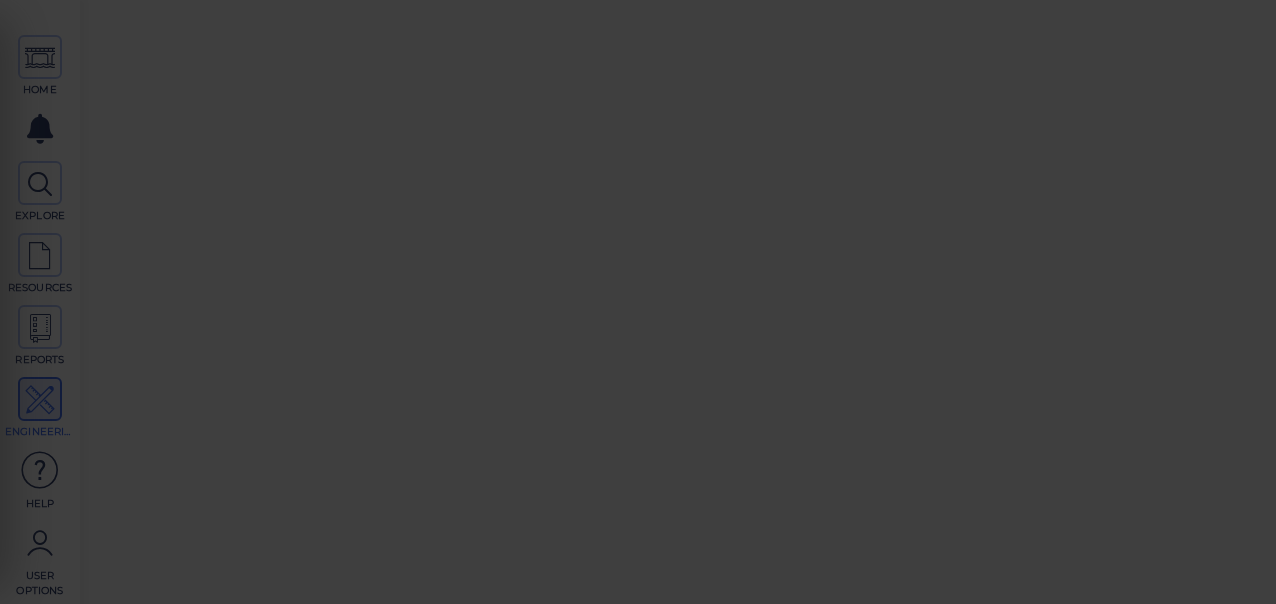 scroll, scrollTop: 0, scrollLeft: 0, axis: both 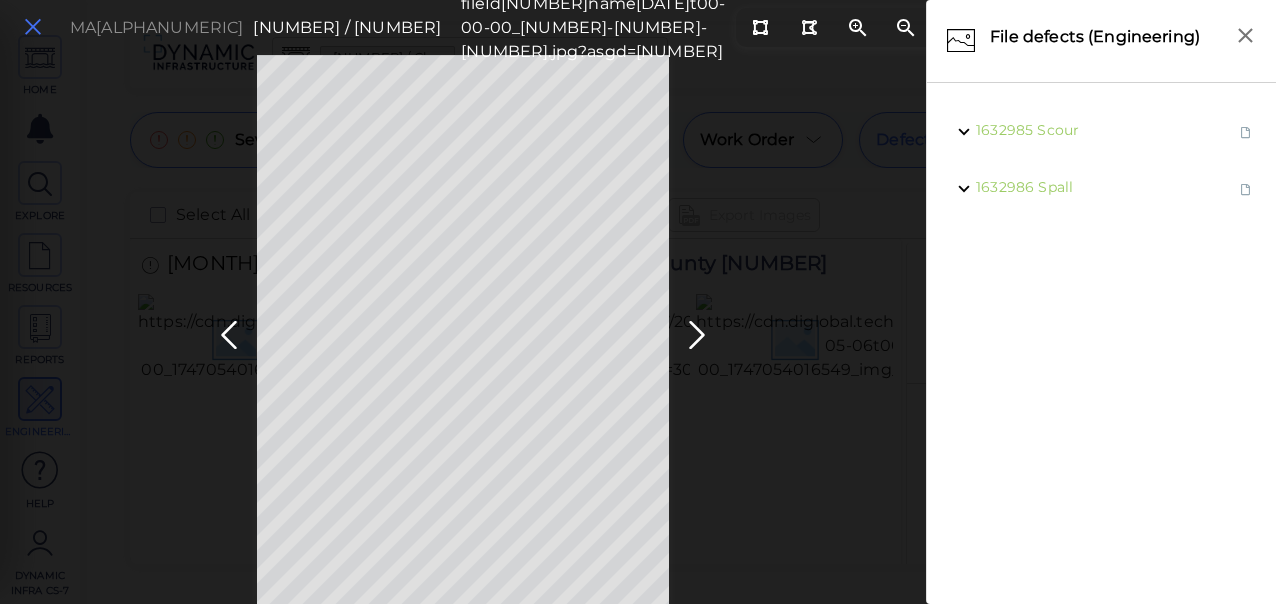 click at bounding box center (33, 27) 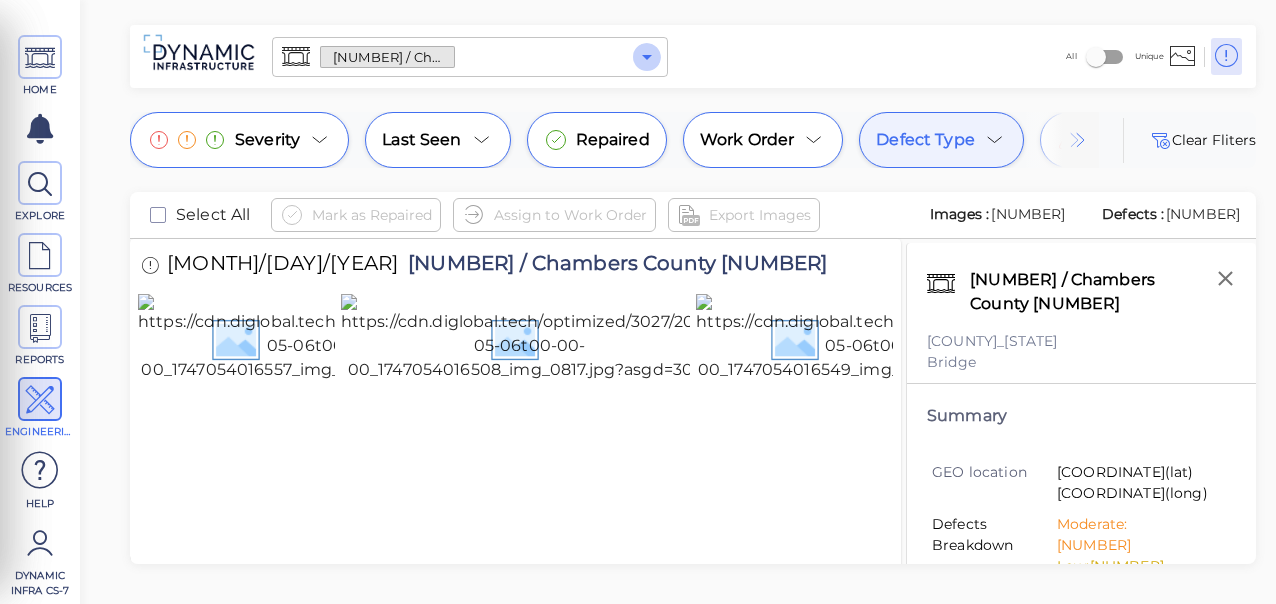 click 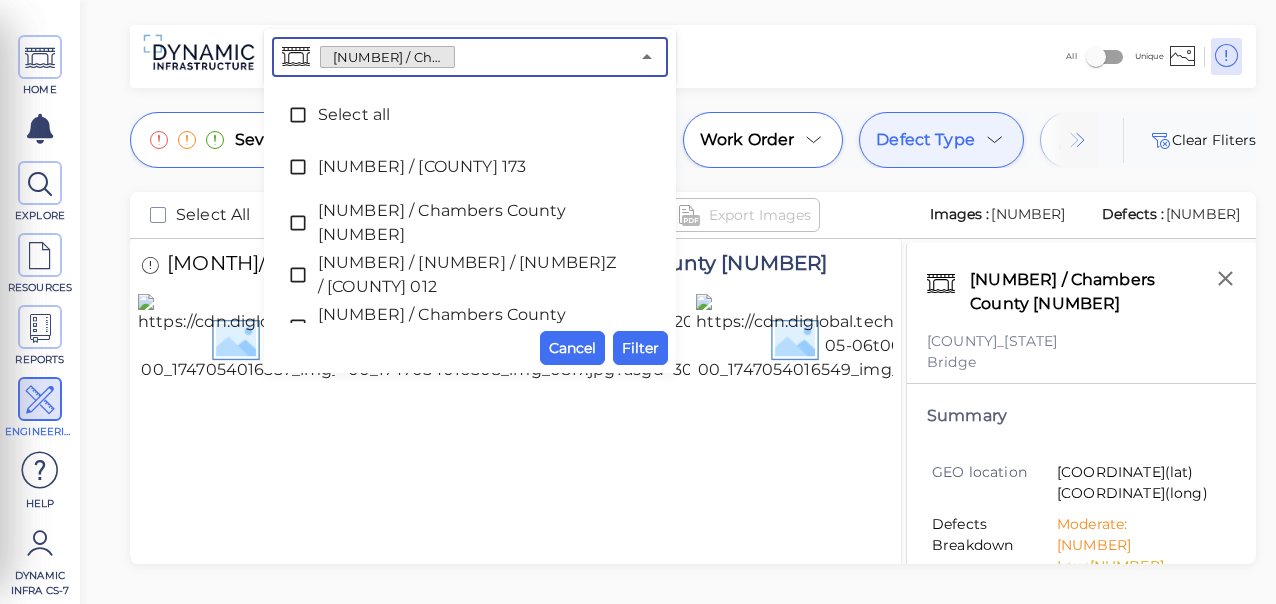 scroll, scrollTop: 6369, scrollLeft: 0, axis: vertical 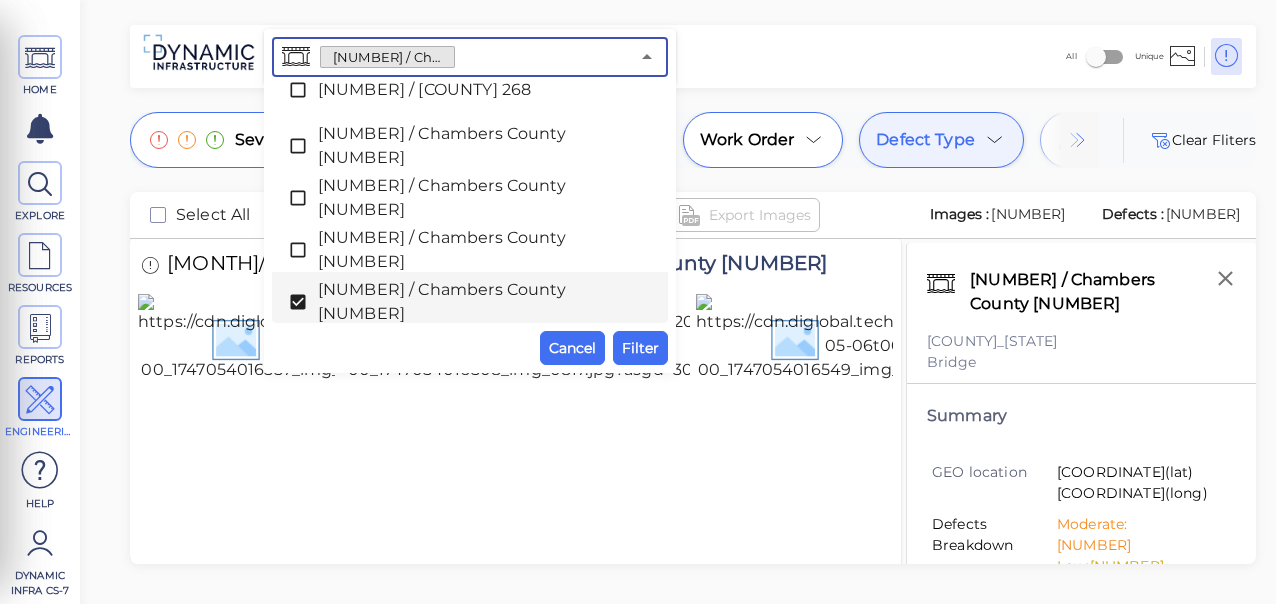 click 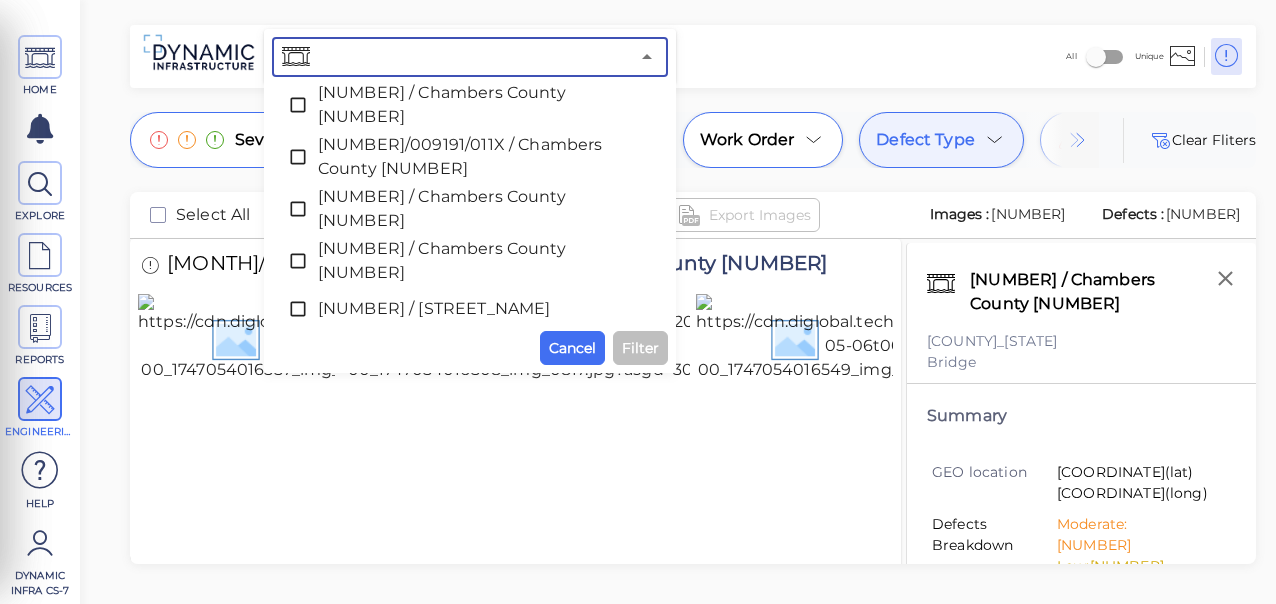 scroll, scrollTop: 450, scrollLeft: 0, axis: vertical 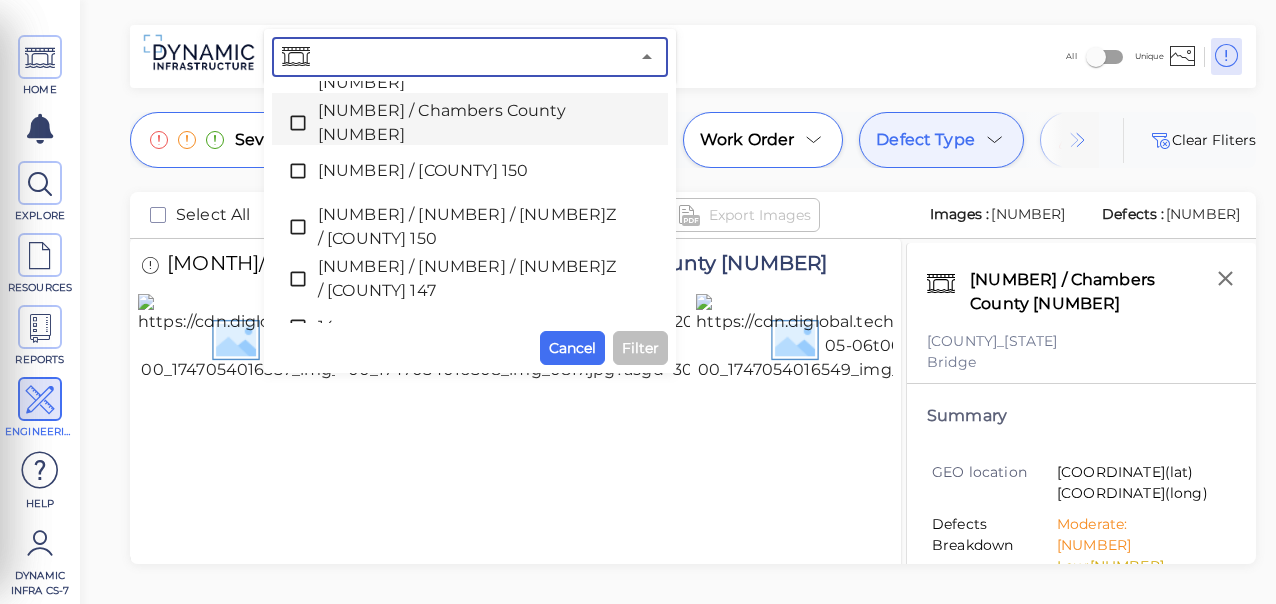 click 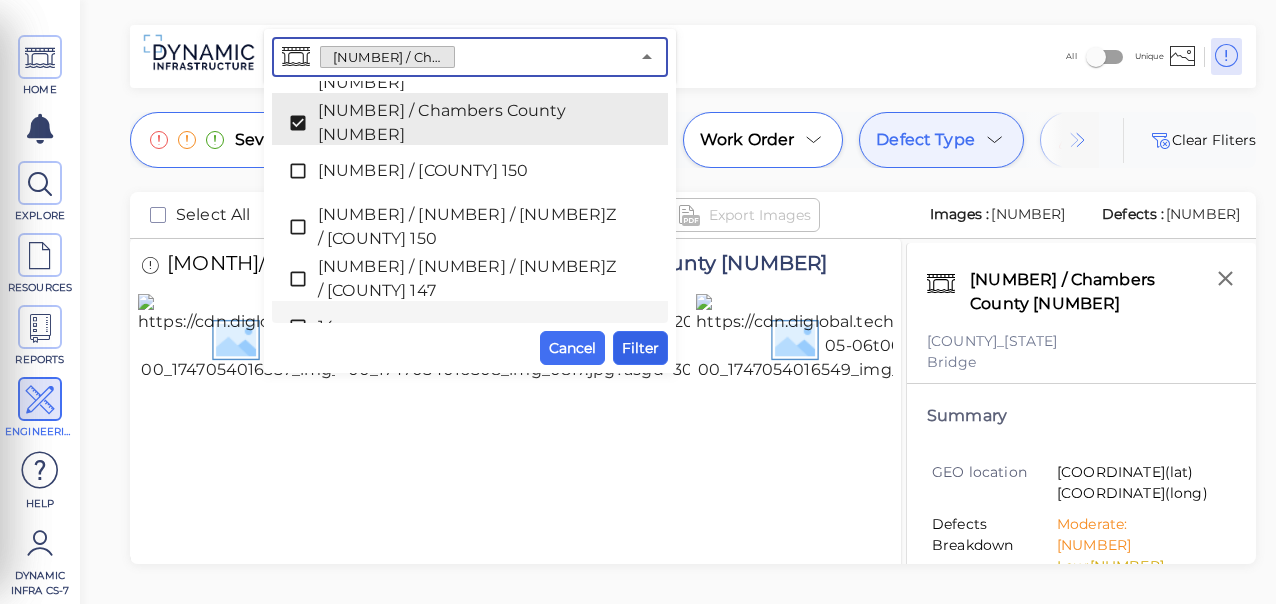 click on "Filter" at bounding box center (640, 348) 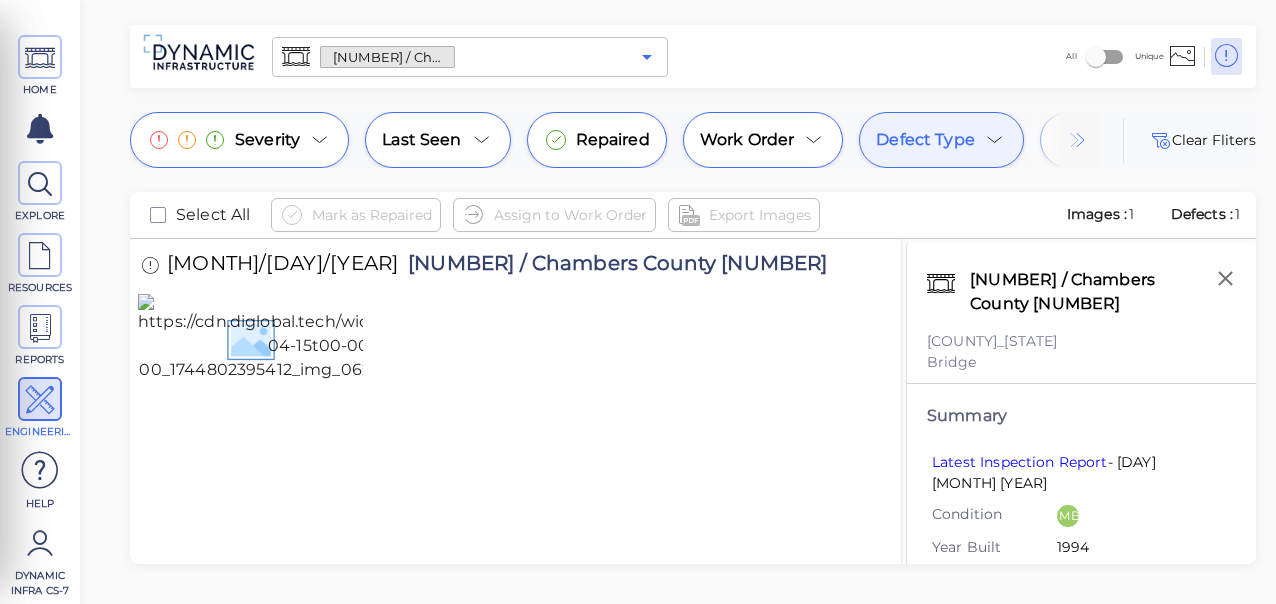 click 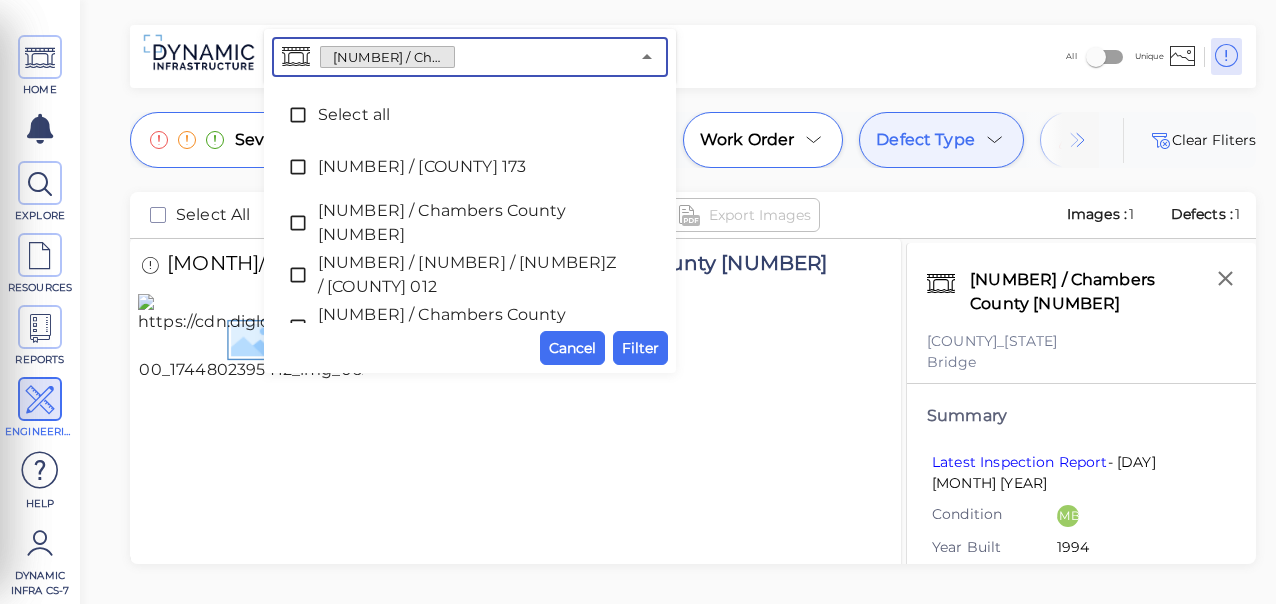 scroll, scrollTop: 1117, scrollLeft: 0, axis: vertical 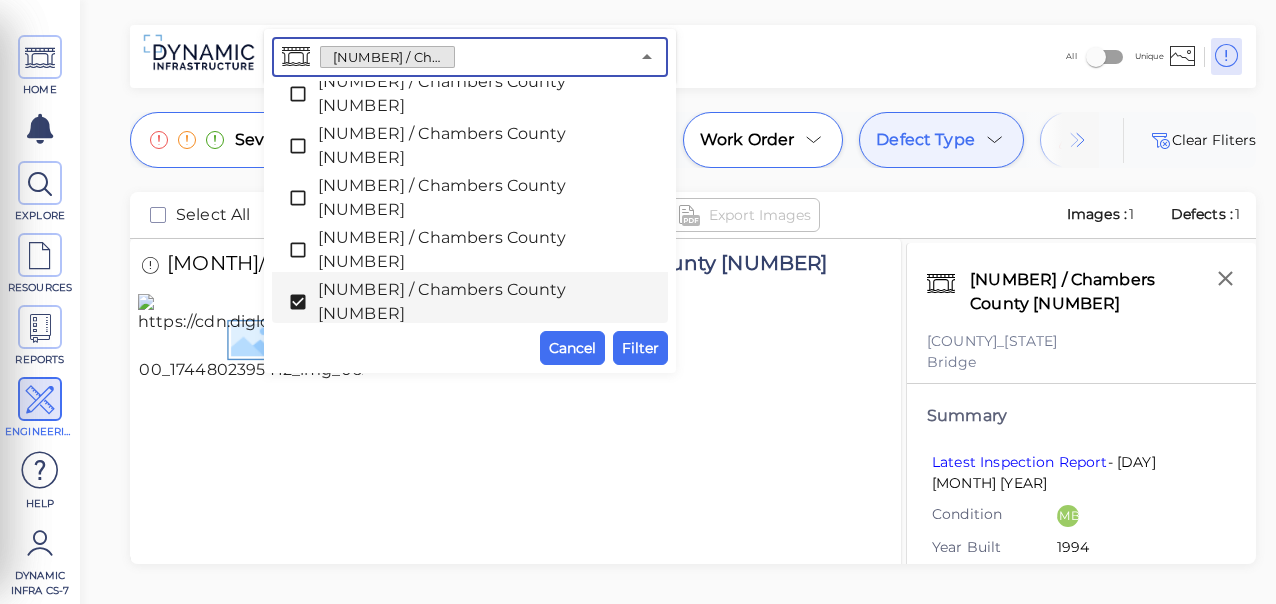 click 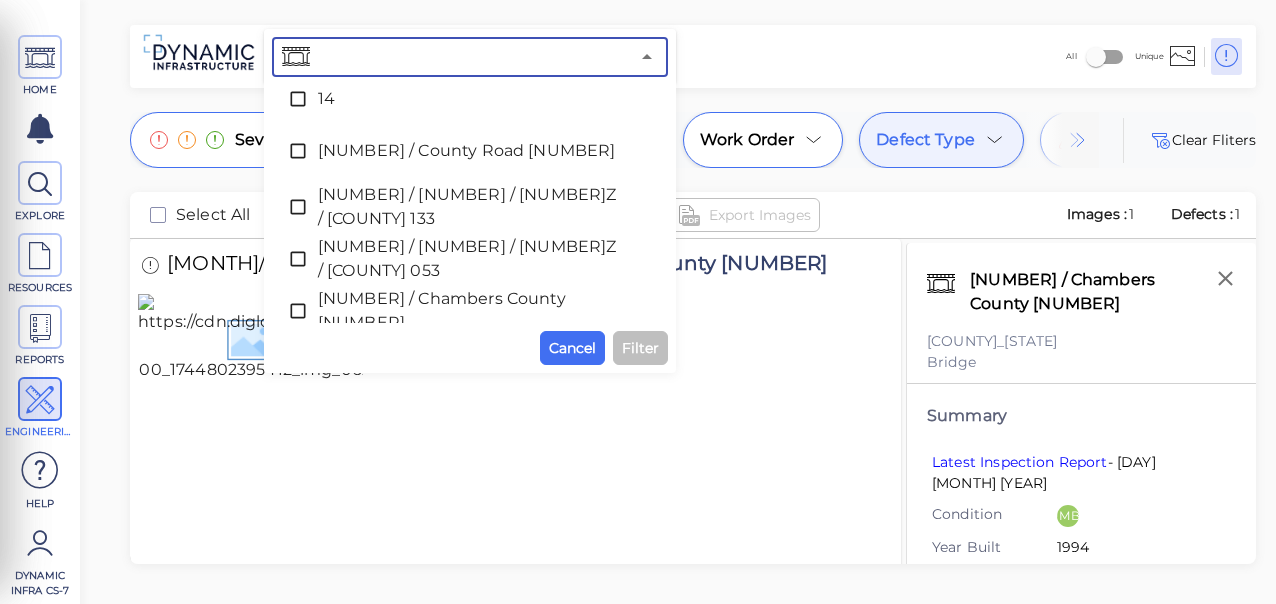 scroll, scrollTop: 1540, scrollLeft: 0, axis: vertical 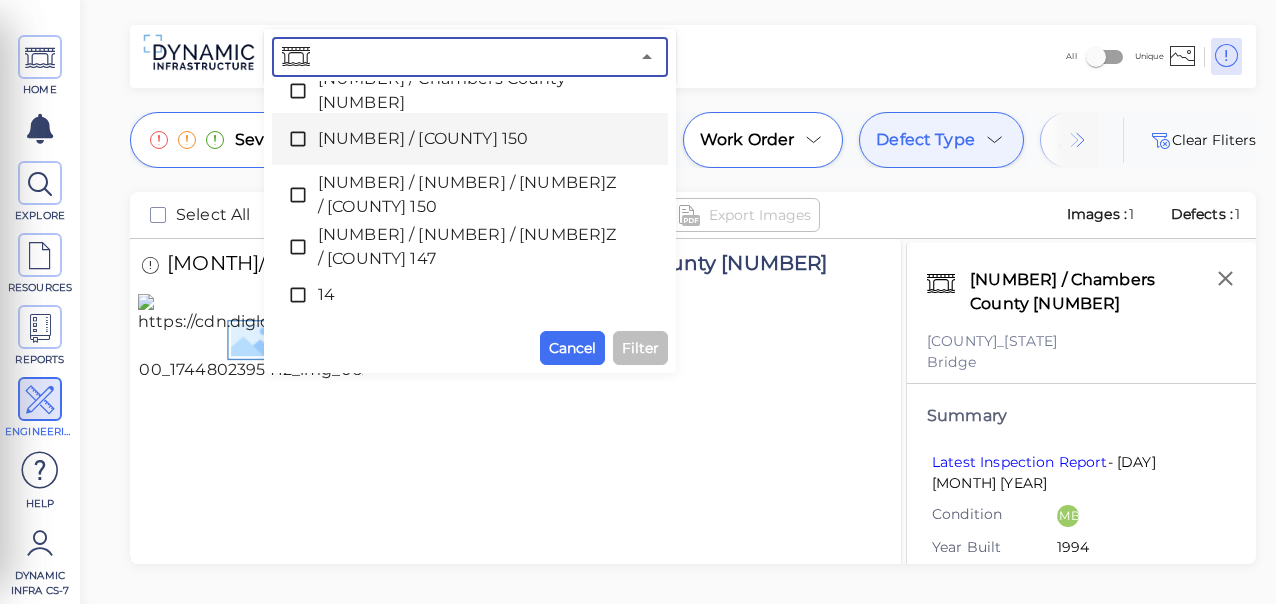 click 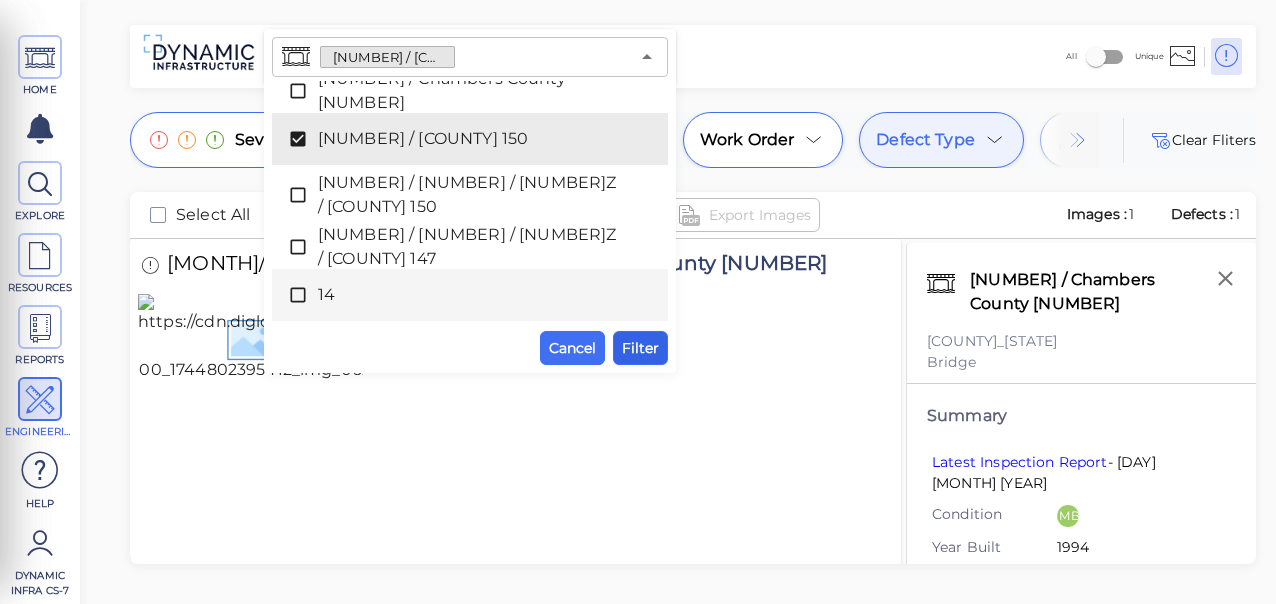 click on "Filter" at bounding box center (640, 348) 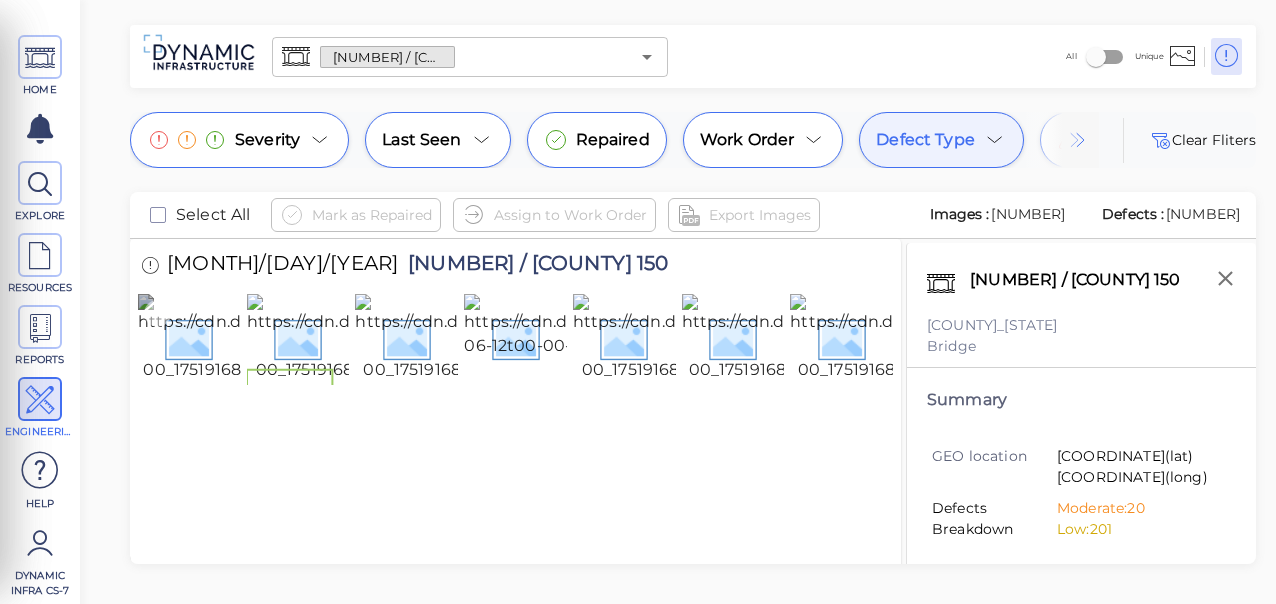 click at bounding box center (323, 338) 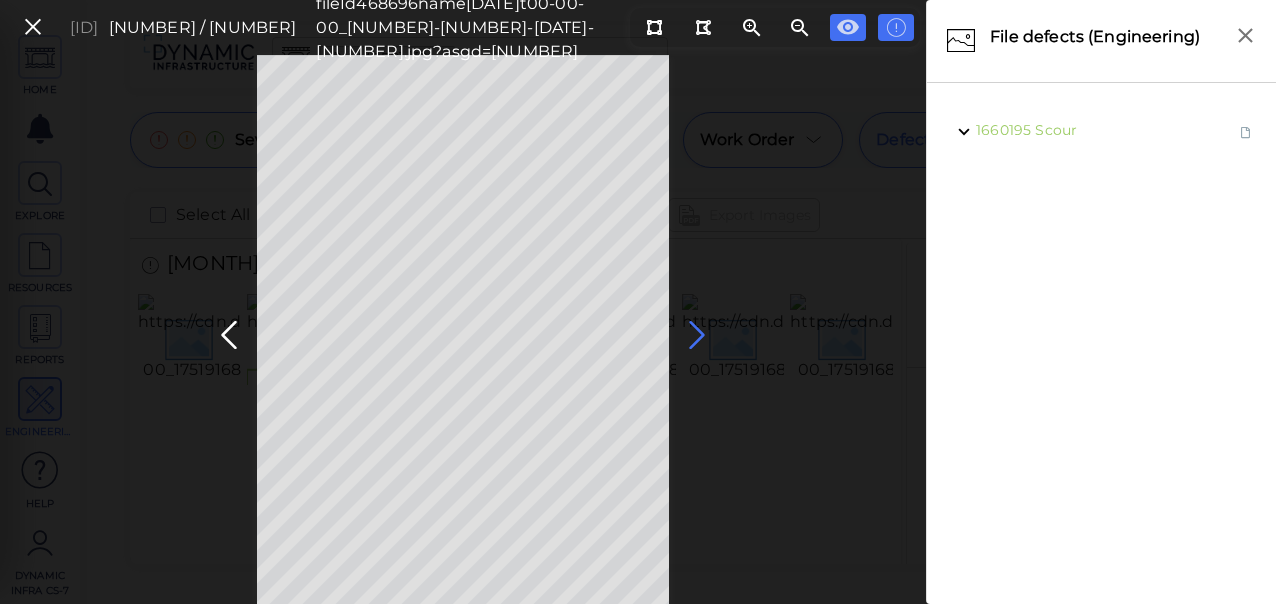 click at bounding box center [697, 335] 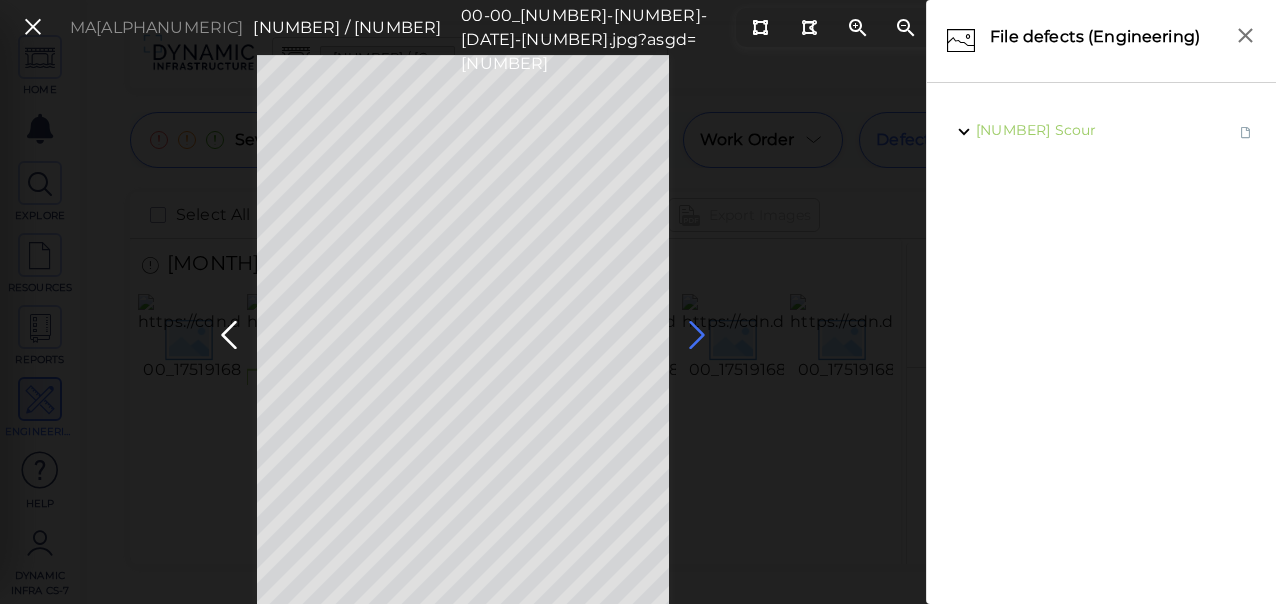 click at bounding box center (697, 335) 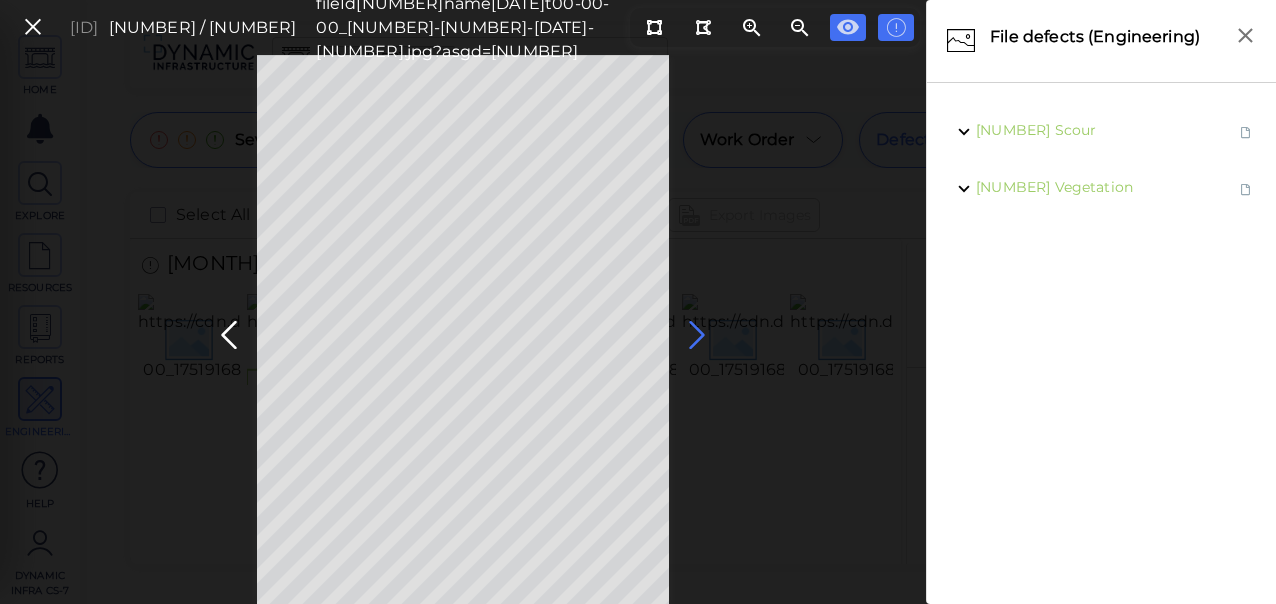 click at bounding box center [697, 335] 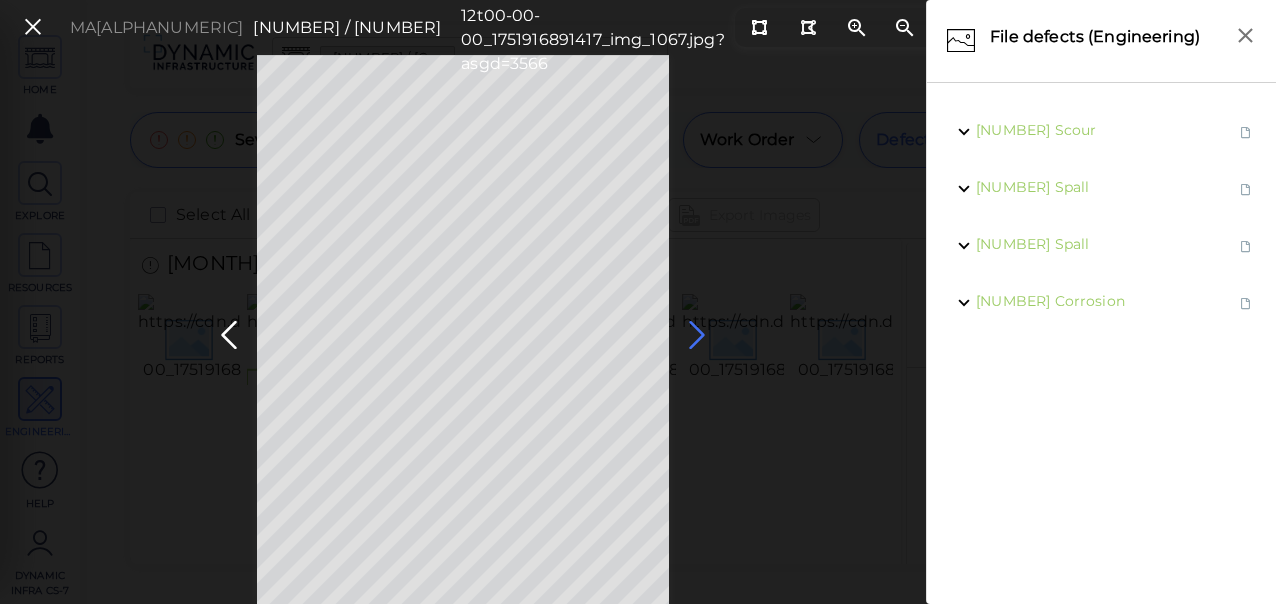 click at bounding box center (697, 335) 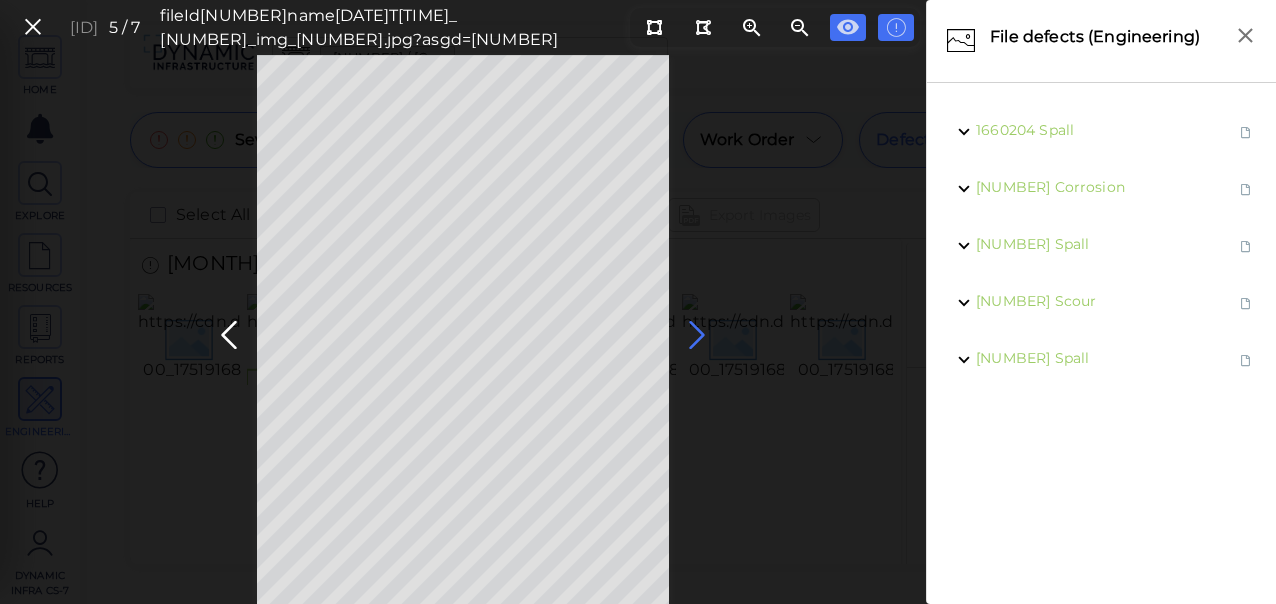 click at bounding box center [697, 335] 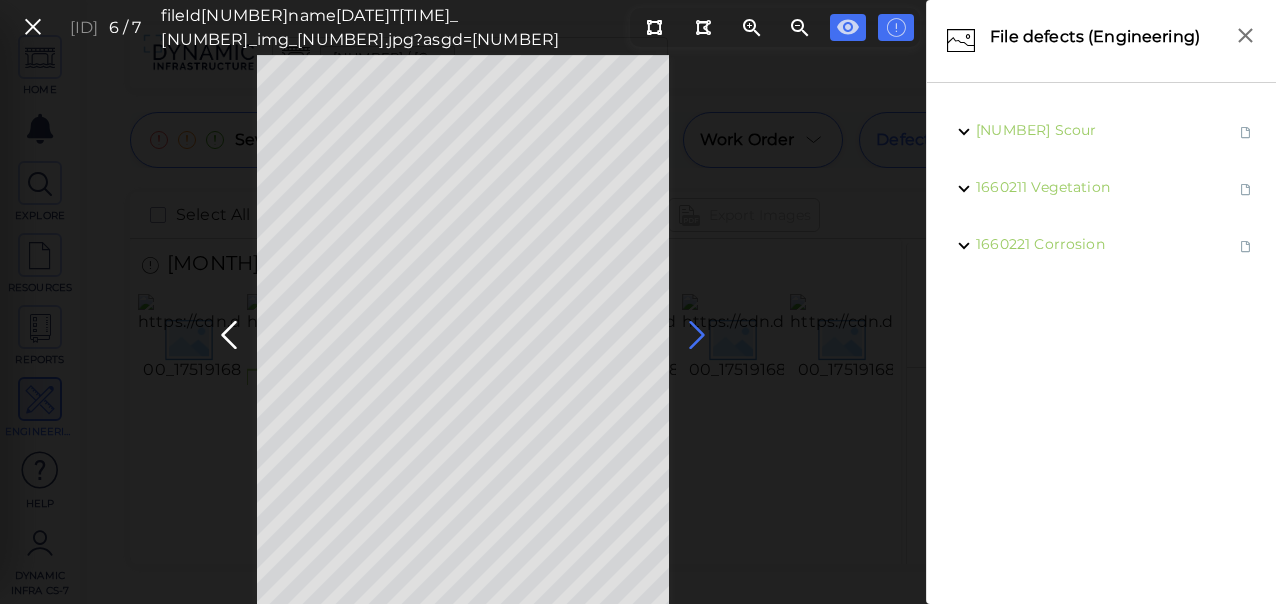 click at bounding box center [697, 335] 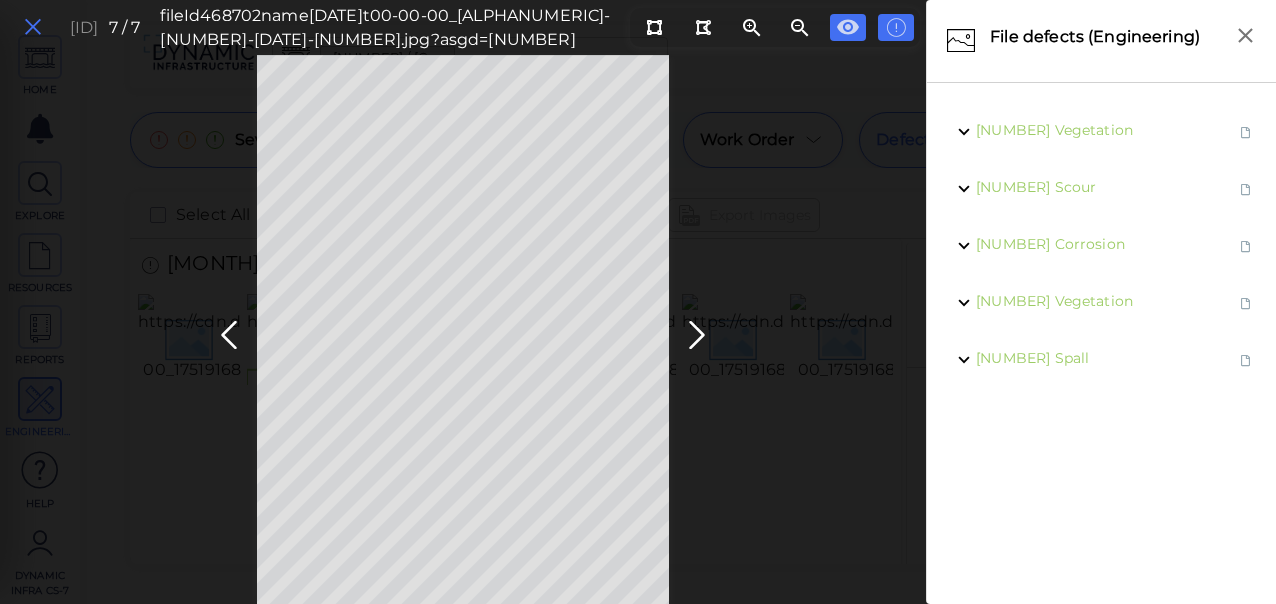 click at bounding box center [33, 27] 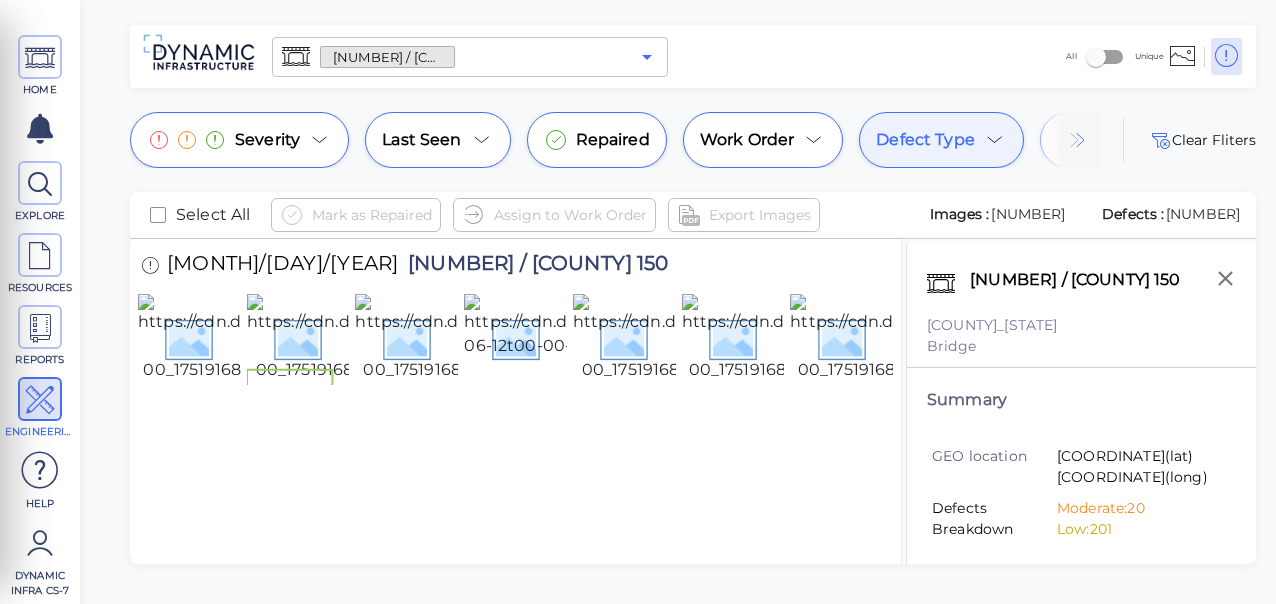 click 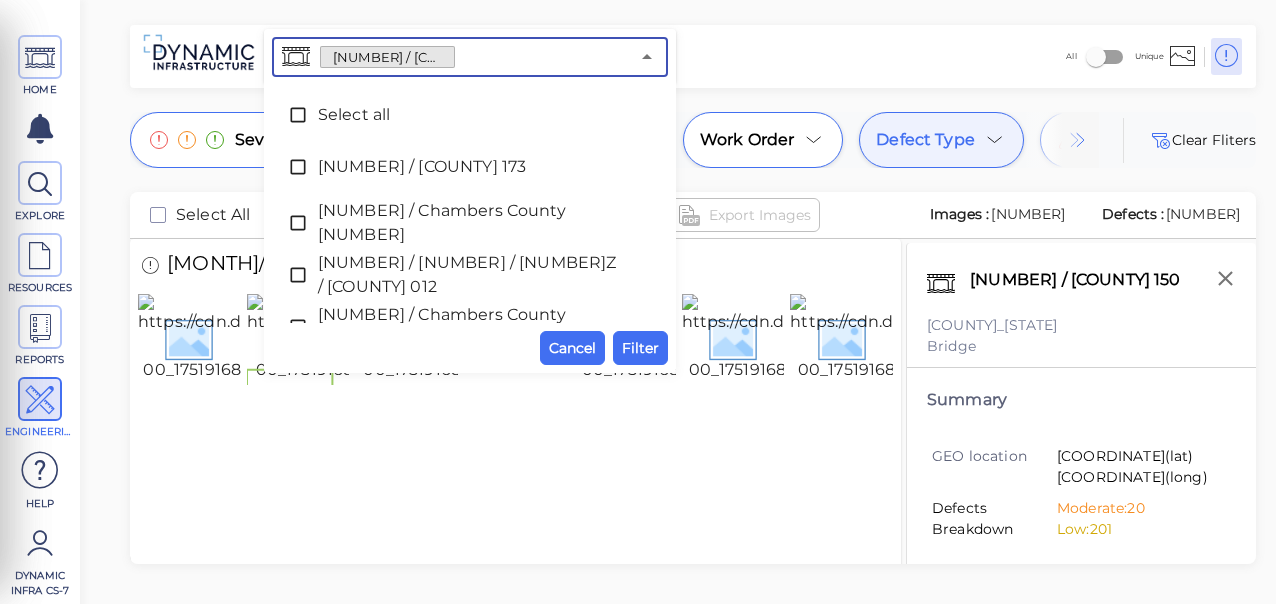scroll, scrollTop: 1169, scrollLeft: 0, axis: vertical 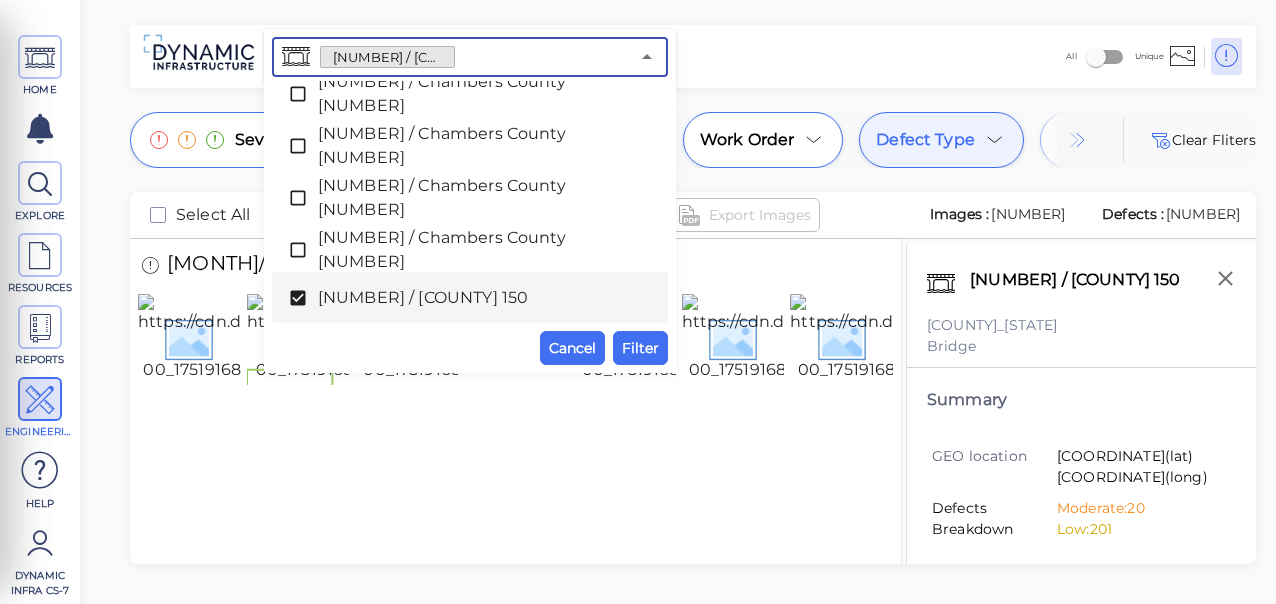click 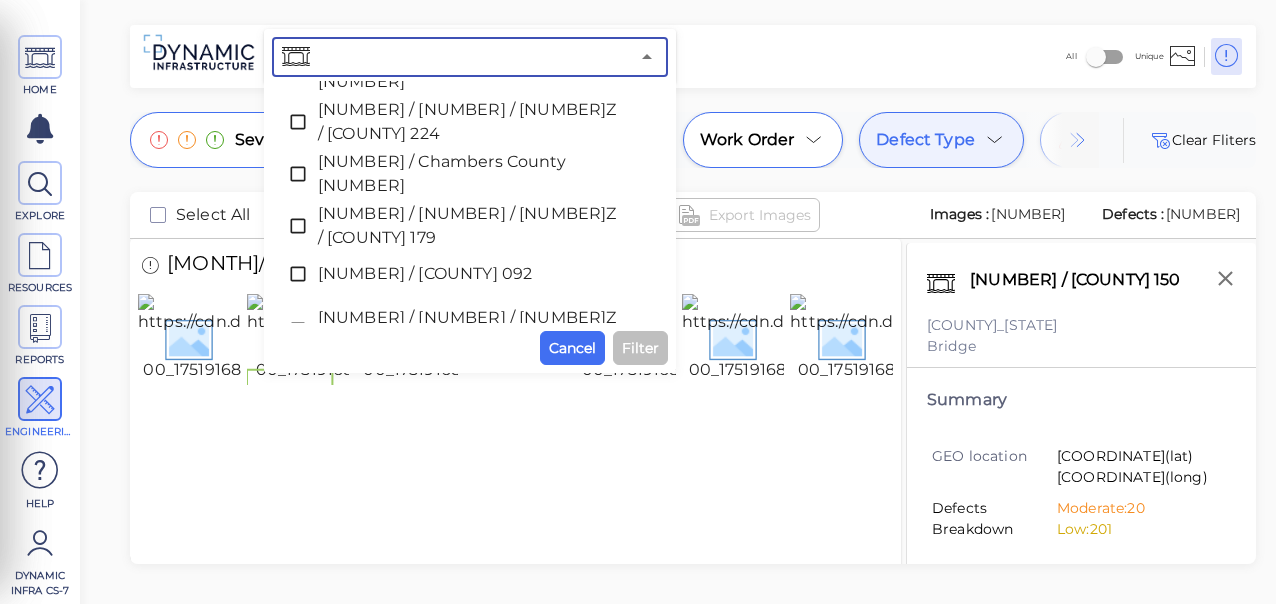 scroll, scrollTop: 2860, scrollLeft: 0, axis: vertical 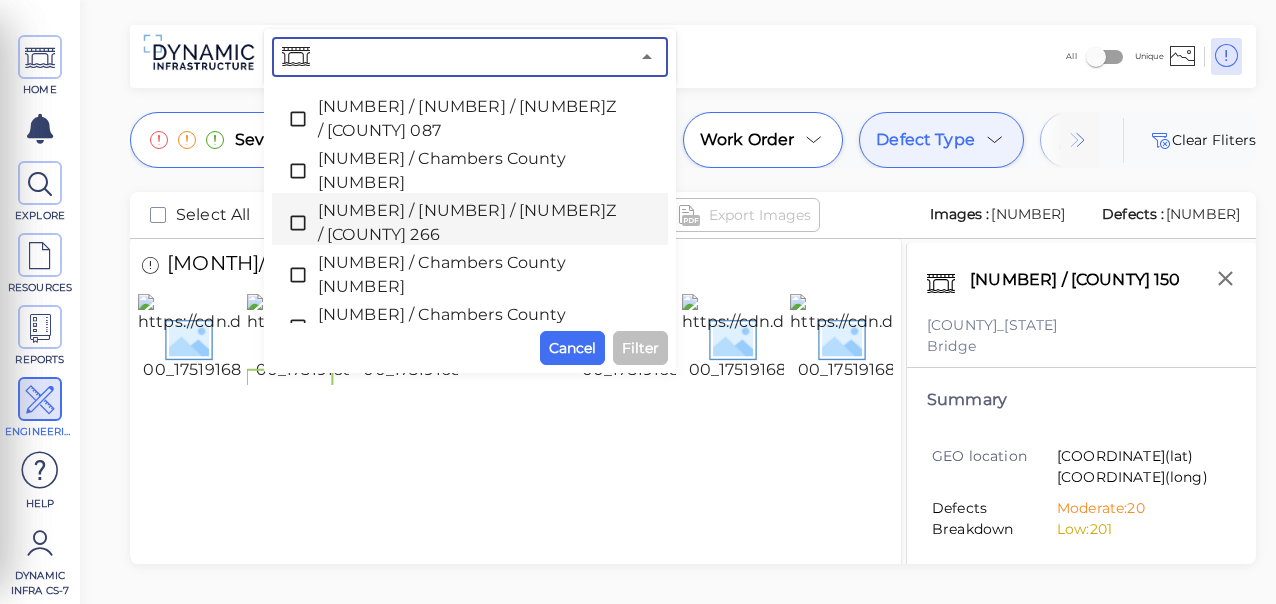 click 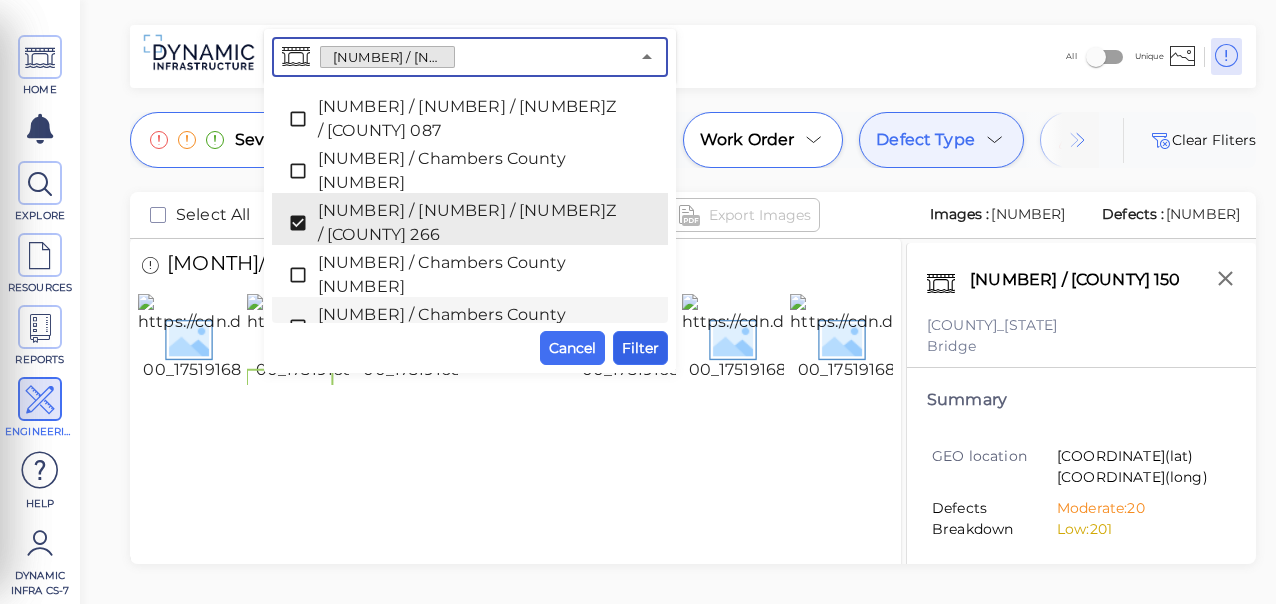 click on "Filter" at bounding box center (640, 348) 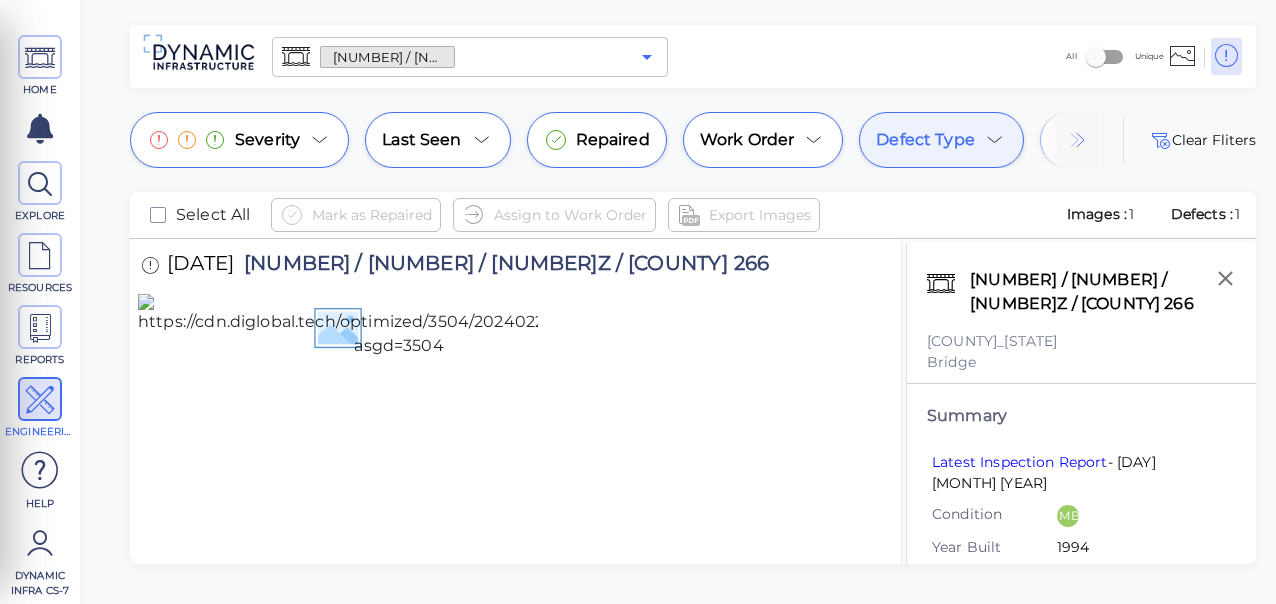 click 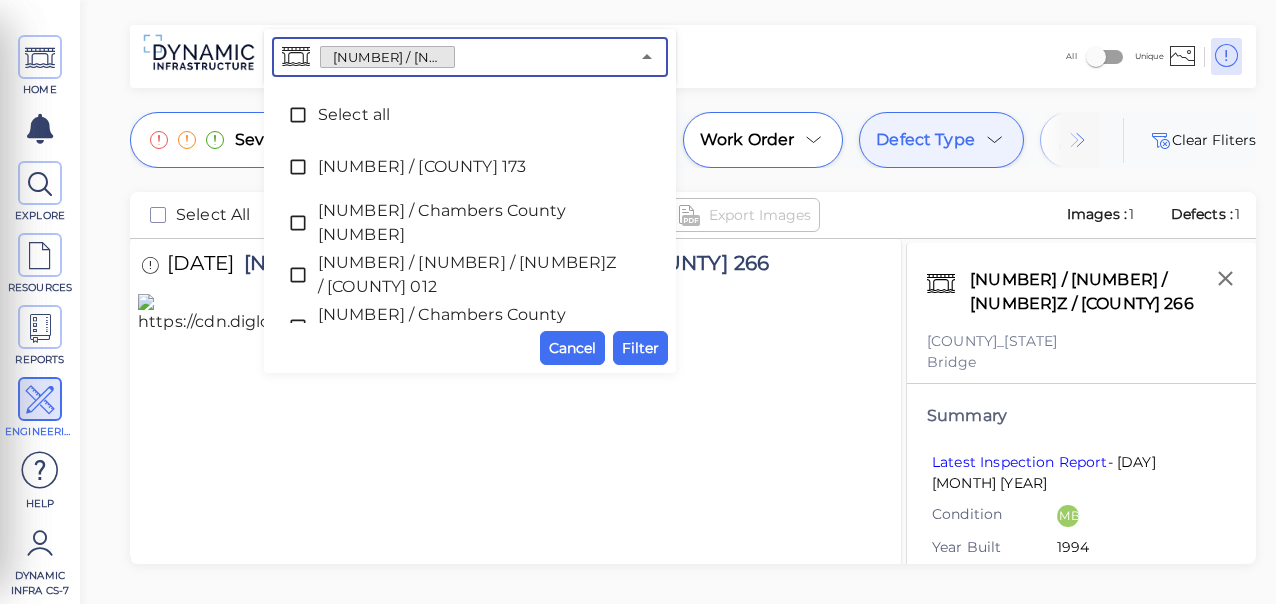 scroll, scrollTop: 2781, scrollLeft: 0, axis: vertical 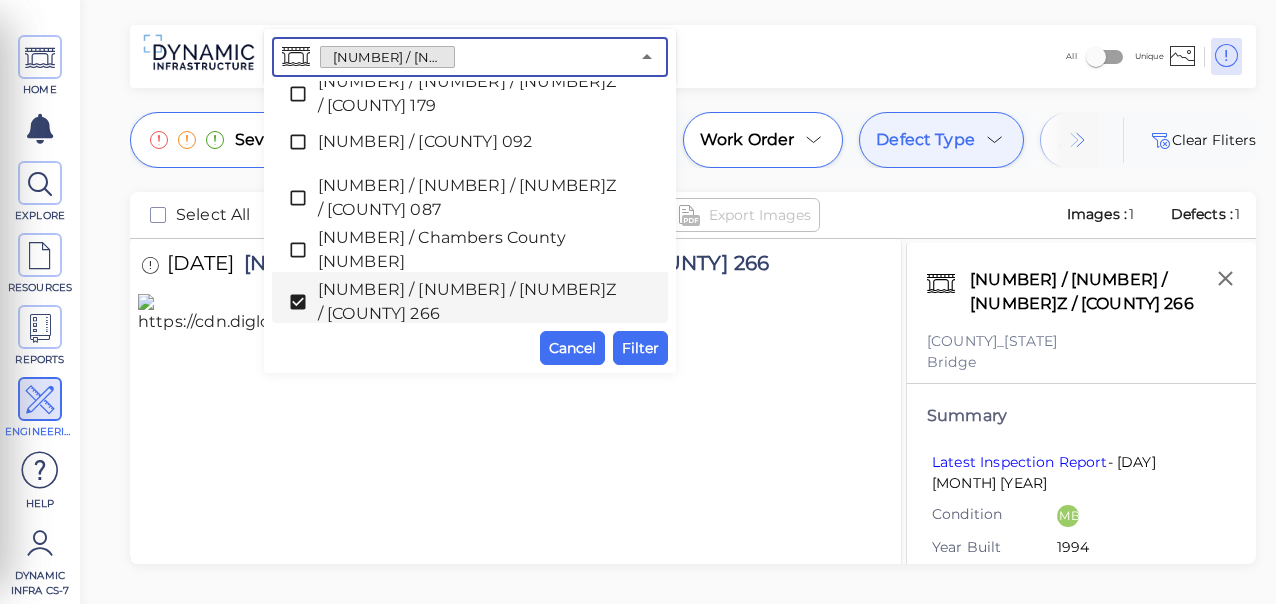 click 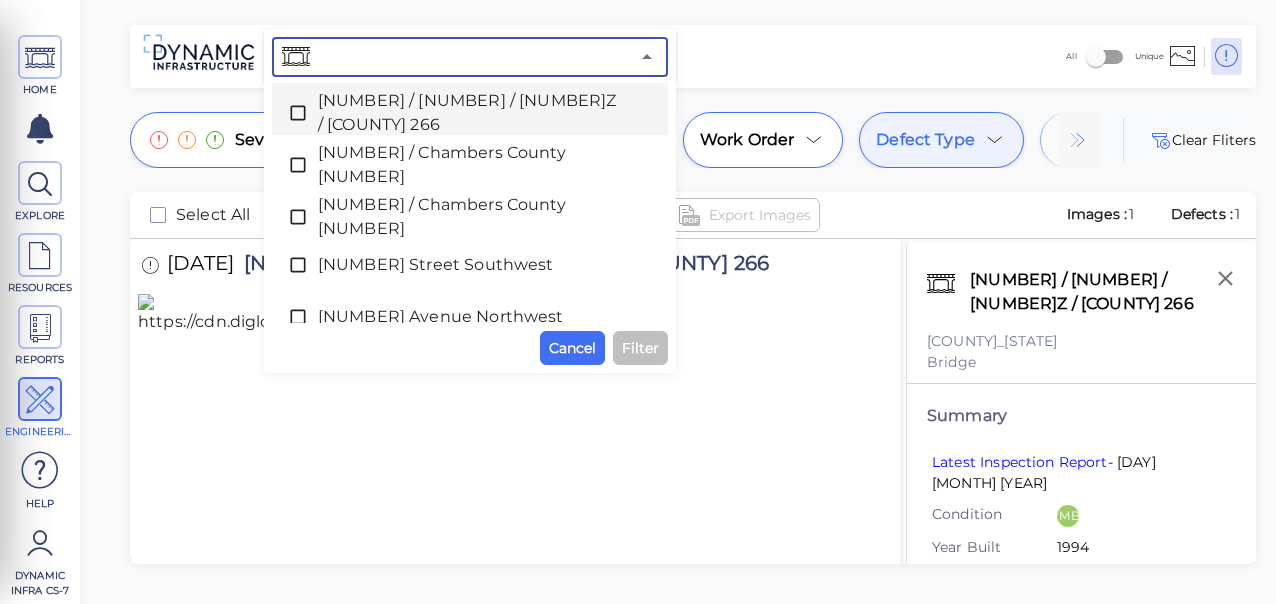 scroll, scrollTop: 2992, scrollLeft: 0, axis: vertical 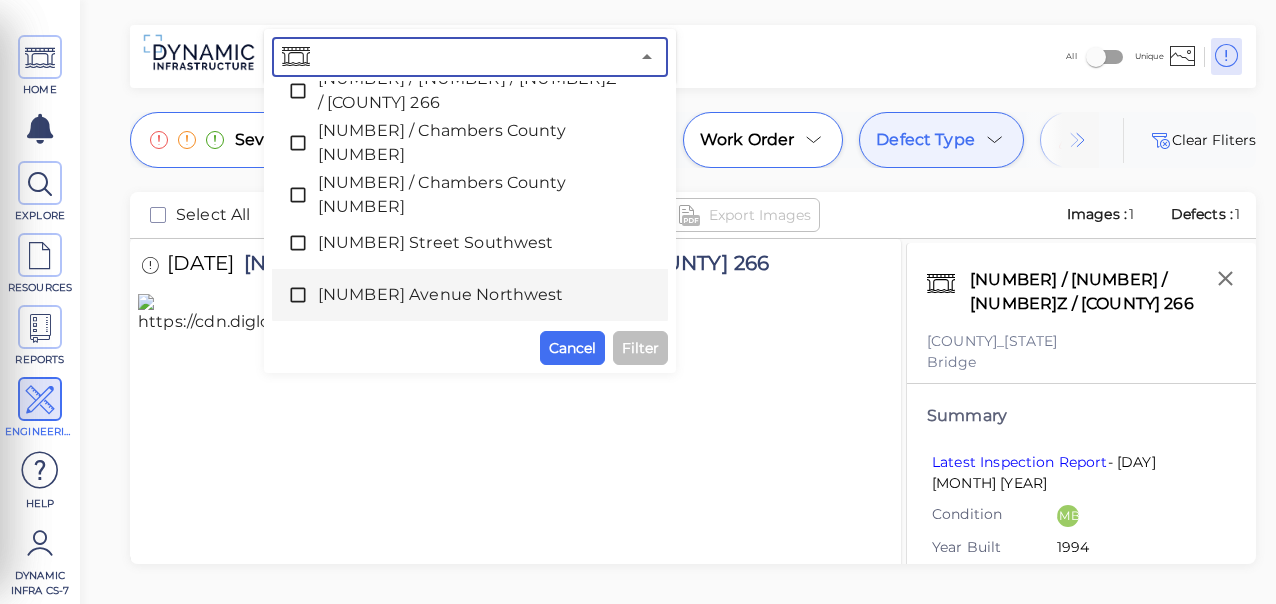click 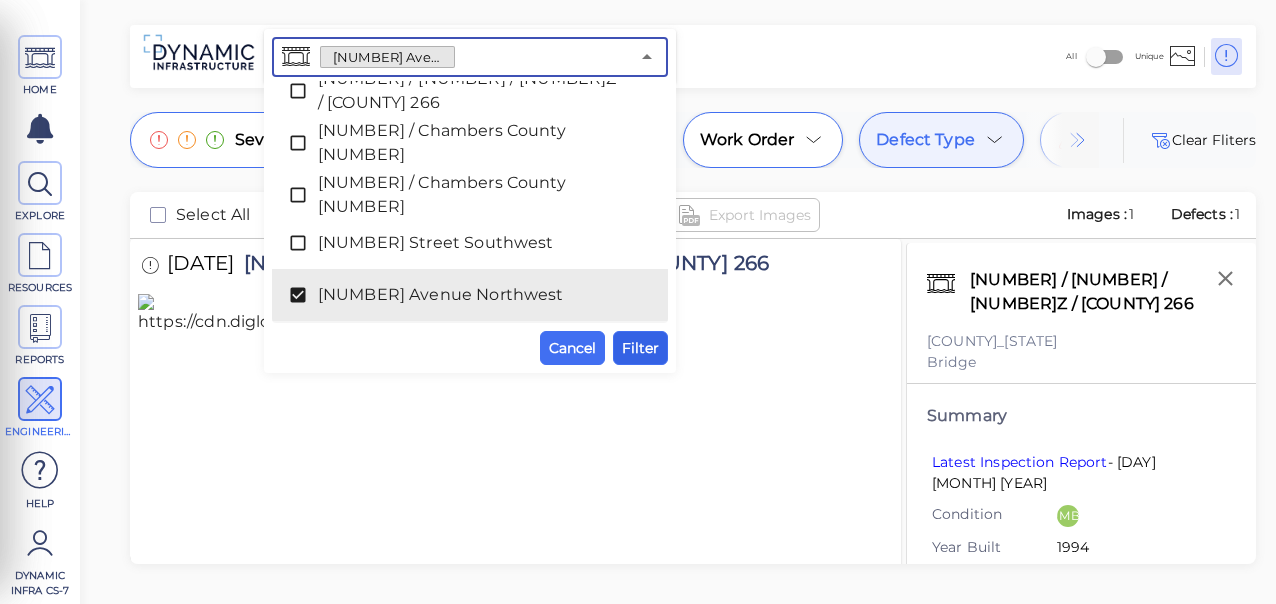 click on "Filter" at bounding box center (640, 348) 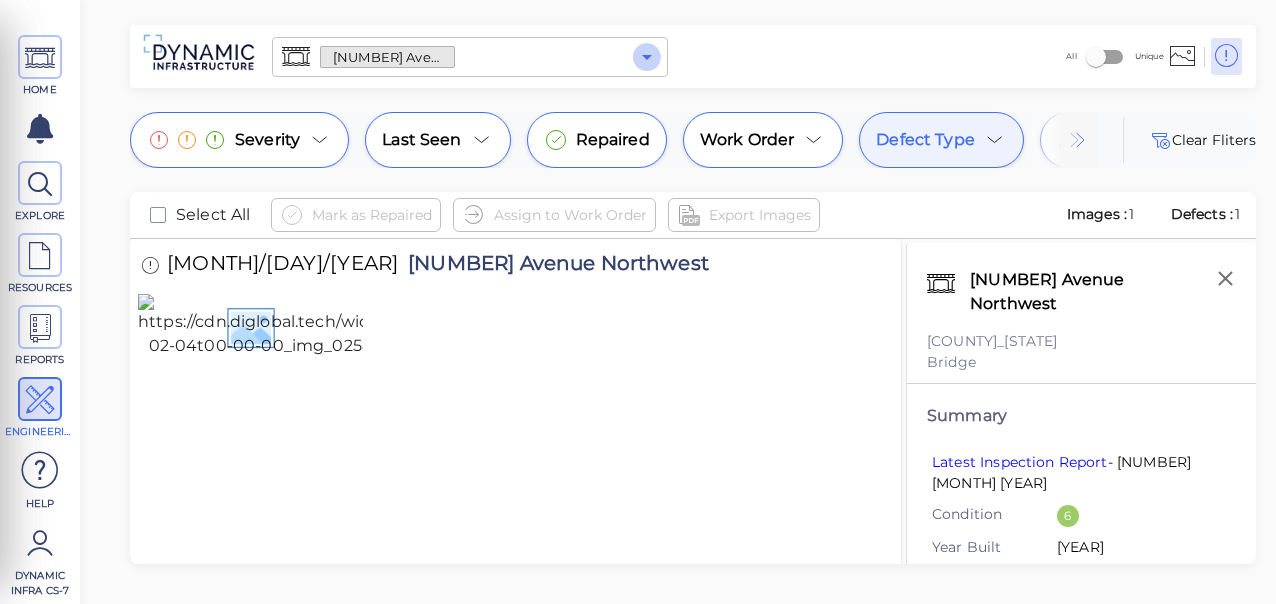 click 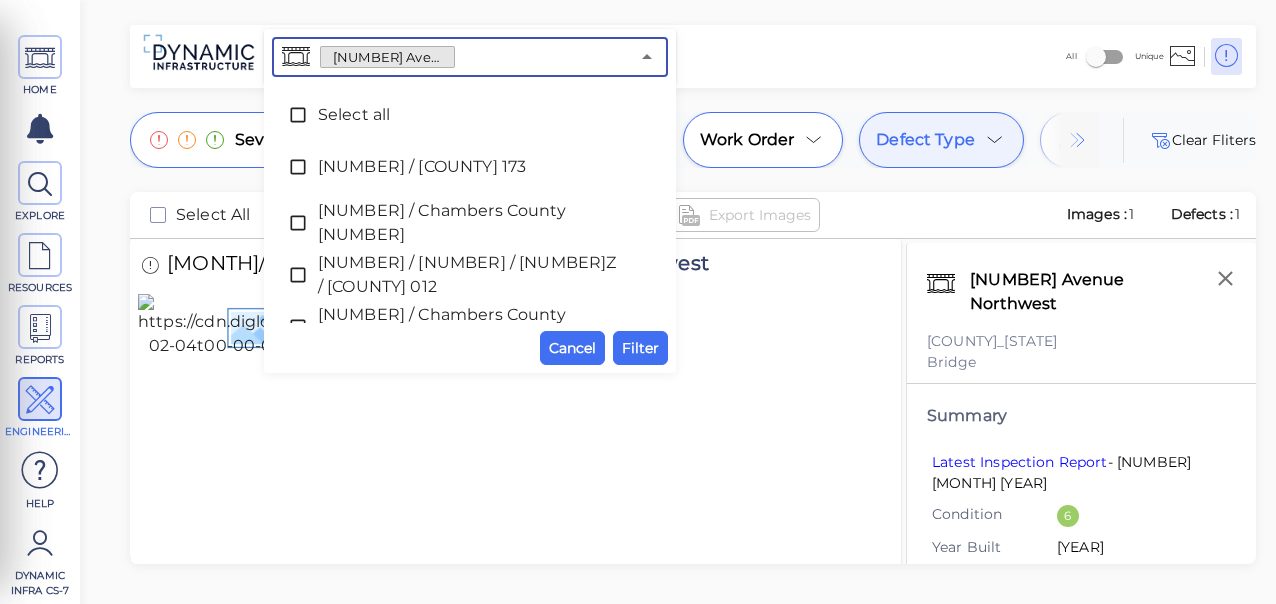 scroll, scrollTop: 2989, scrollLeft: 0, axis: vertical 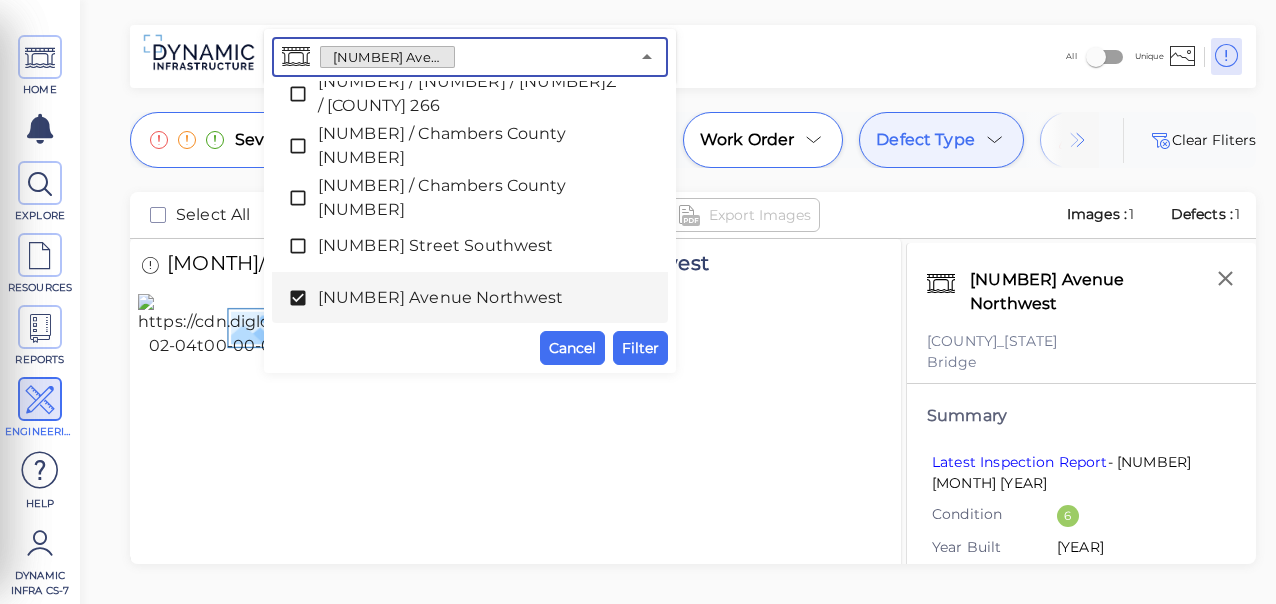 click 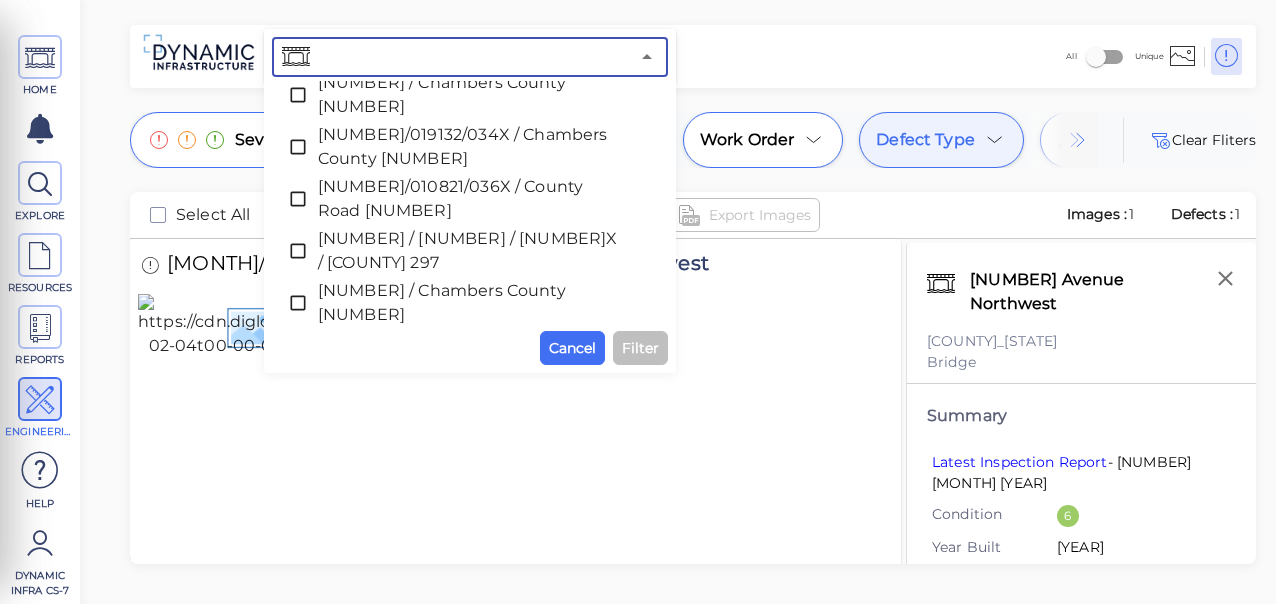 scroll, scrollTop: 4258, scrollLeft: 0, axis: vertical 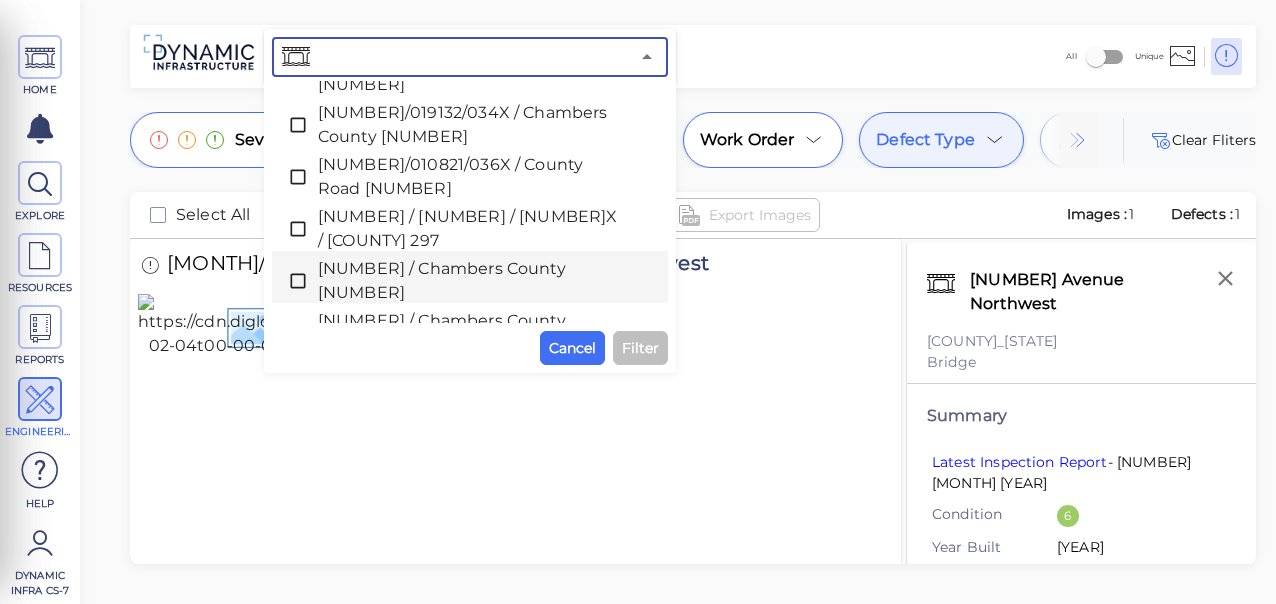 click 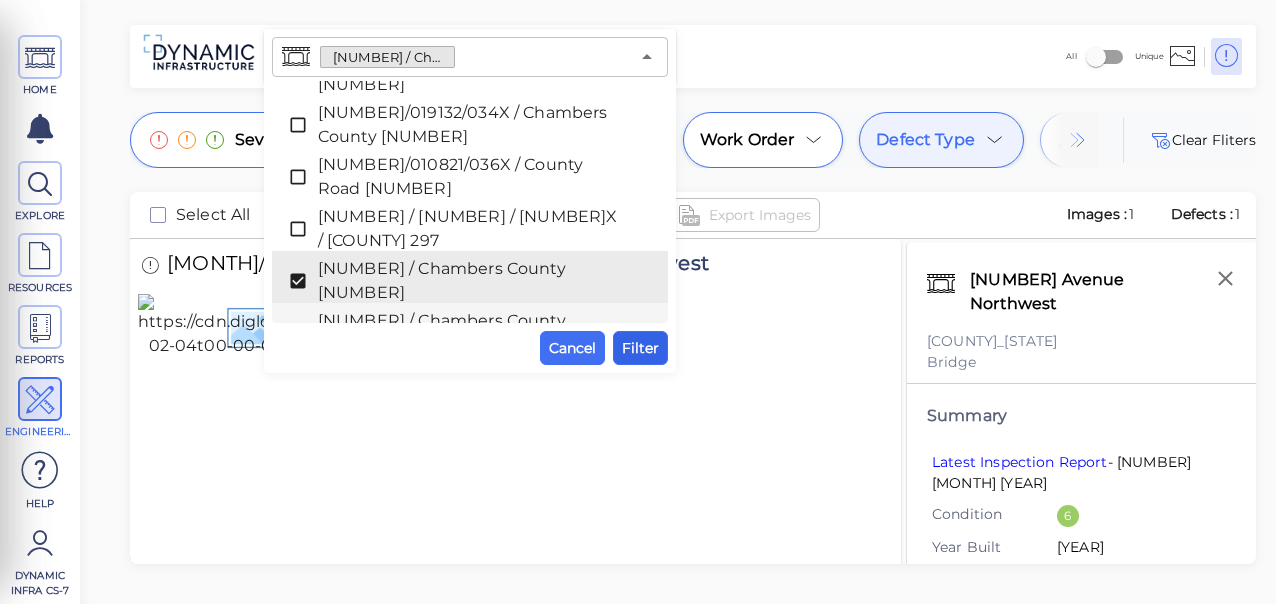 click on "Filter" at bounding box center (640, 348) 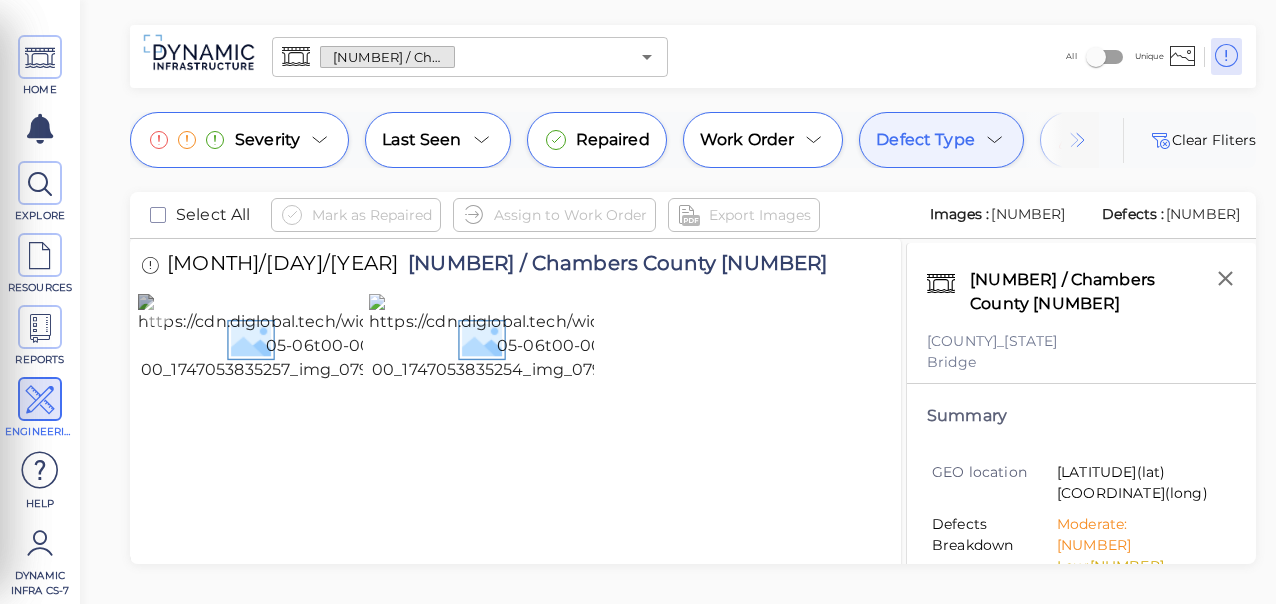 click at bounding box center (322, 338) 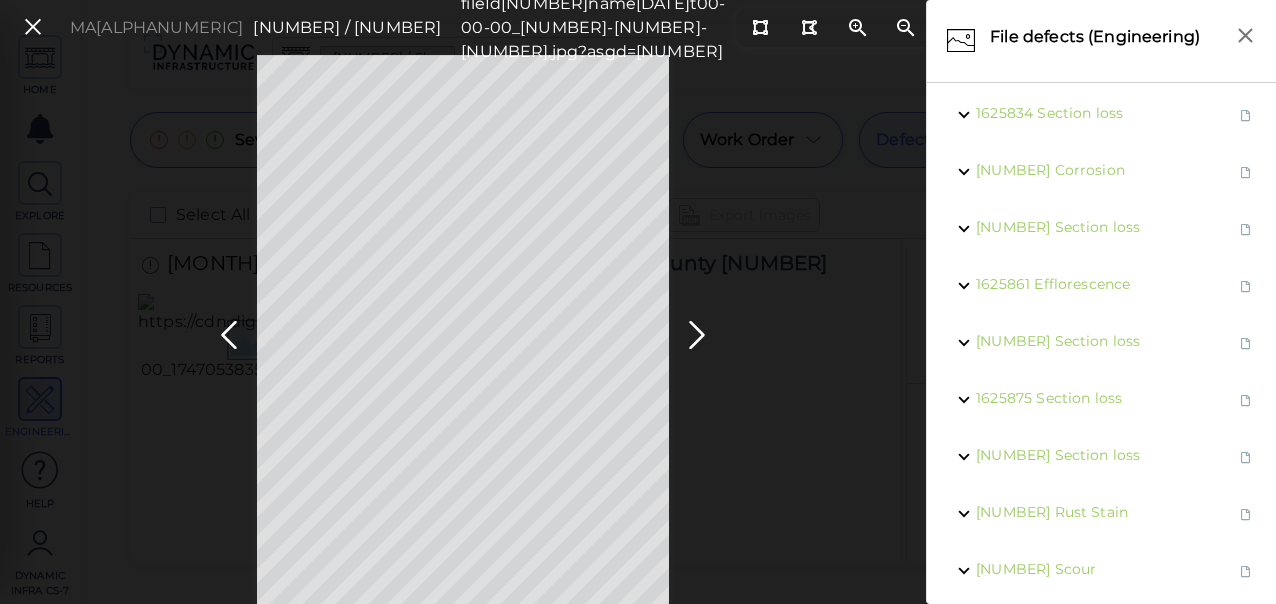 scroll, scrollTop: 101, scrollLeft: 0, axis: vertical 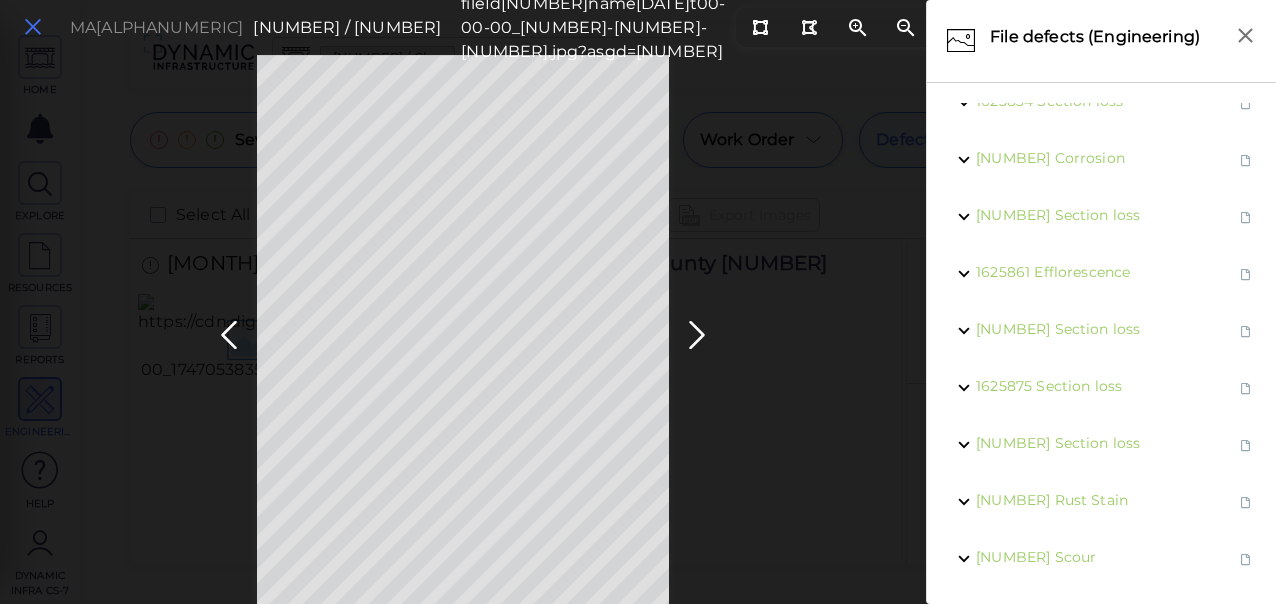 click at bounding box center [33, 27] 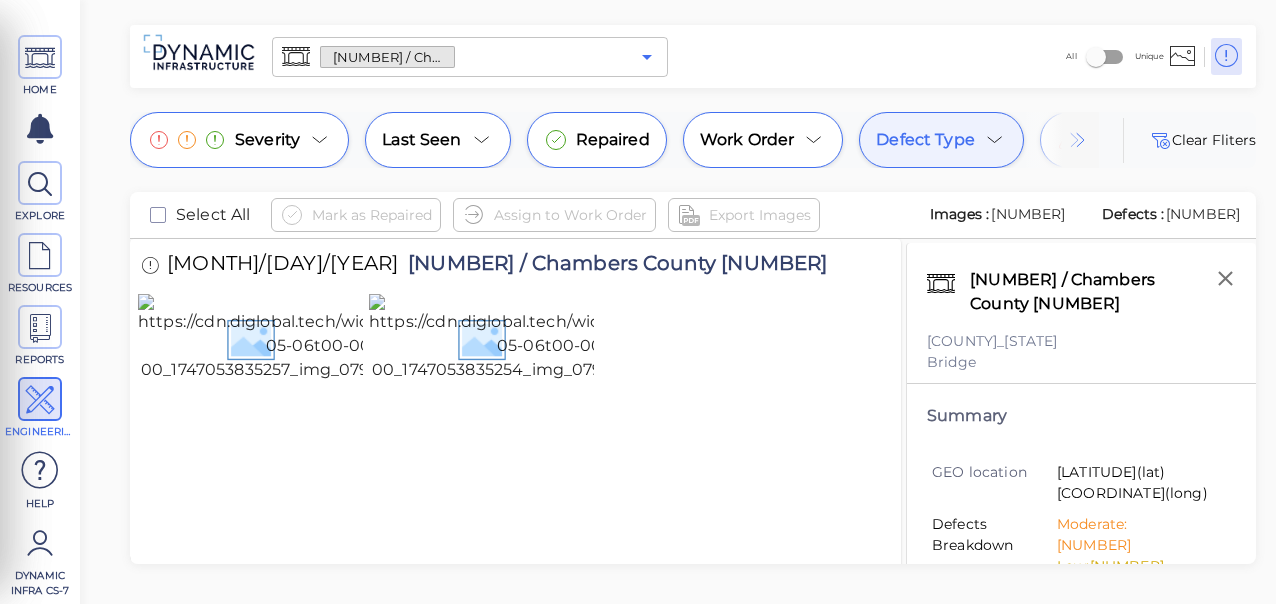 click 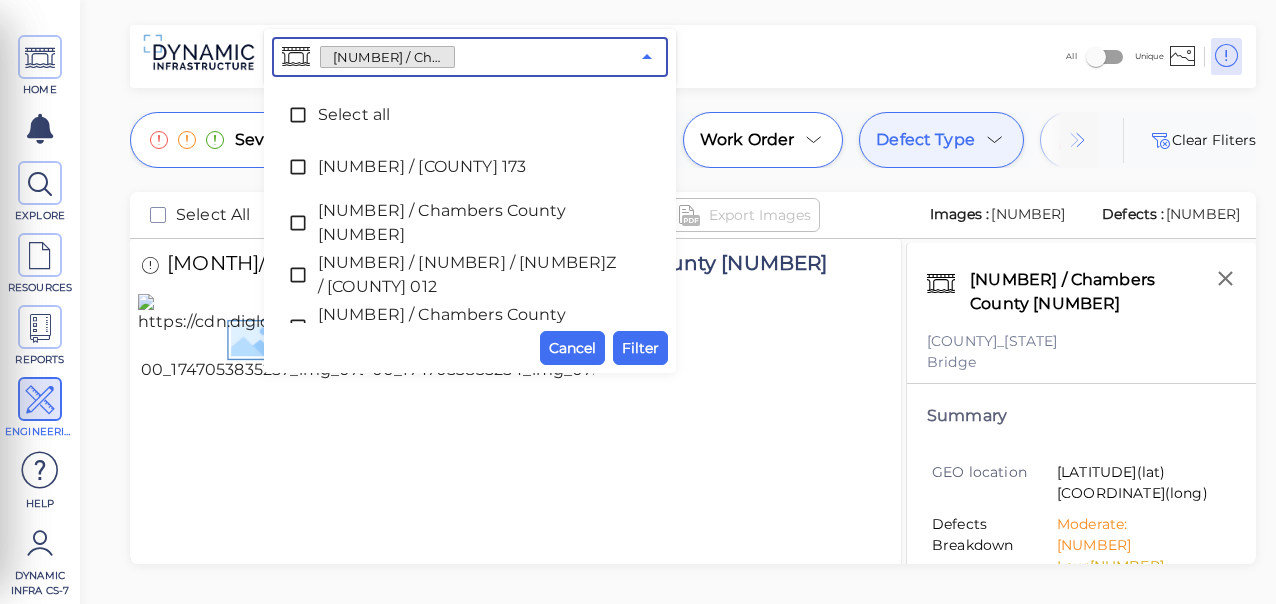 scroll, scrollTop: 4237, scrollLeft: 0, axis: vertical 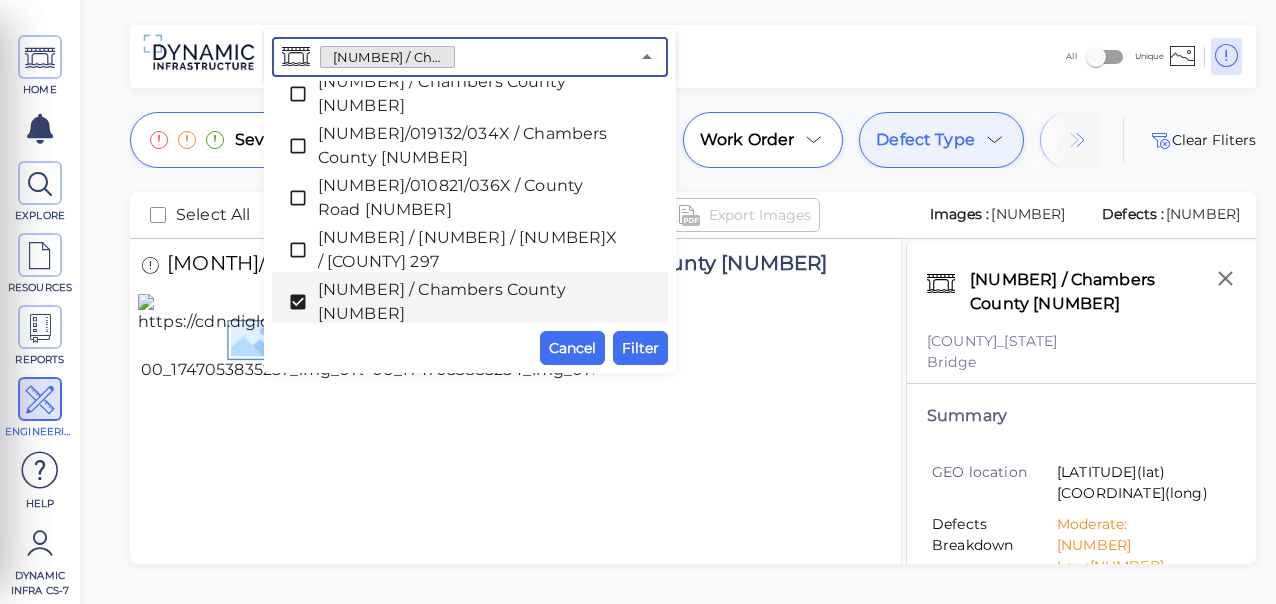 click 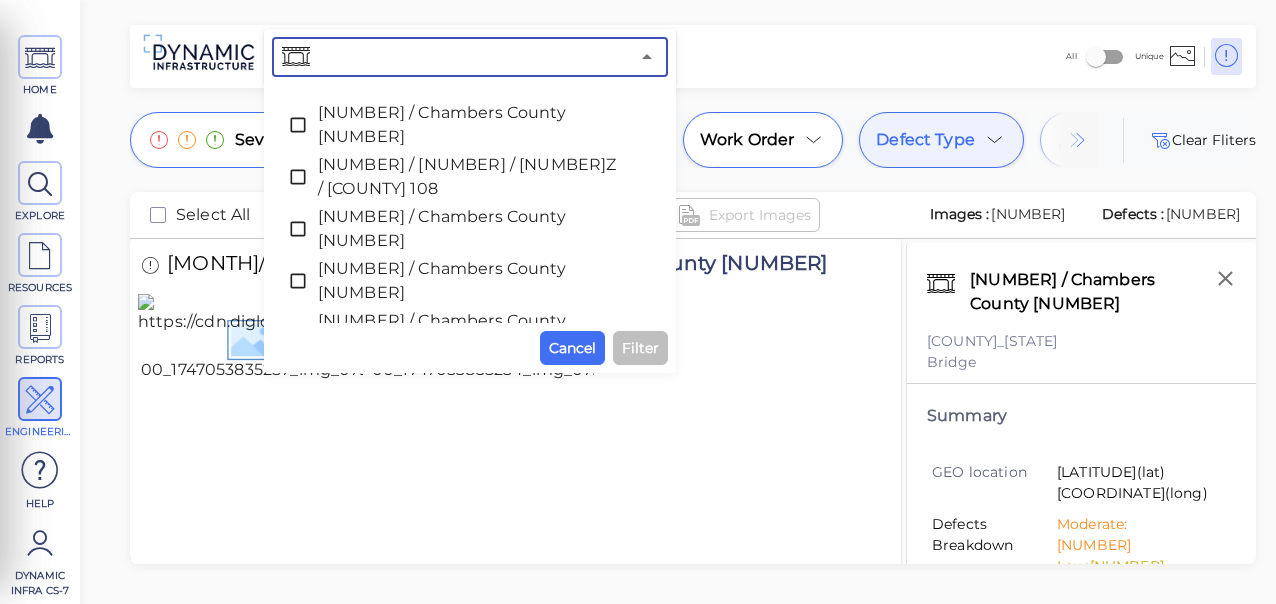 scroll, scrollTop: 5717, scrollLeft: 0, axis: vertical 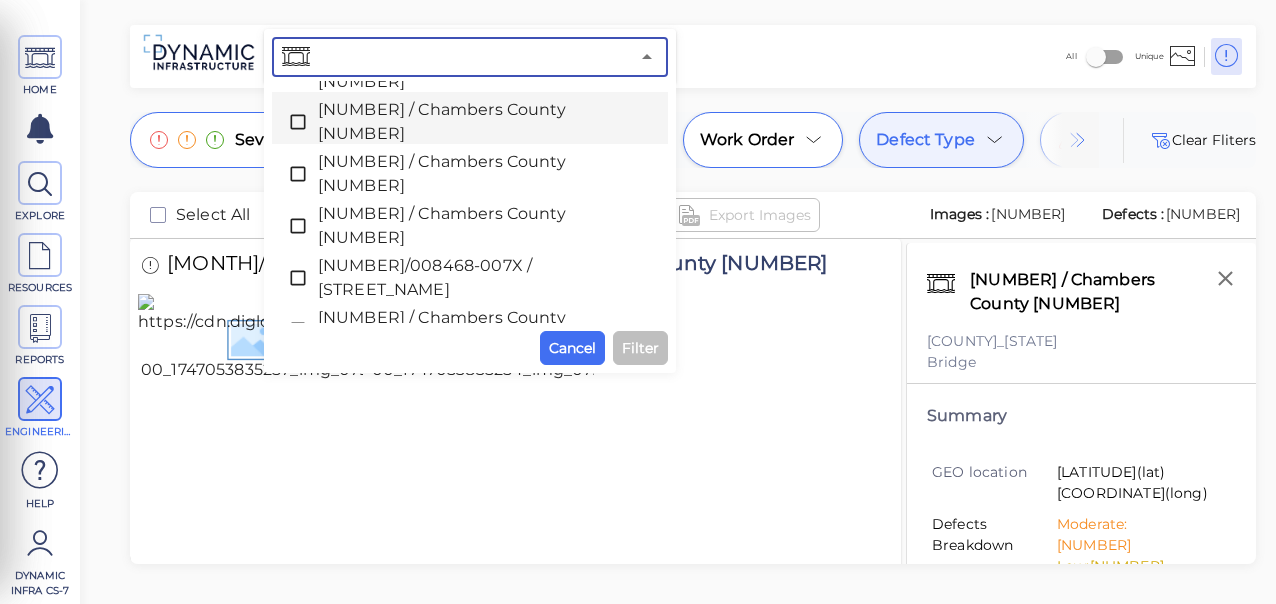 click 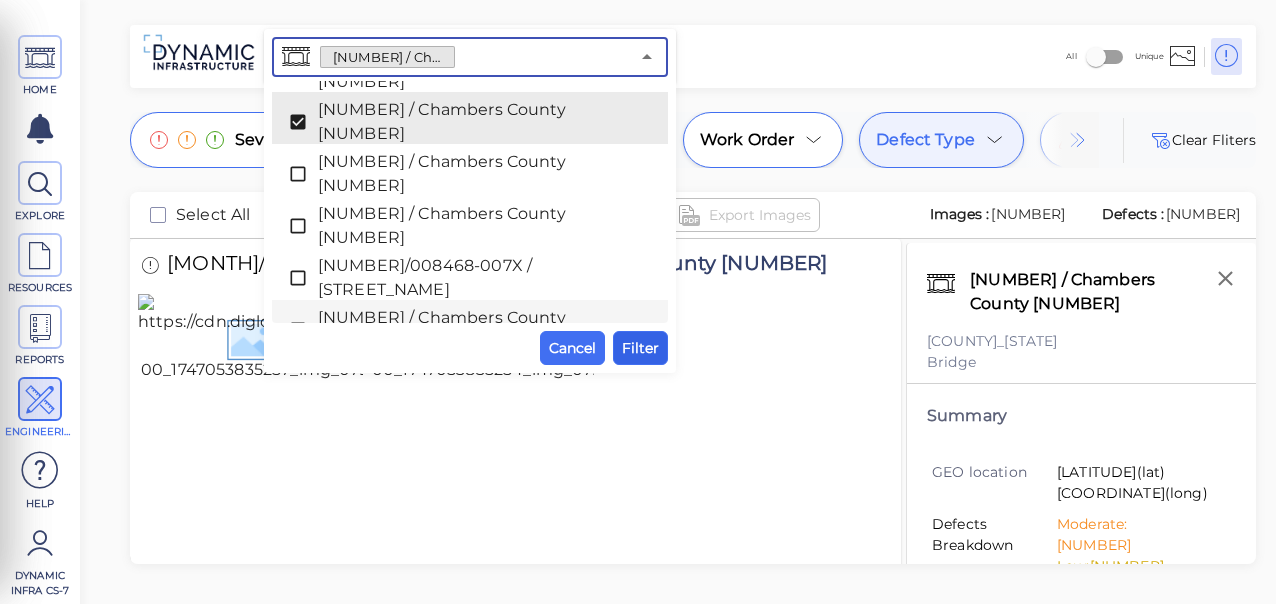 click on "Filter" at bounding box center (640, 348) 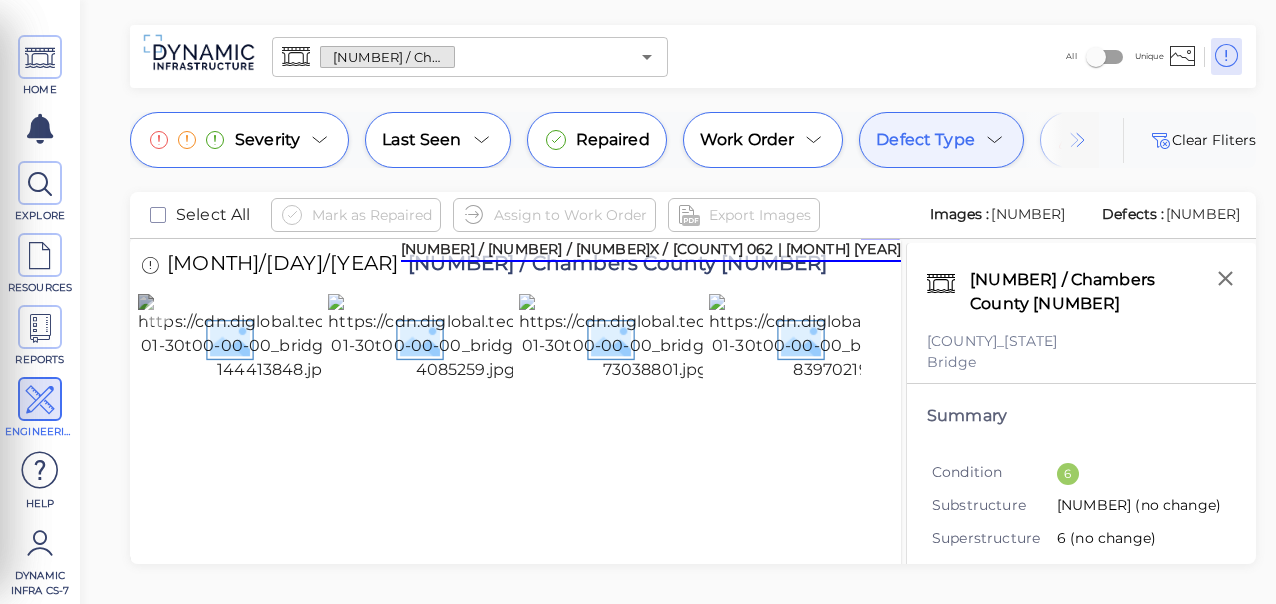click at bounding box center (323, 338) 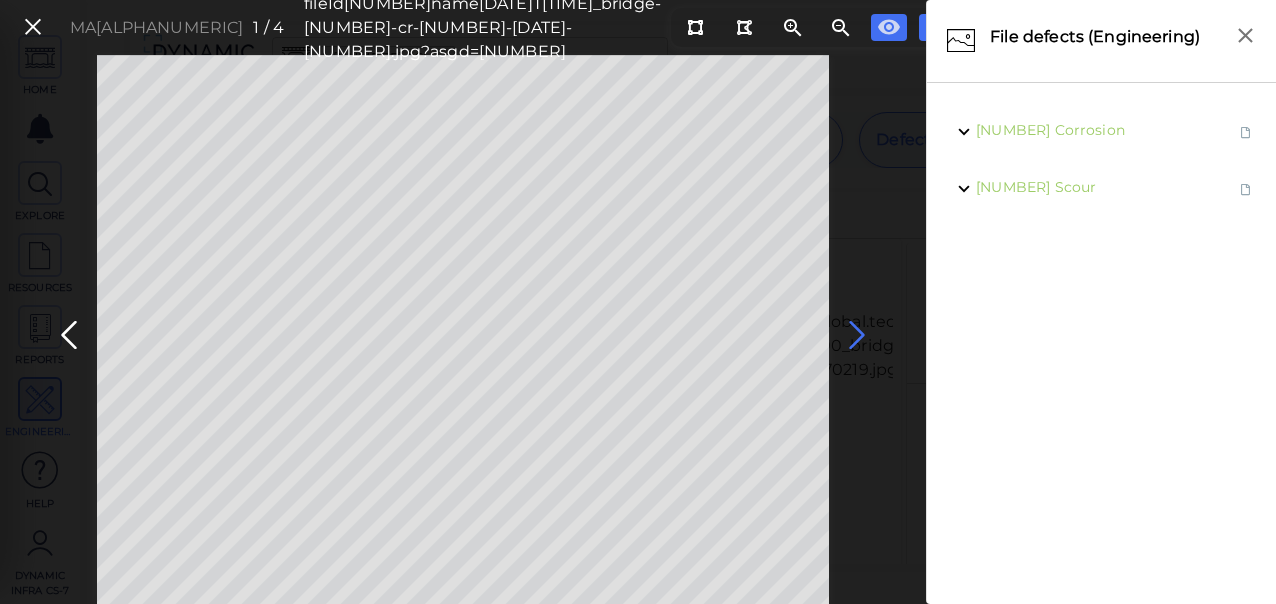 click at bounding box center (857, 335) 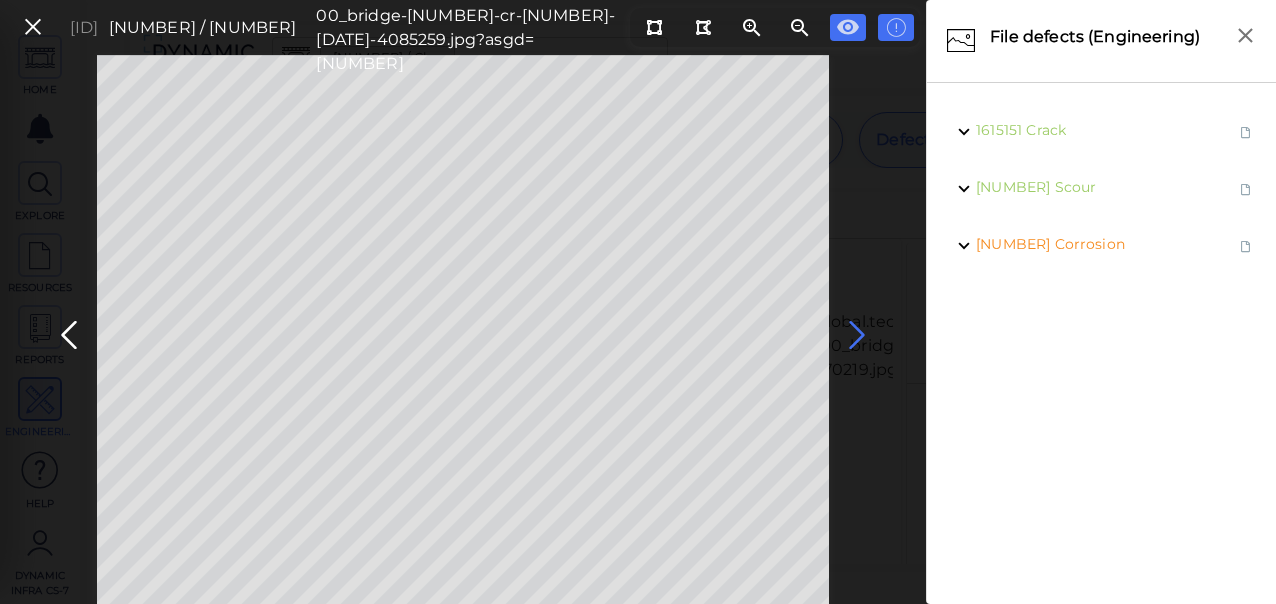 click at bounding box center [857, 335] 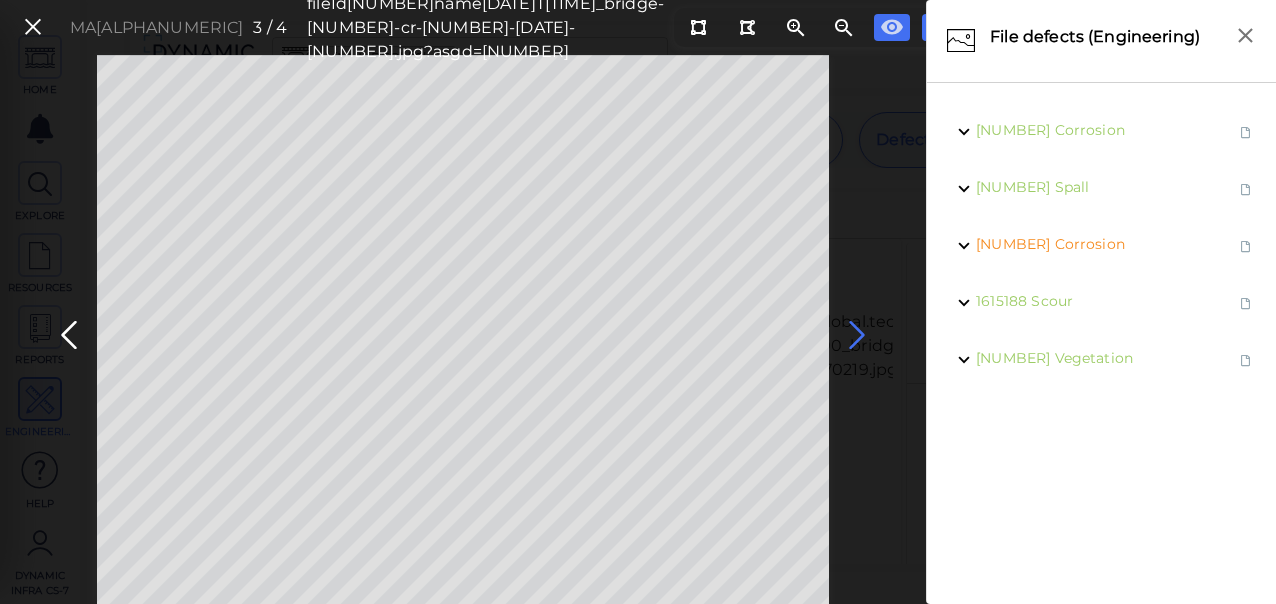 click at bounding box center [857, 335] 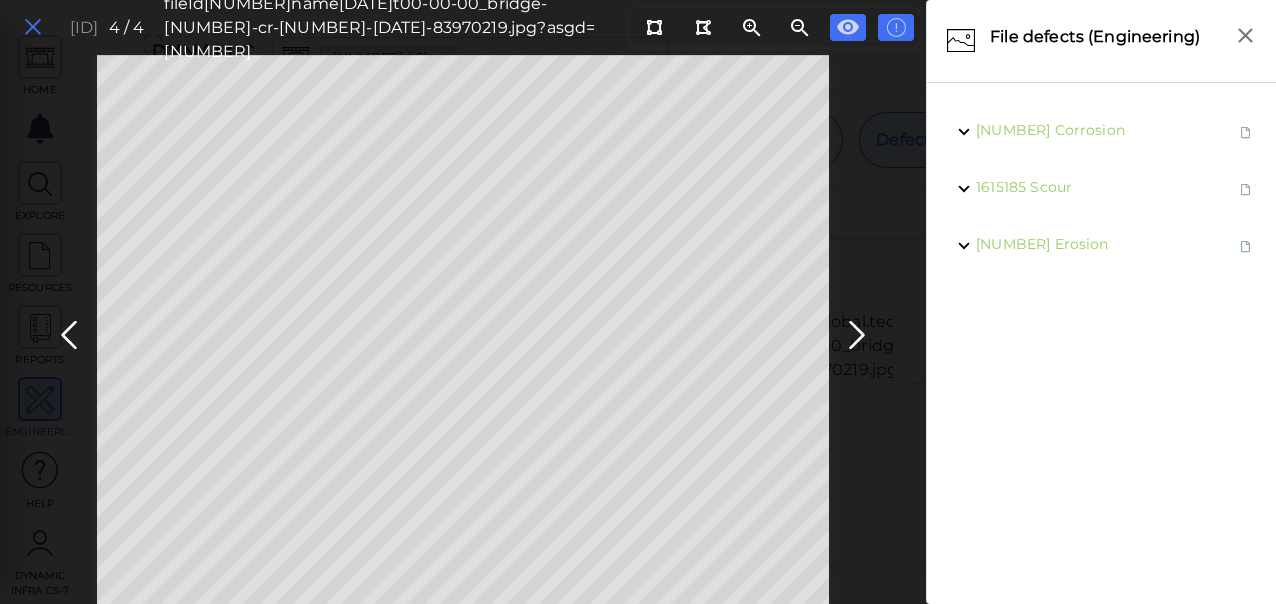 click at bounding box center (33, 27) 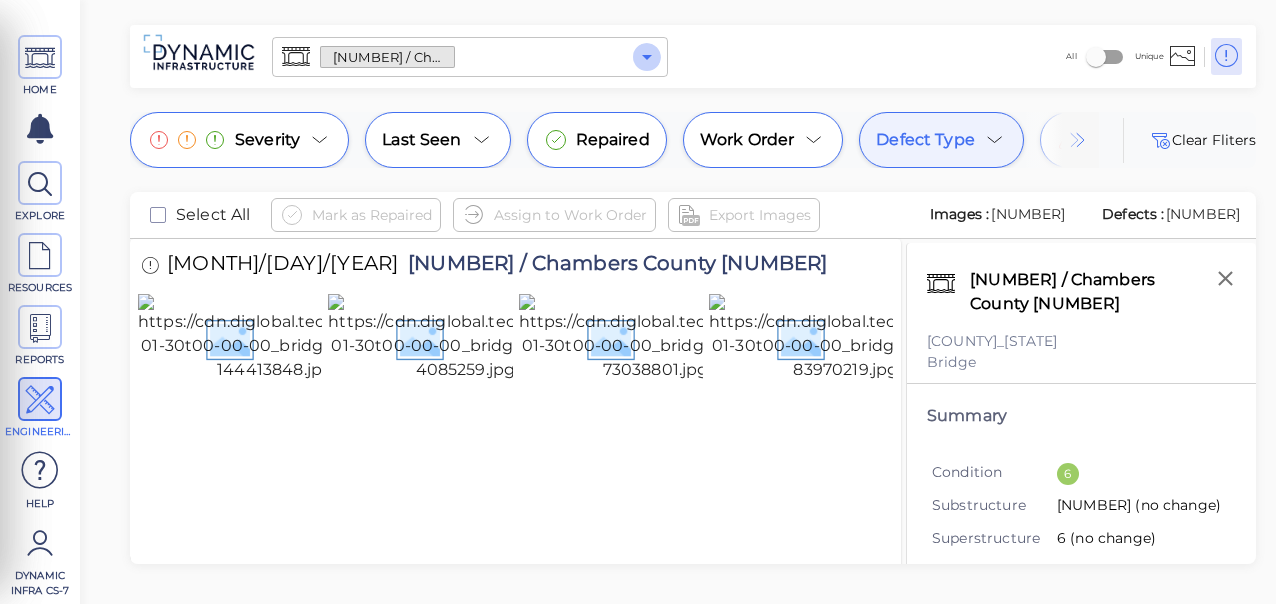 click 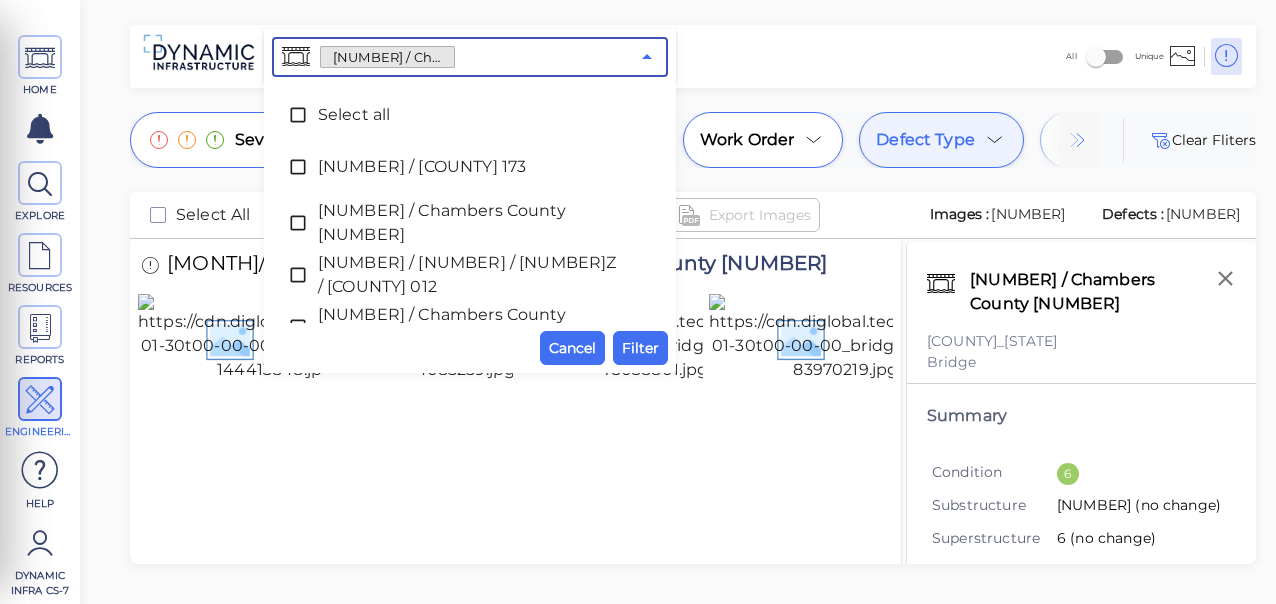 scroll, scrollTop: 5537, scrollLeft: 0, axis: vertical 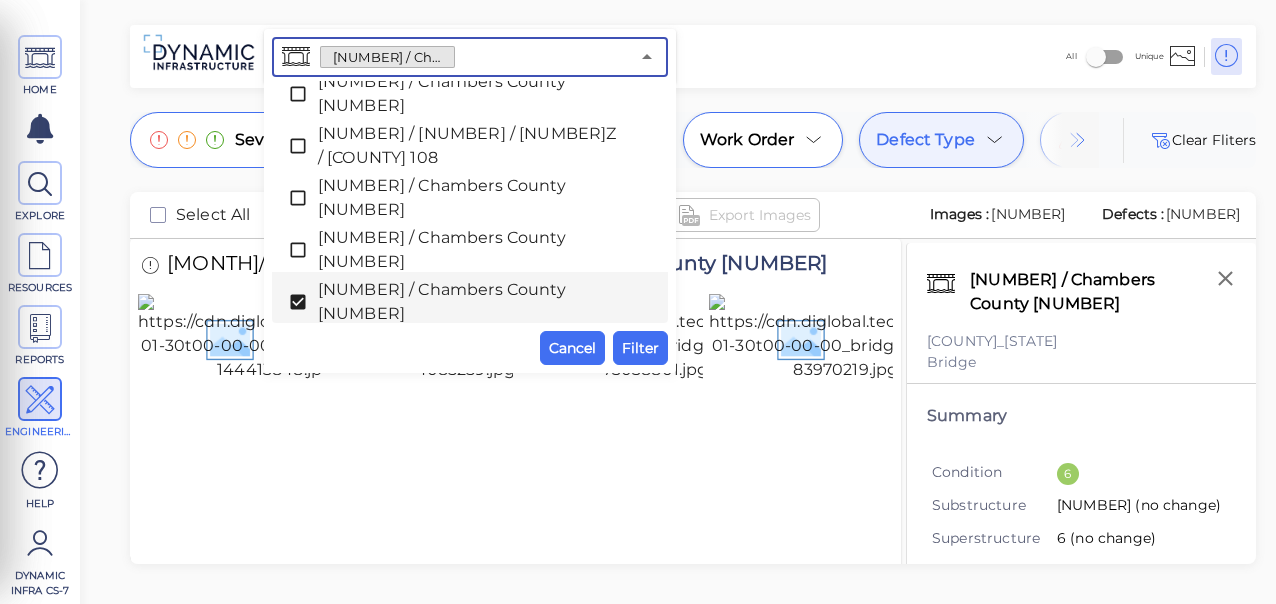 click 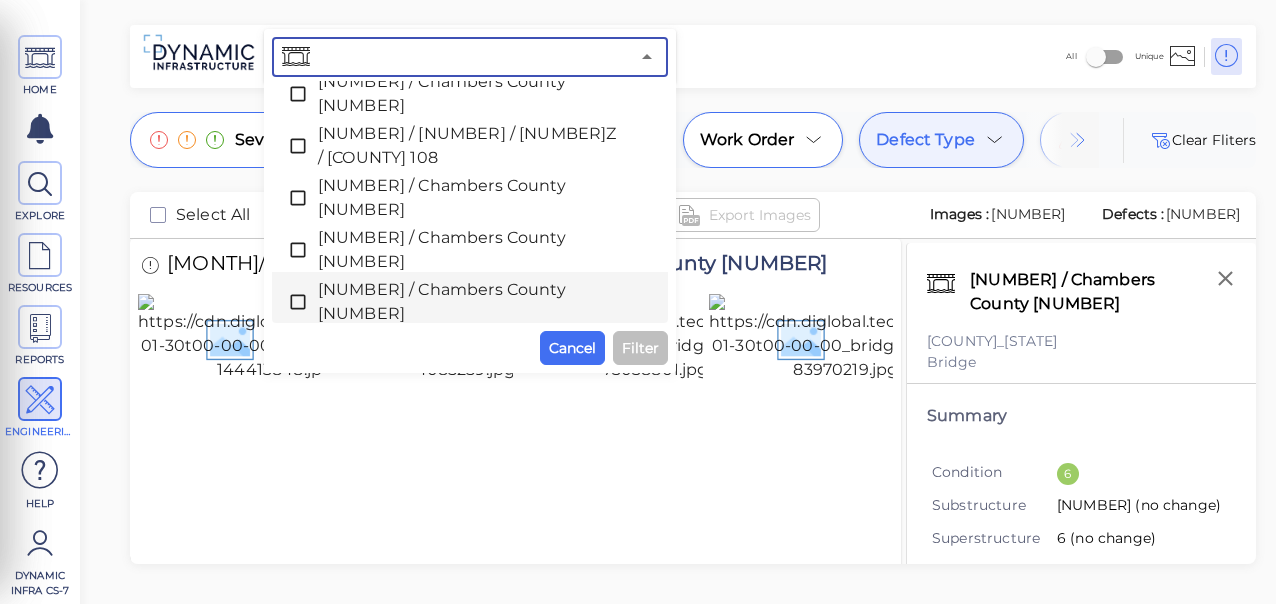 scroll, scrollTop: 5748, scrollLeft: 0, axis: vertical 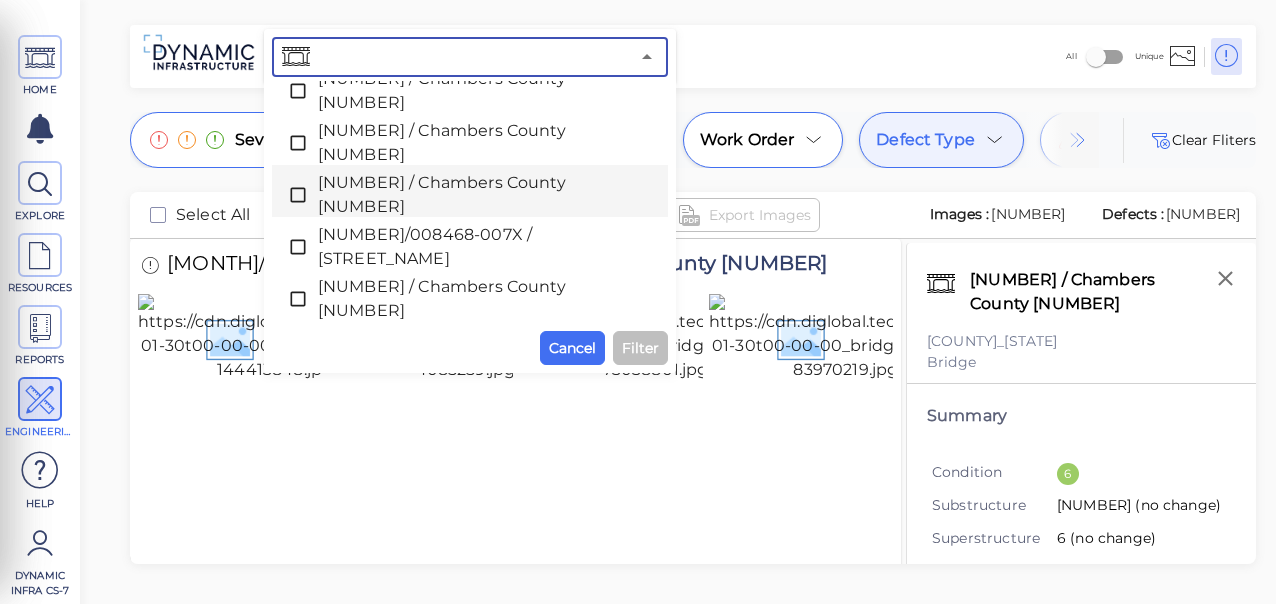 click 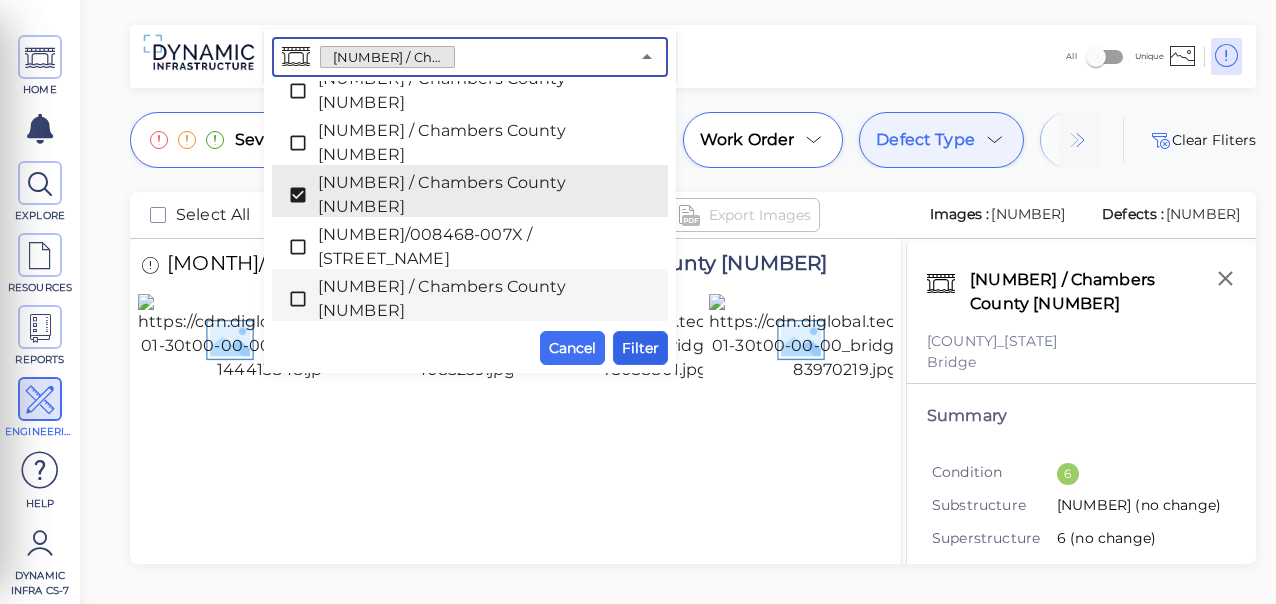 click on "Filter" at bounding box center [640, 348] 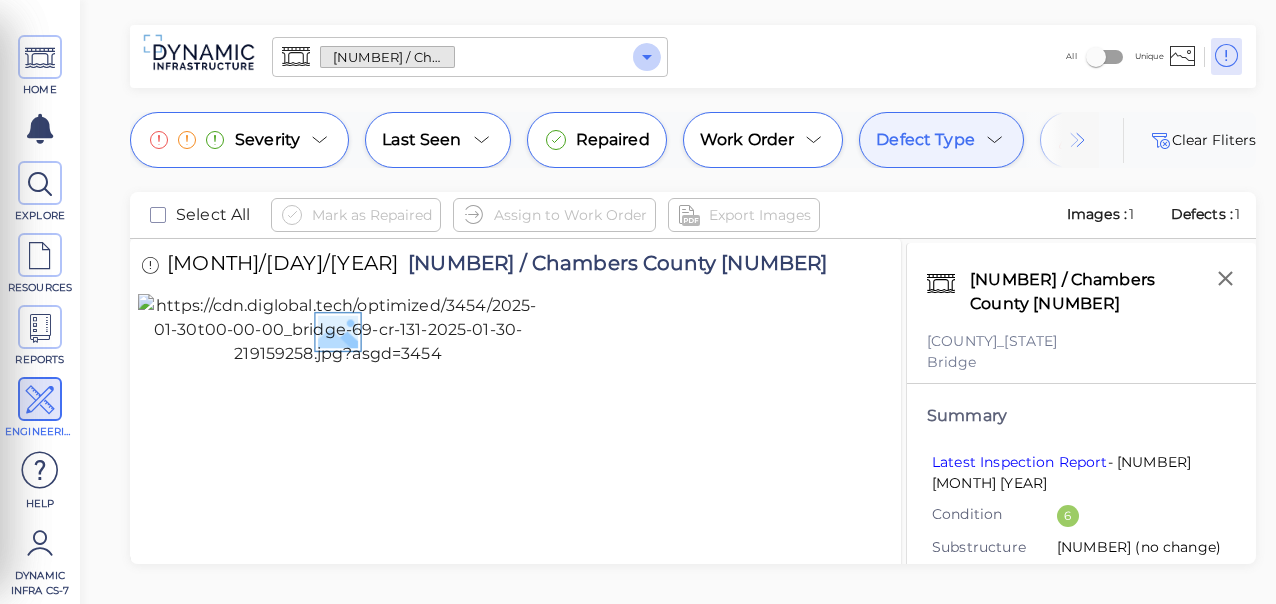 click 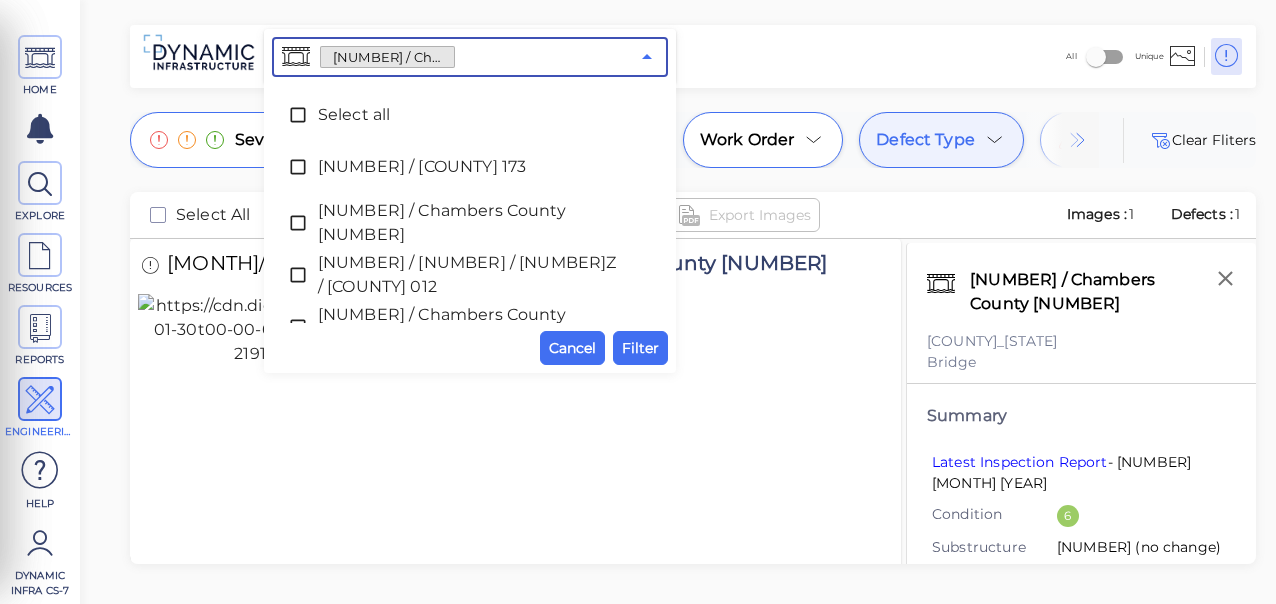 scroll, scrollTop: 5641, scrollLeft: 0, axis: vertical 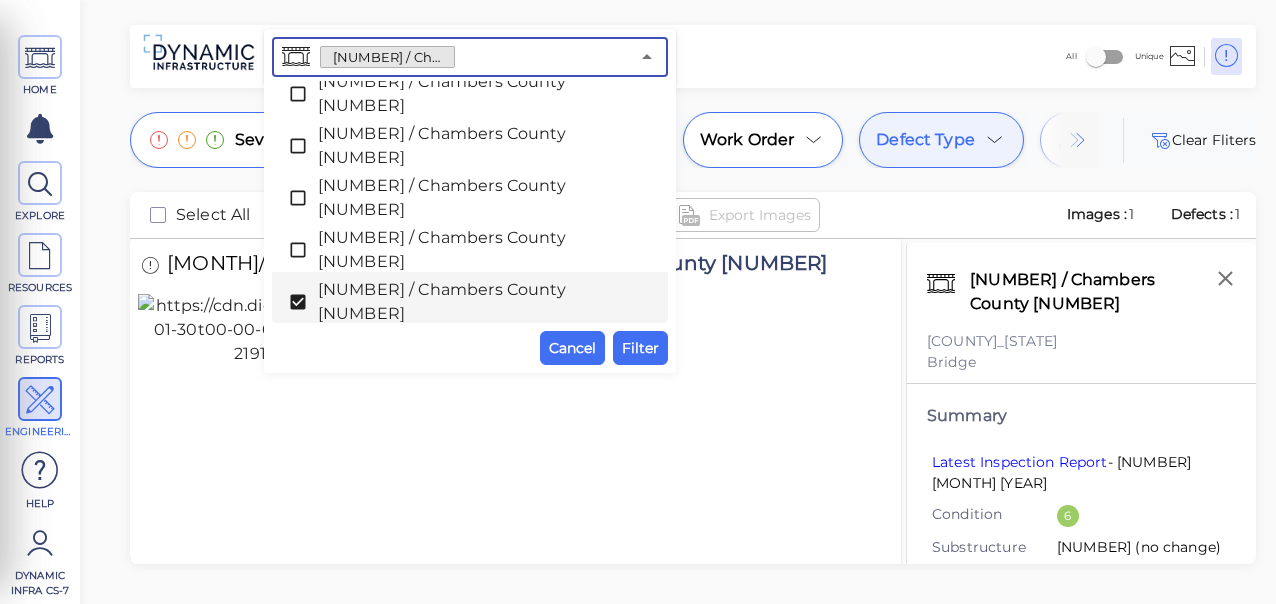 click 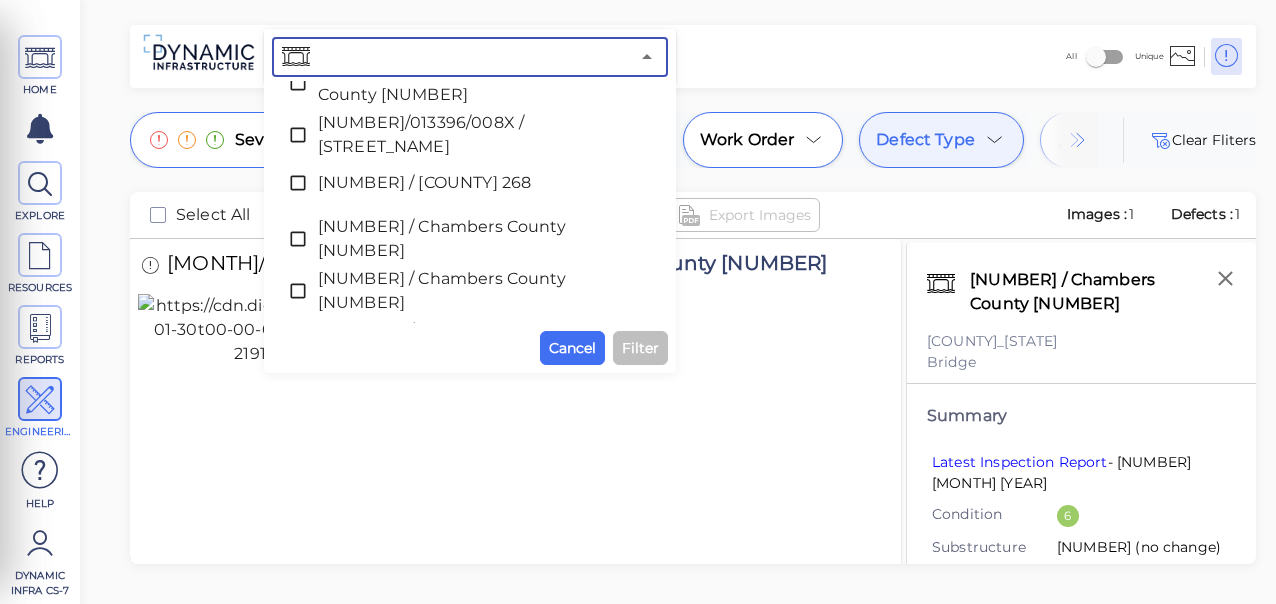 scroll, scrollTop: 6487, scrollLeft: 0, axis: vertical 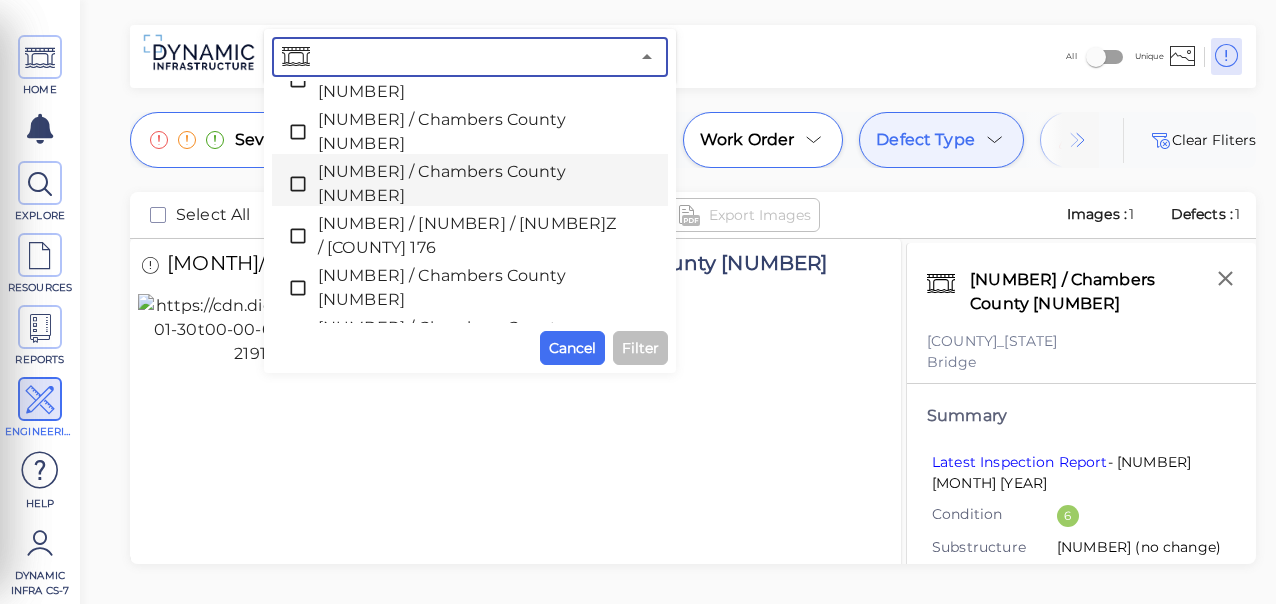 click 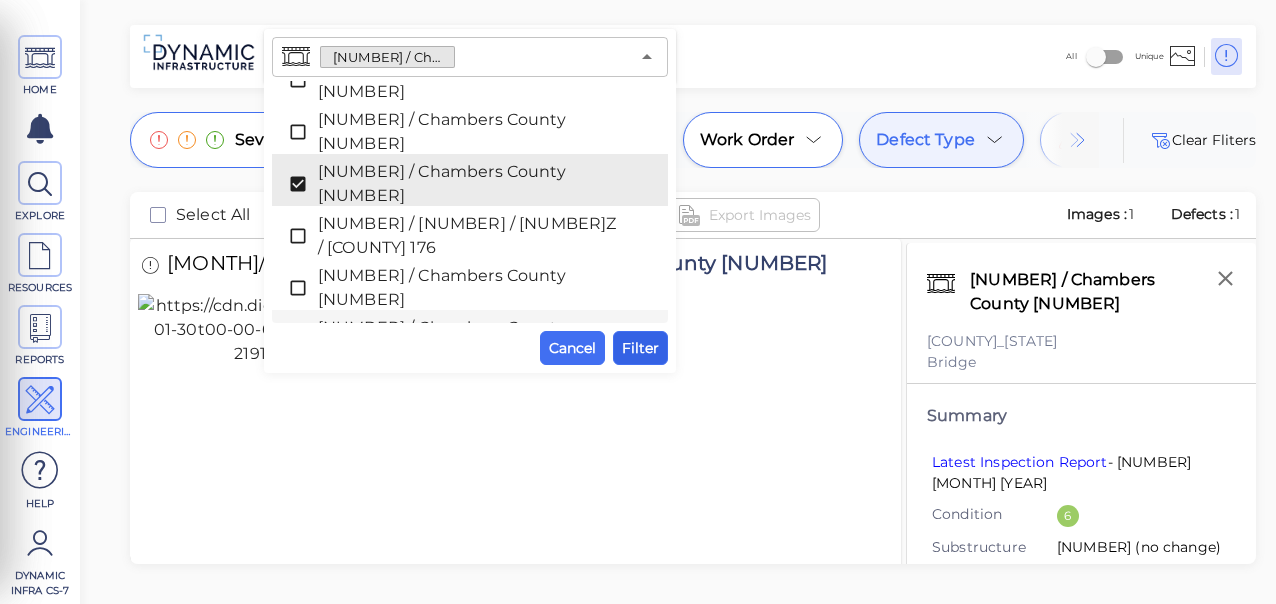 click on "Filter" at bounding box center (640, 348) 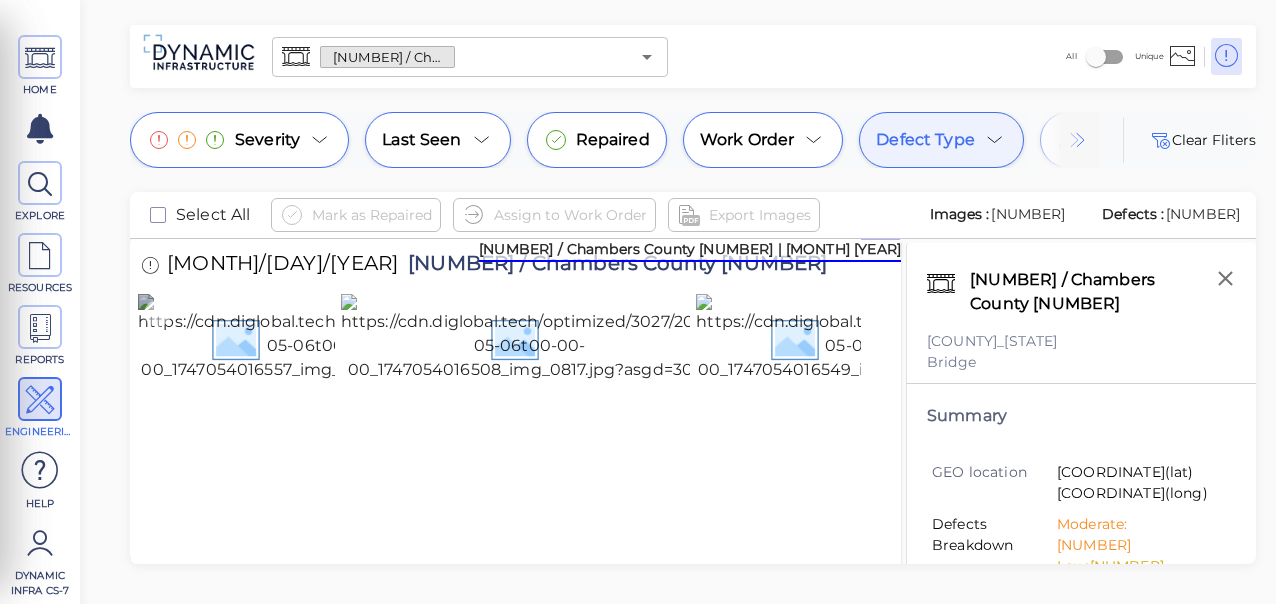 click at bounding box center [323, 338] 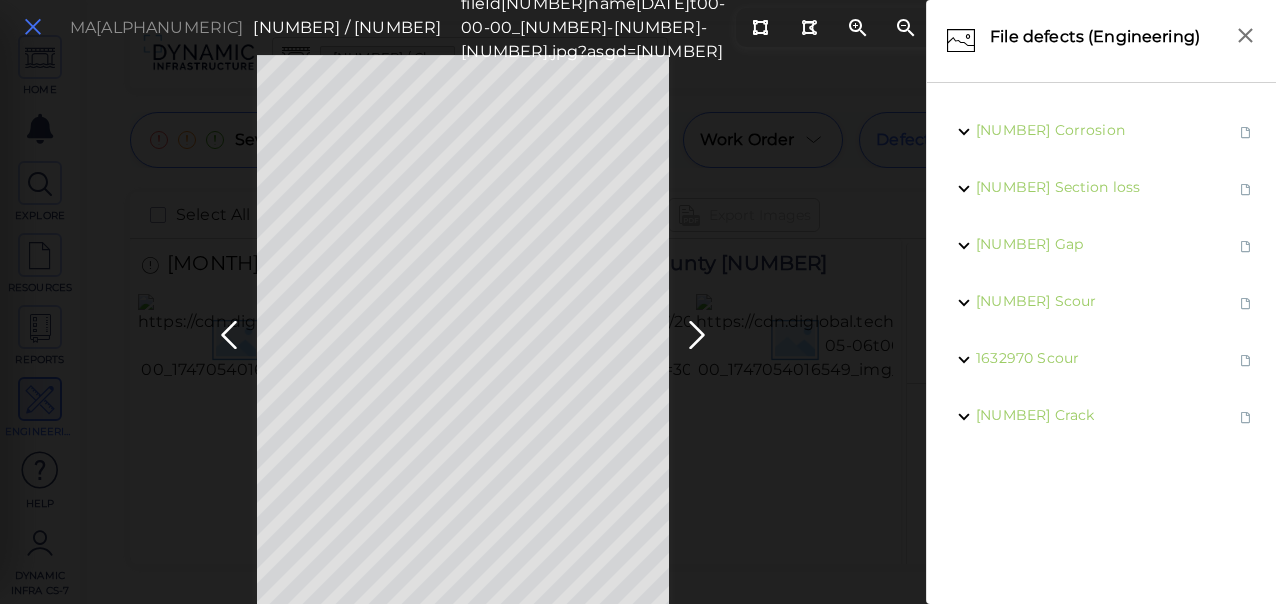 click at bounding box center (33, 27) 